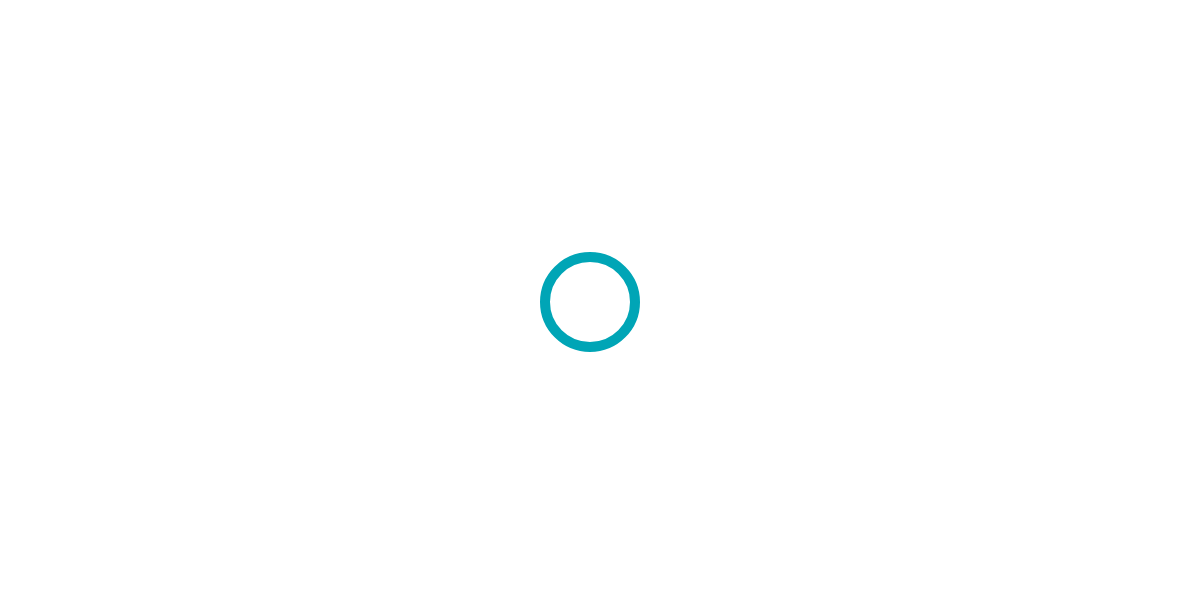 scroll, scrollTop: 0, scrollLeft: 0, axis: both 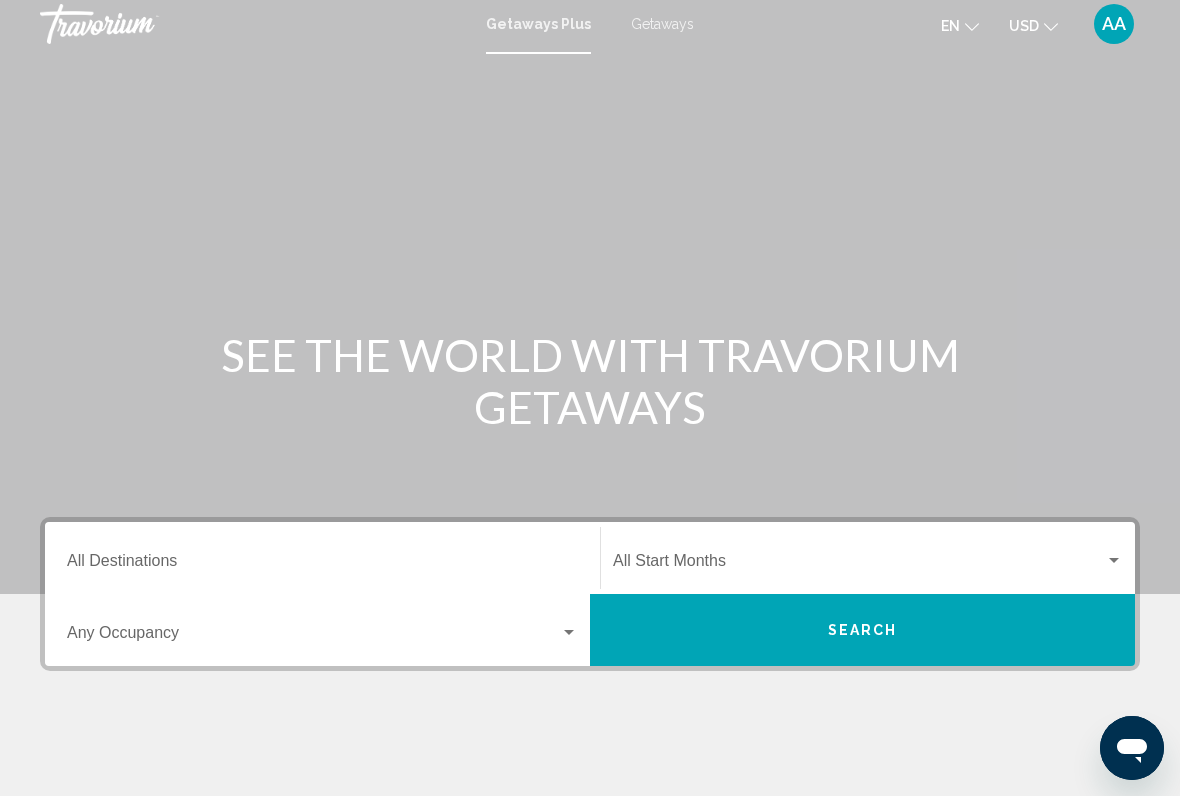 click on "Destination All Destinations" at bounding box center (322, 565) 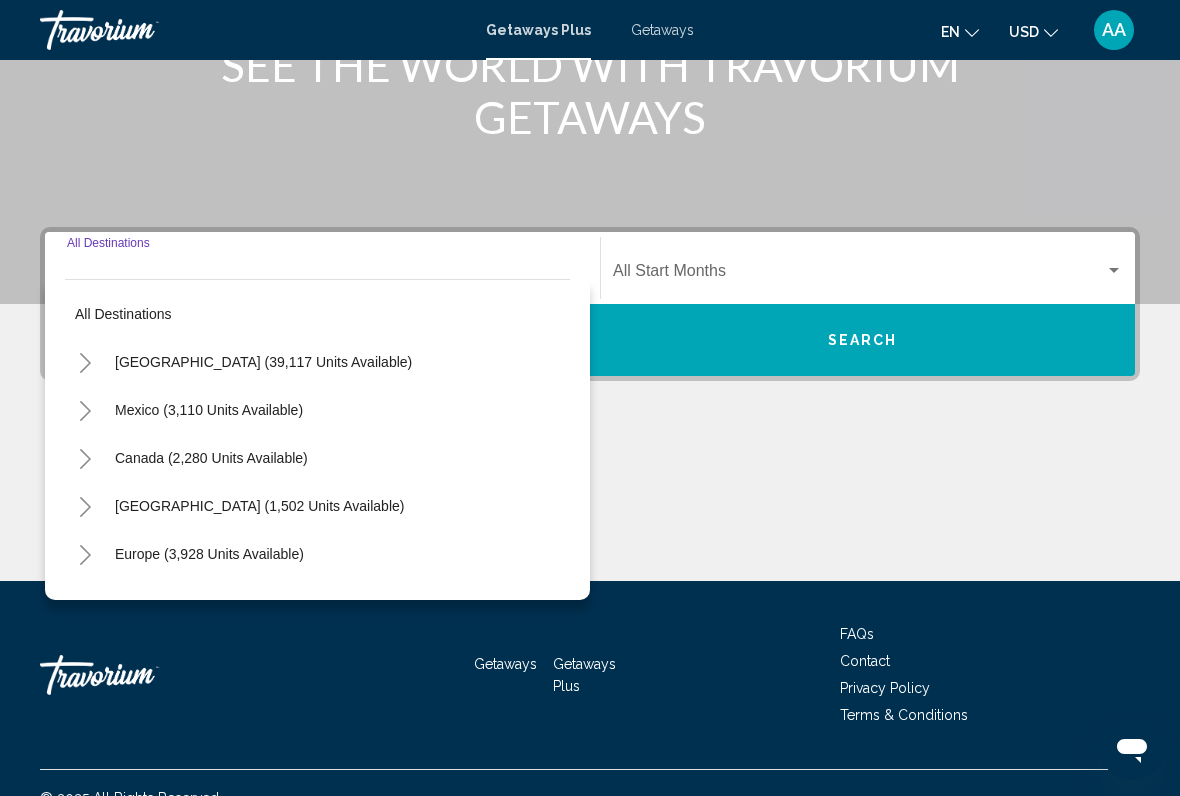 scroll, scrollTop: 326, scrollLeft: 0, axis: vertical 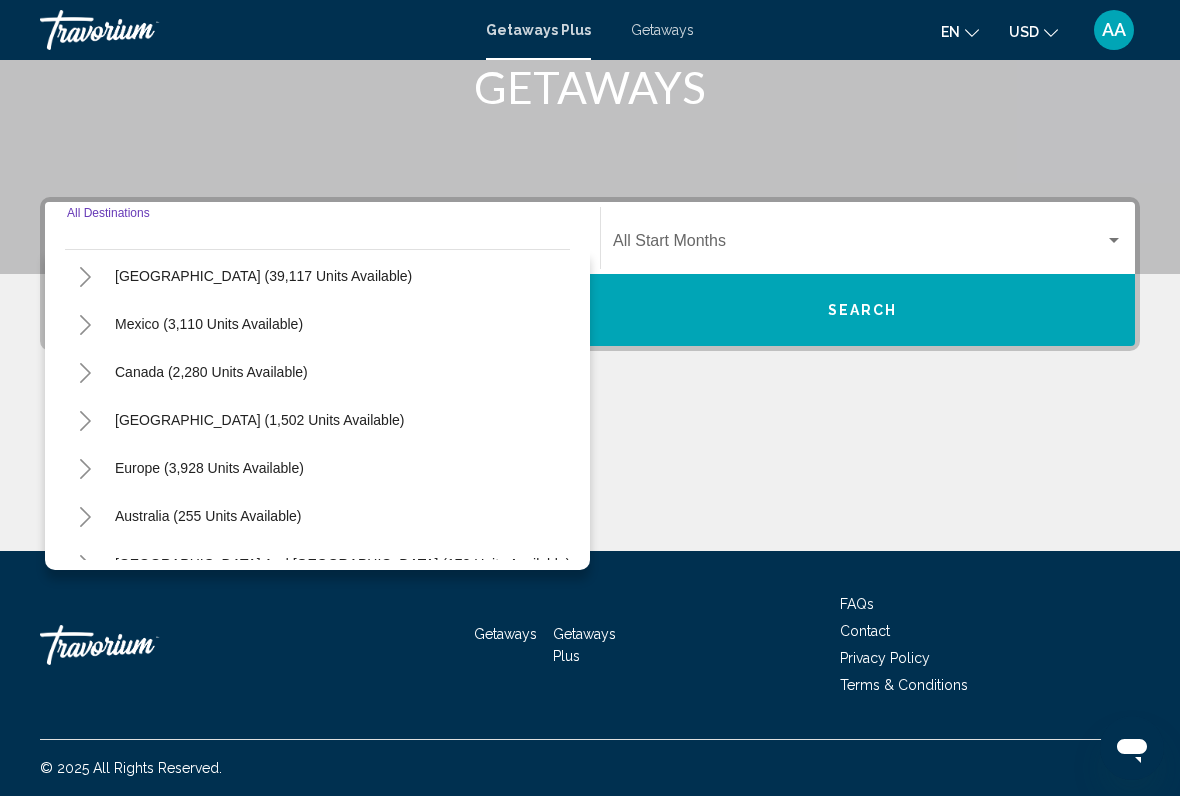 click on "Europe (3,928 units available)" at bounding box center [208, 516] 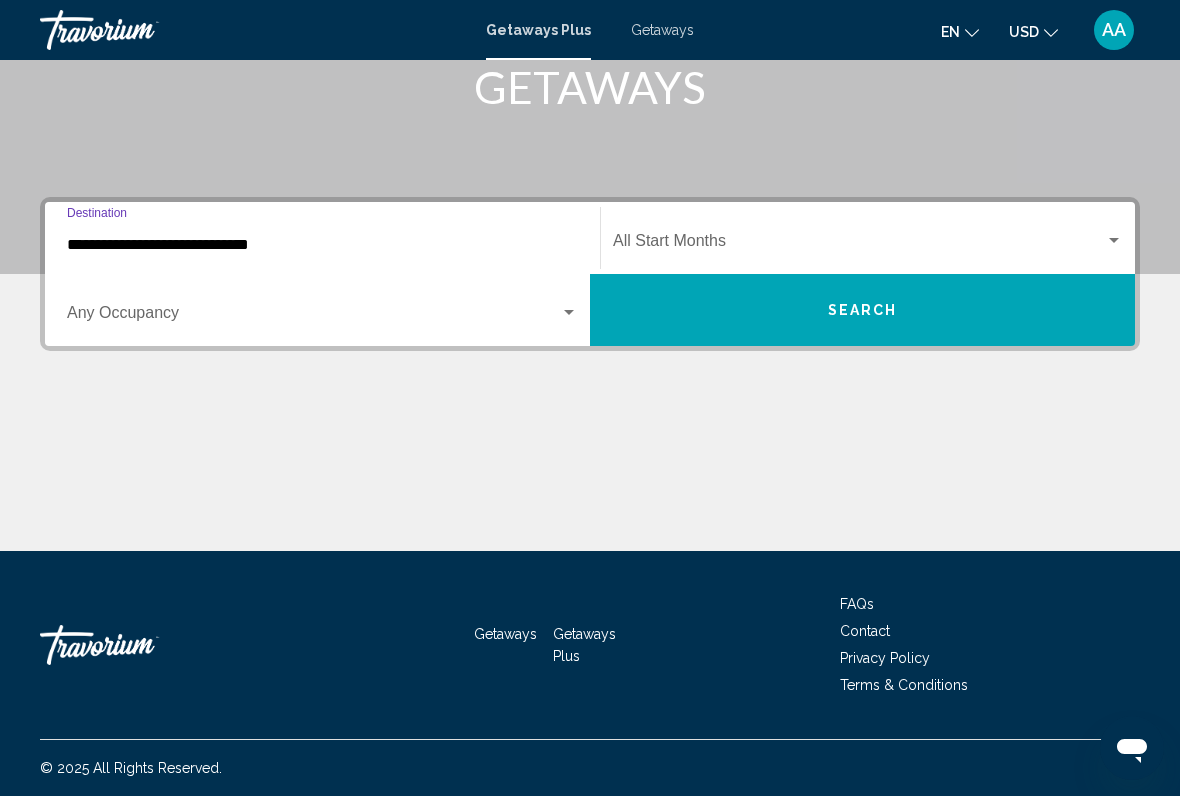 click on "**********" at bounding box center [322, 245] 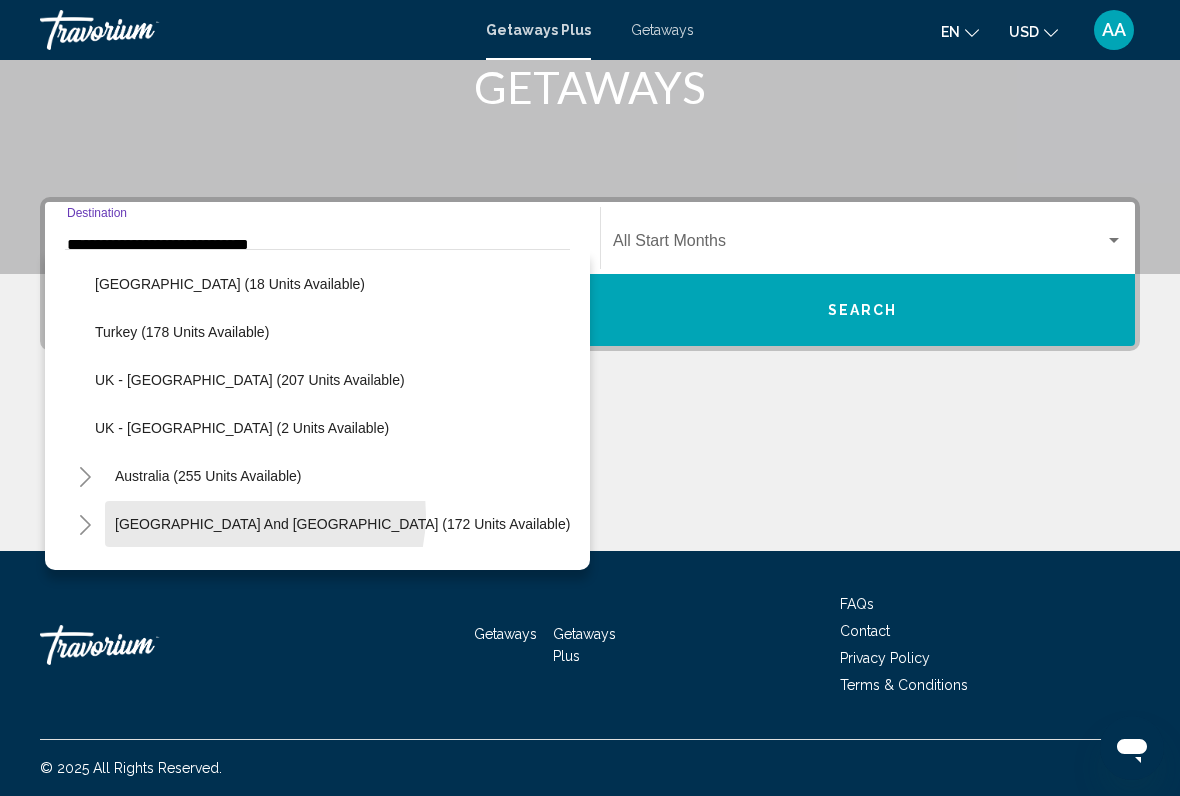 scroll, scrollTop: 848, scrollLeft: 0, axis: vertical 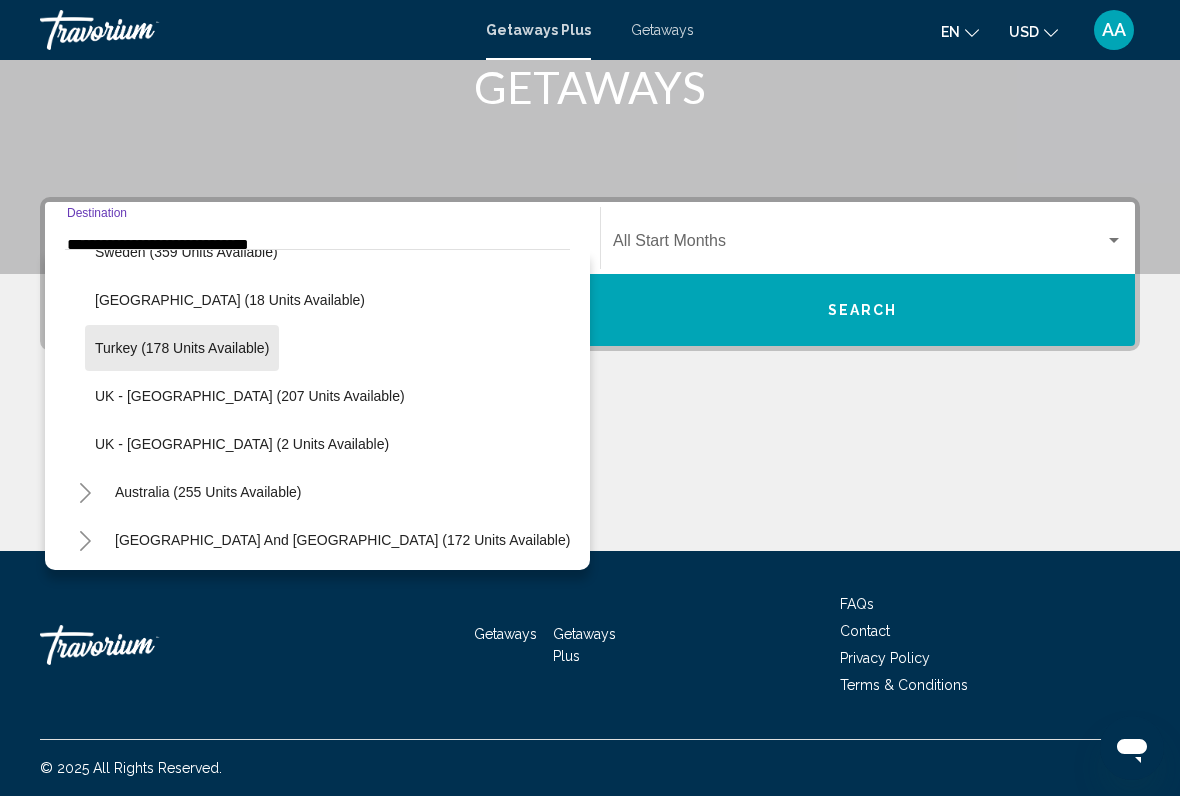 click on "Turkey (178 units available)" 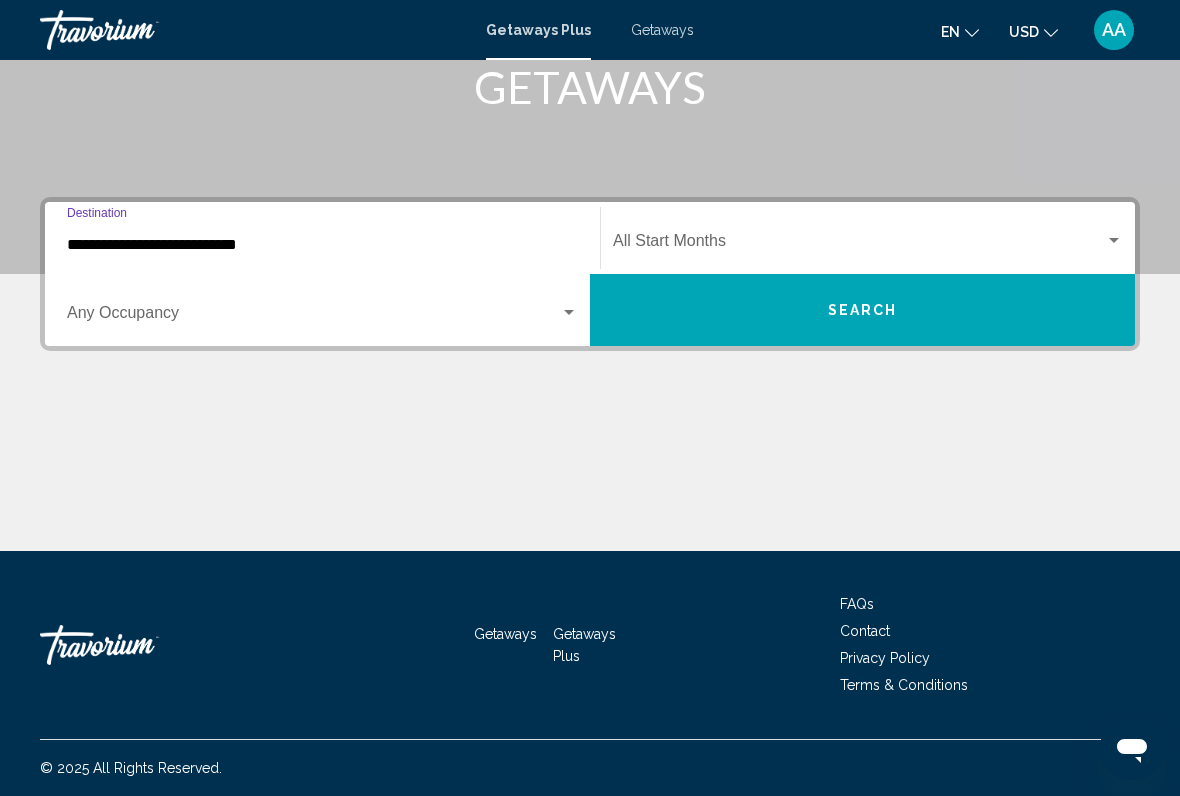 click on "Search" at bounding box center (862, 310) 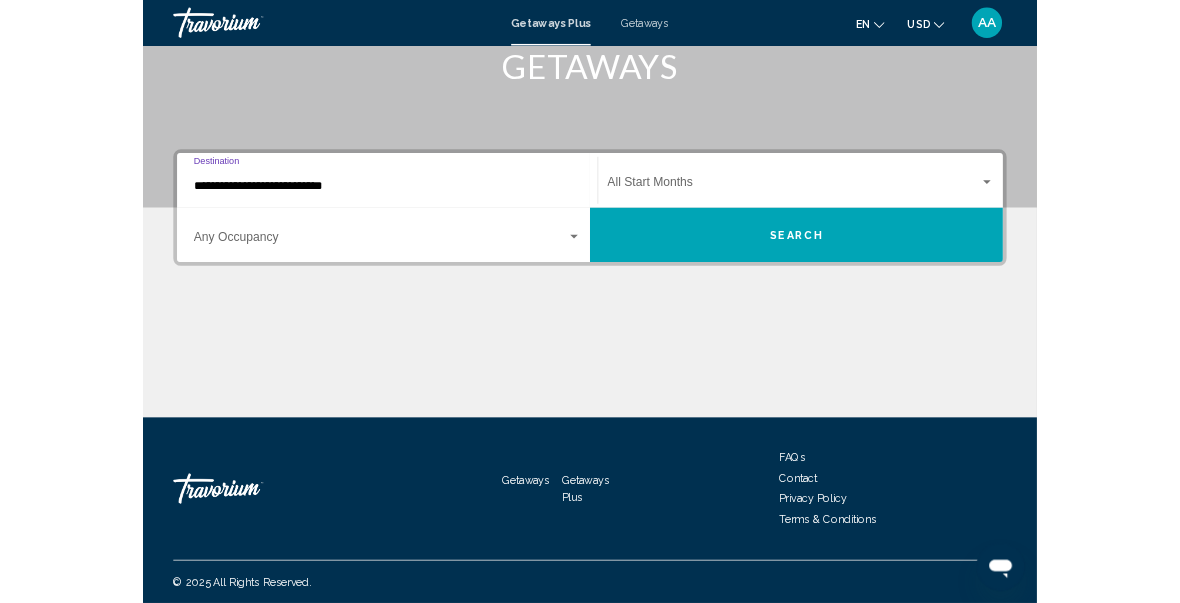scroll, scrollTop: 0, scrollLeft: 0, axis: both 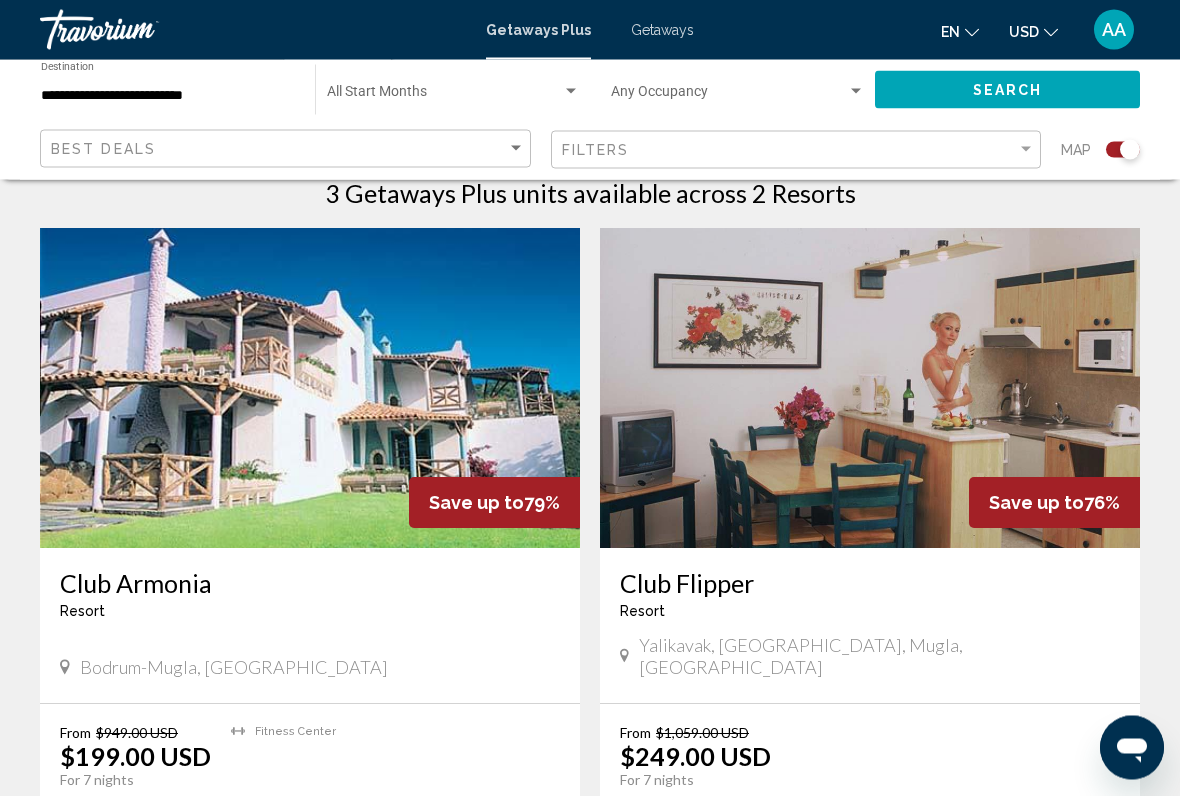 click at bounding box center (310, 389) 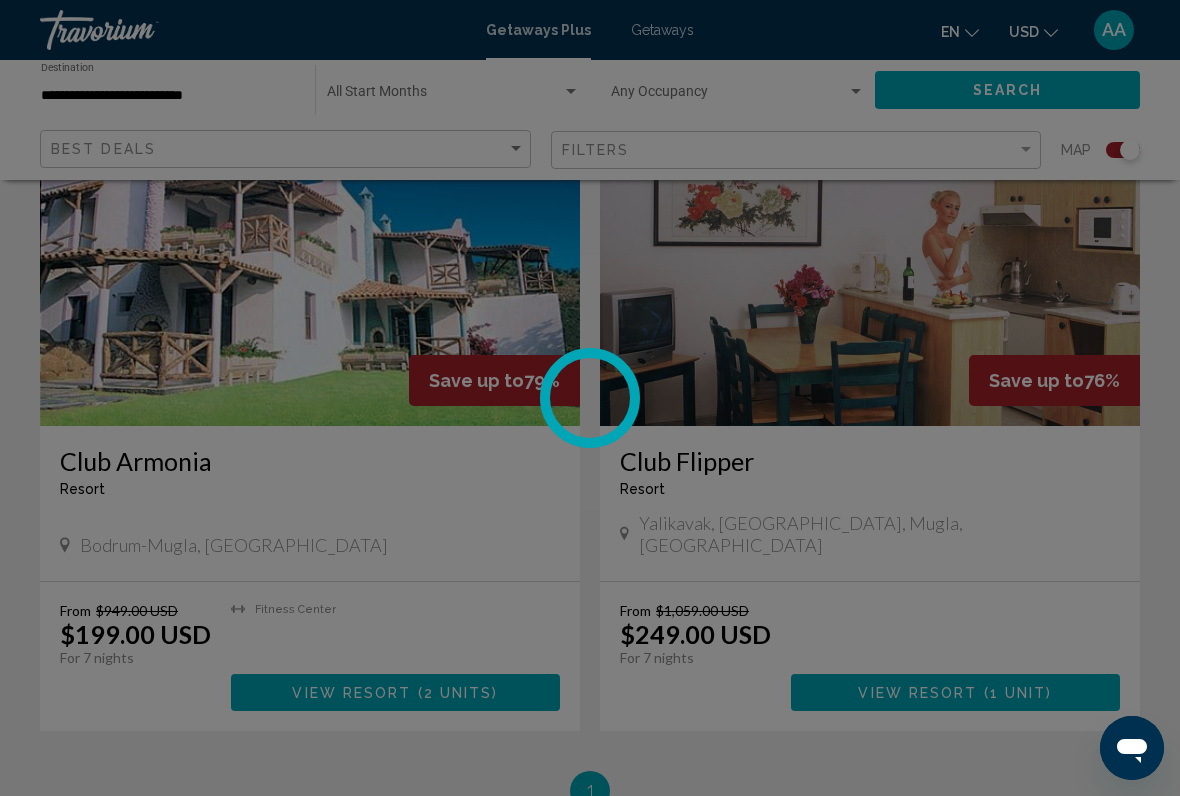 scroll, scrollTop: 803, scrollLeft: 0, axis: vertical 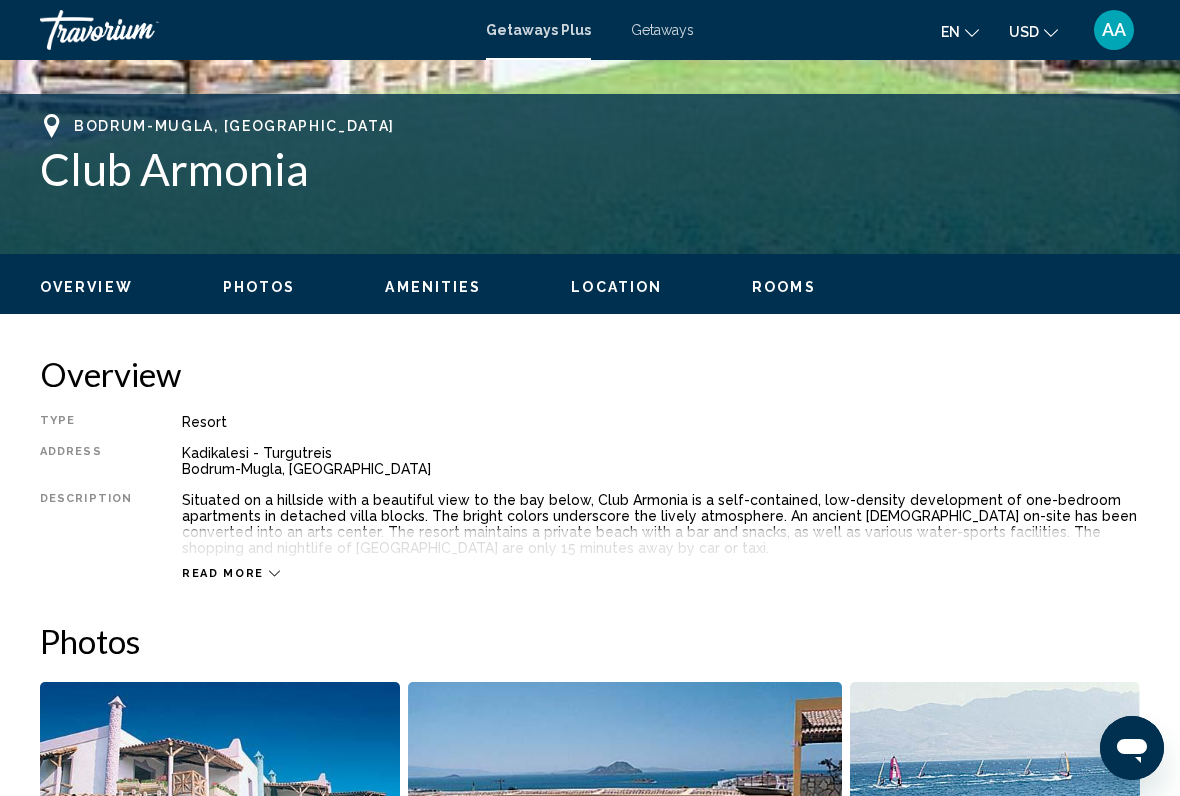 click on "Photos" at bounding box center [259, 287] 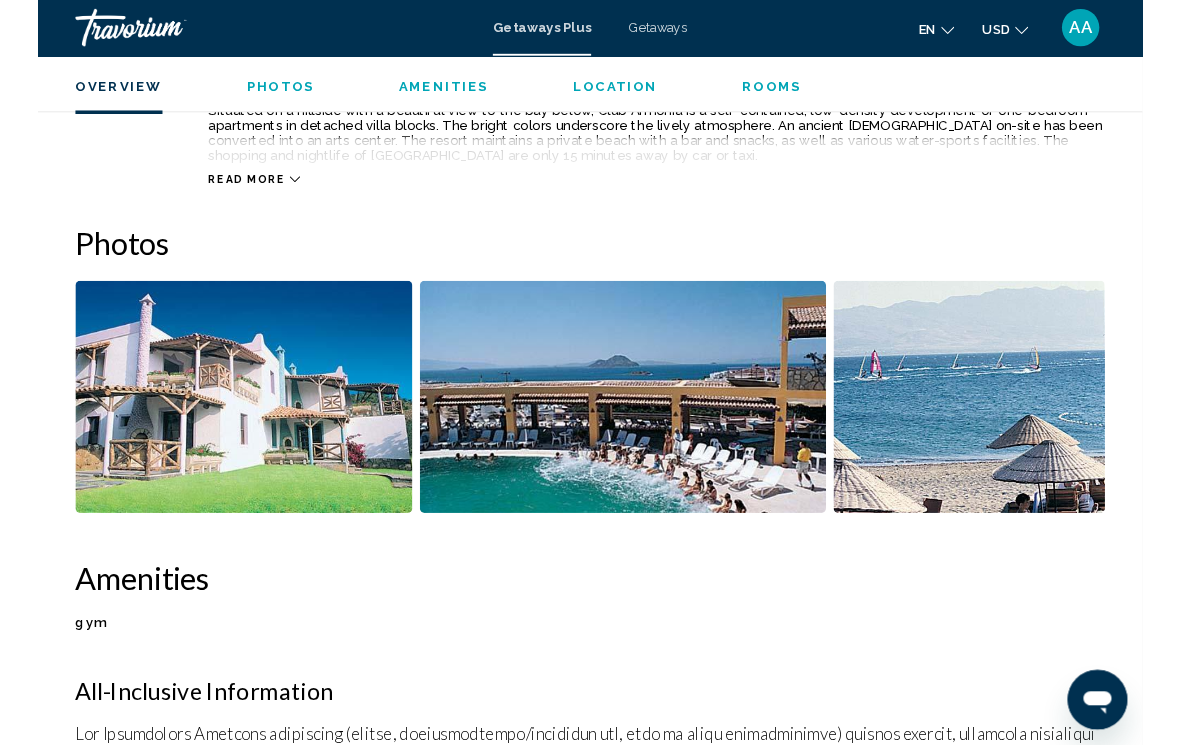 scroll, scrollTop: 1138, scrollLeft: 0, axis: vertical 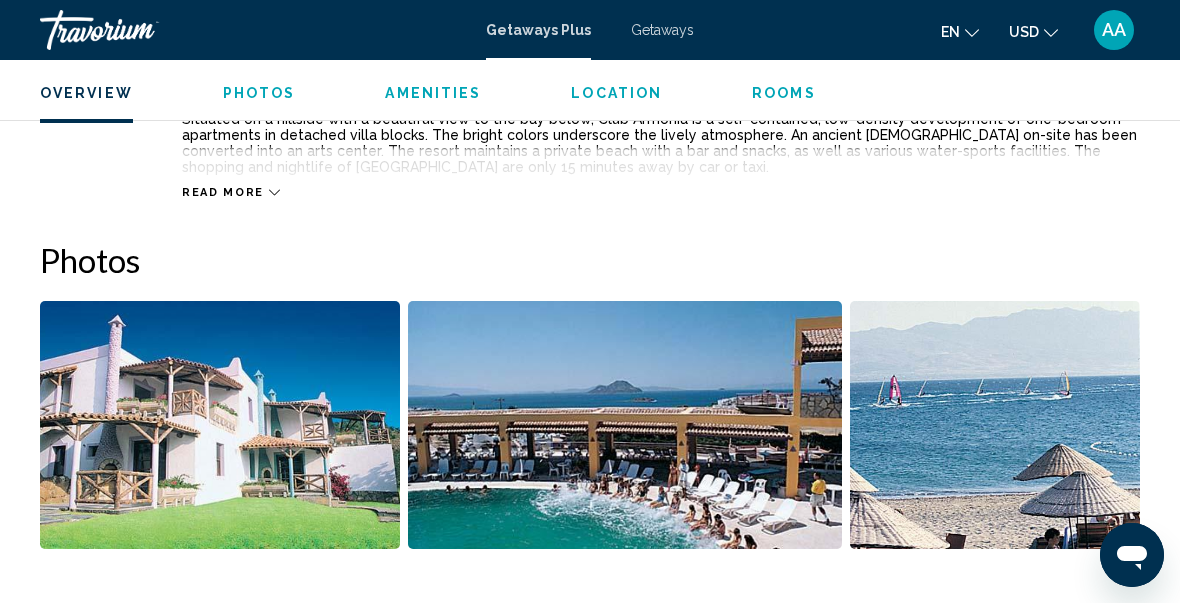 click at bounding box center [220, 425] 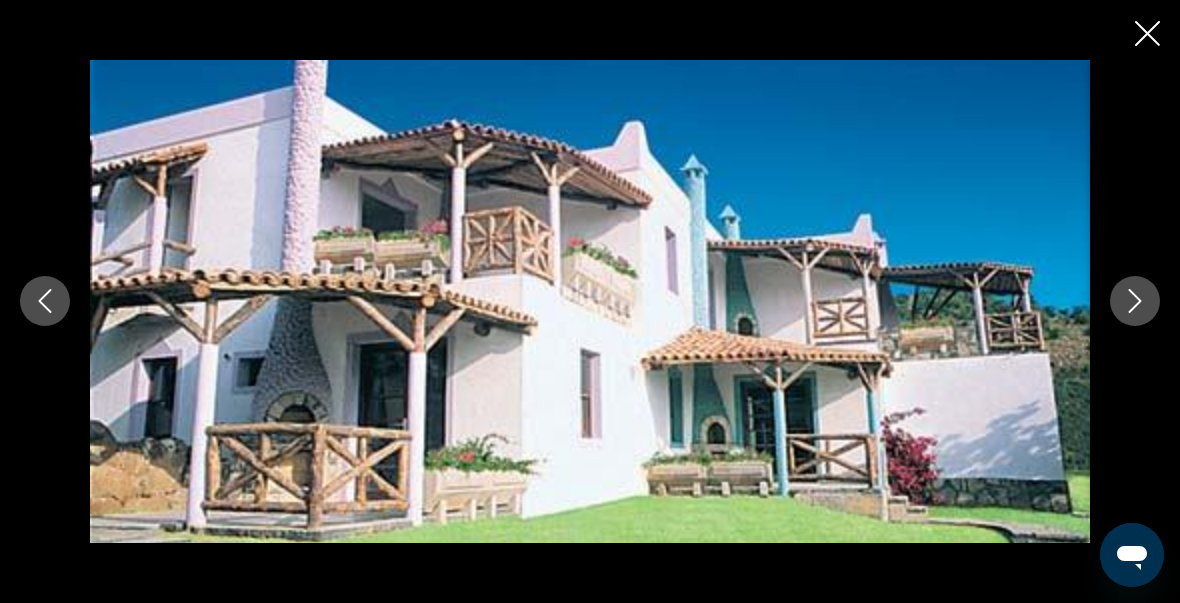 click 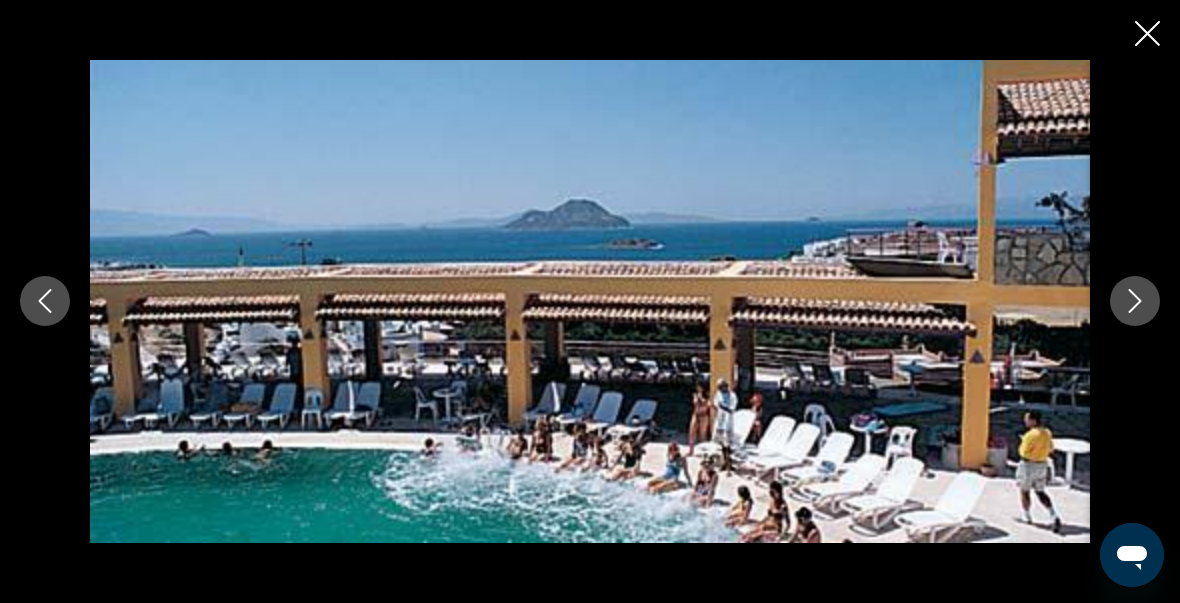 click 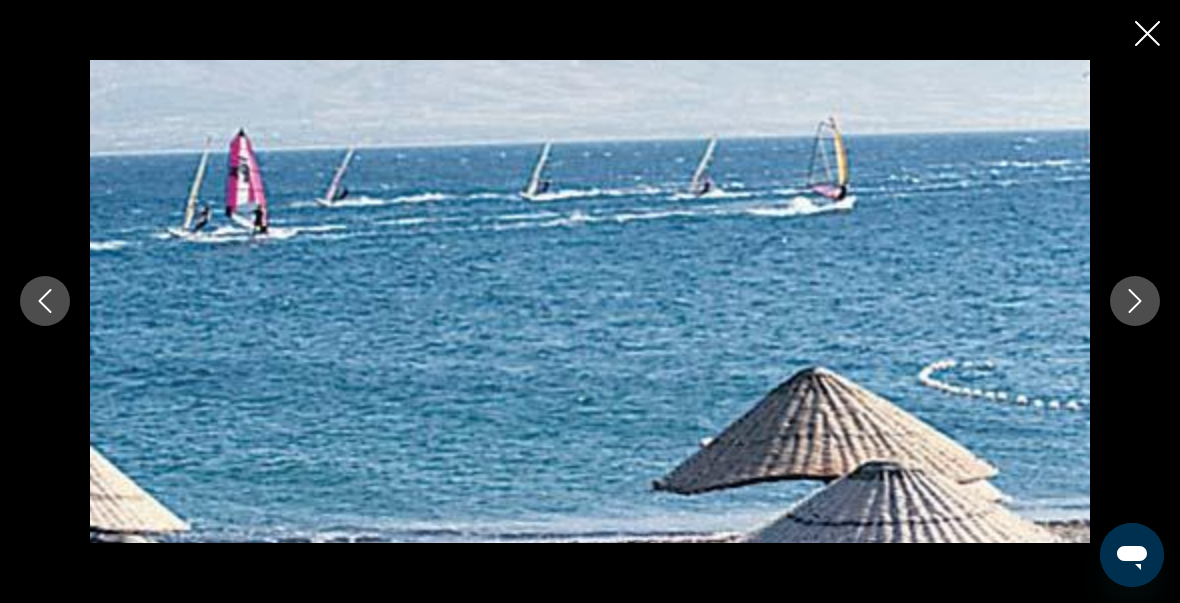 click 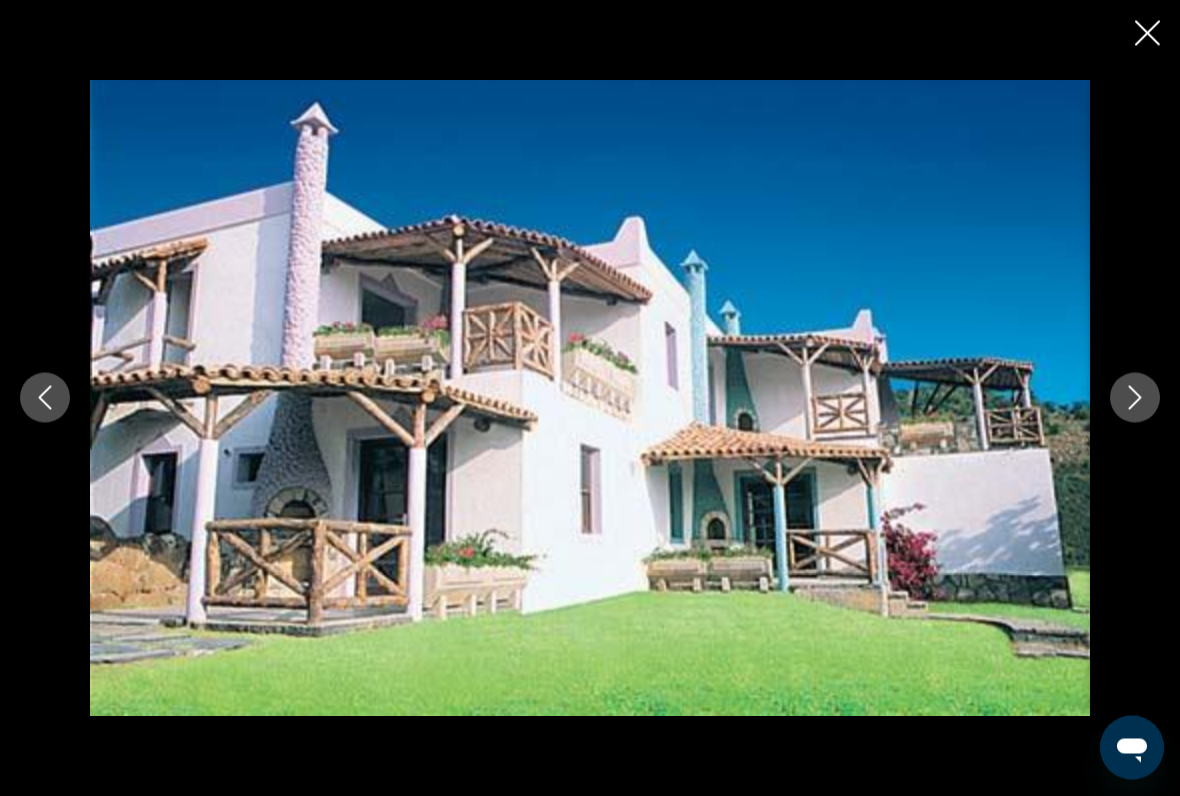 scroll, scrollTop: 1382, scrollLeft: 0, axis: vertical 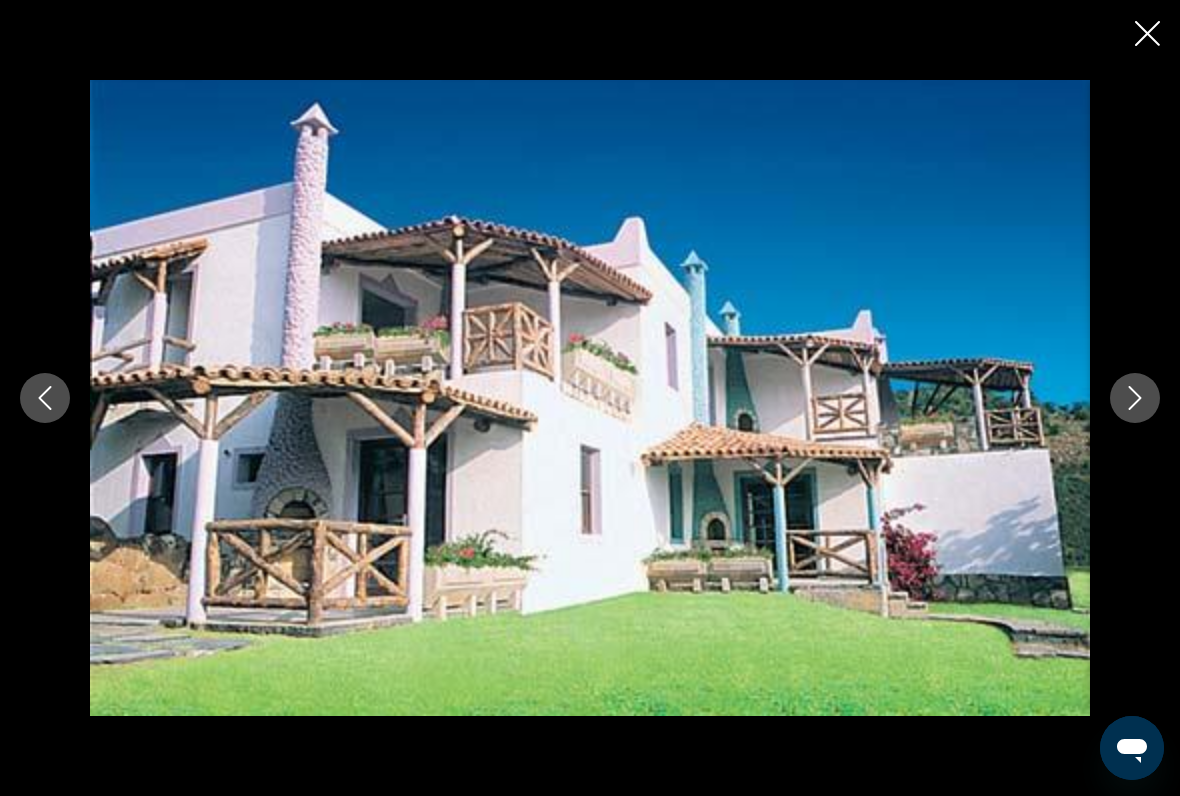 click 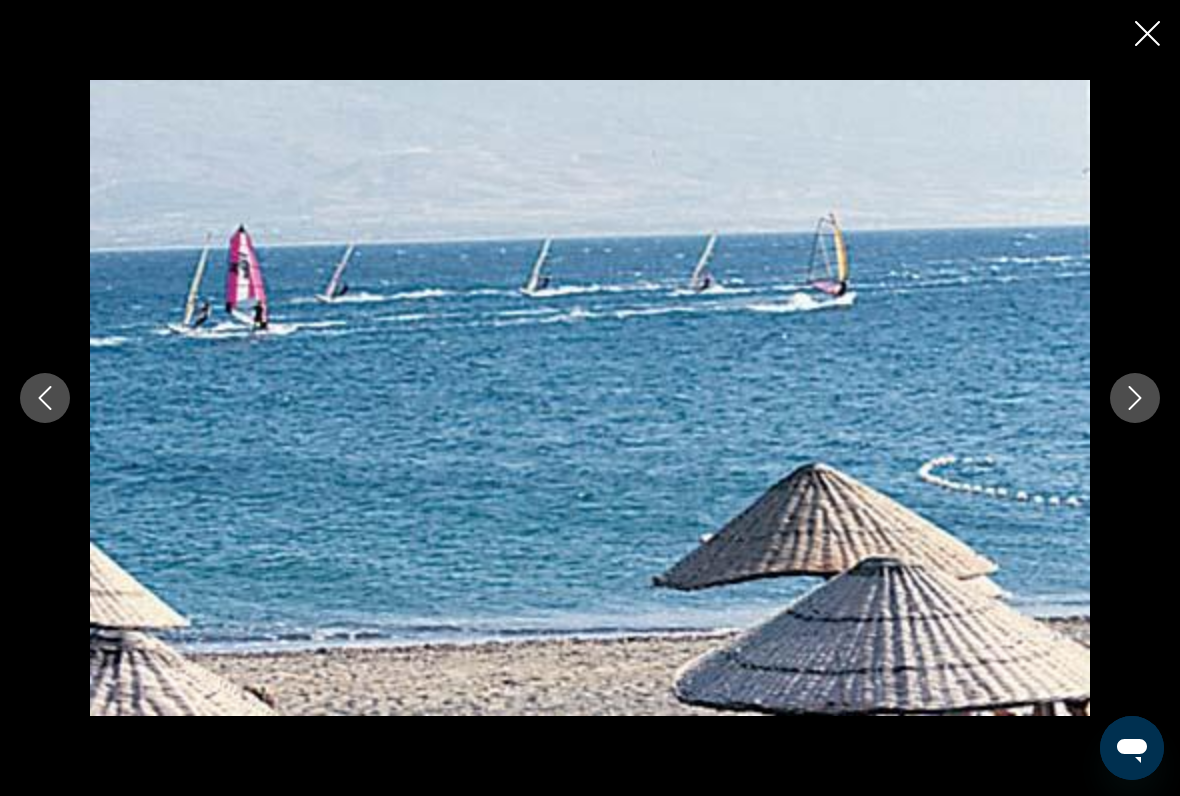 click 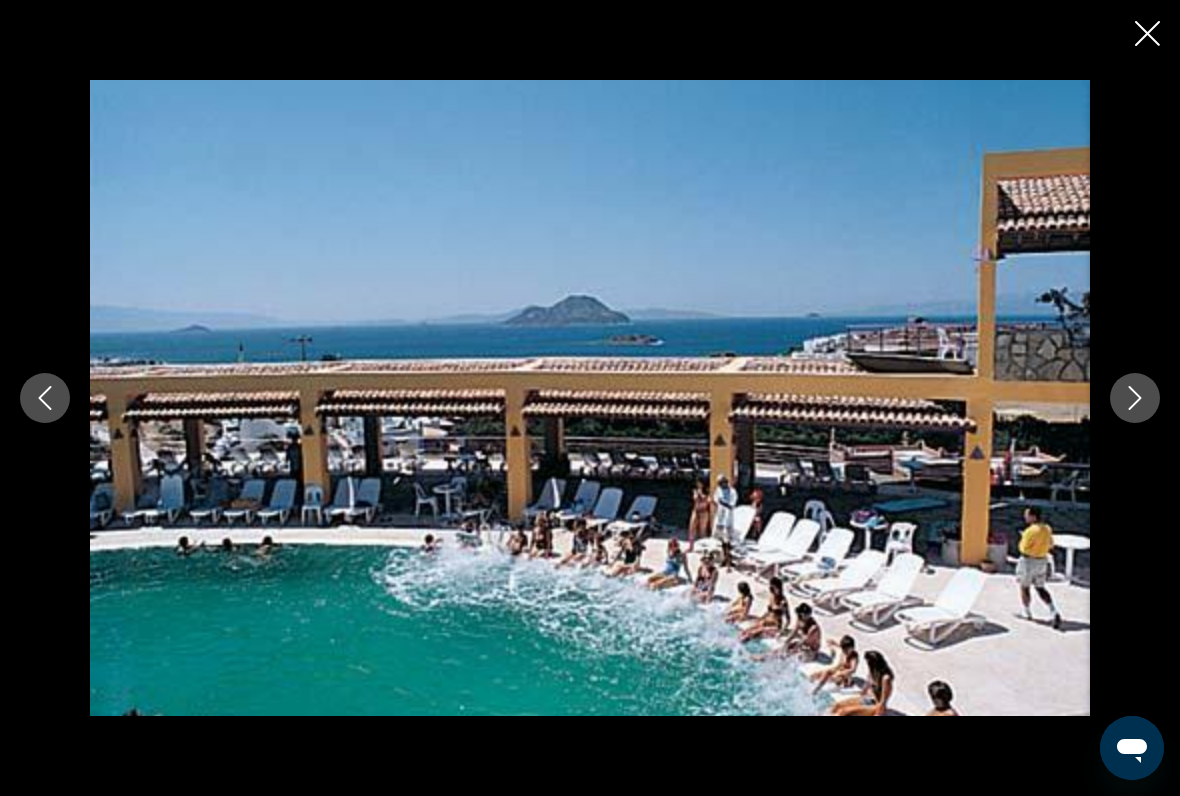 scroll, scrollTop: 1375, scrollLeft: 0, axis: vertical 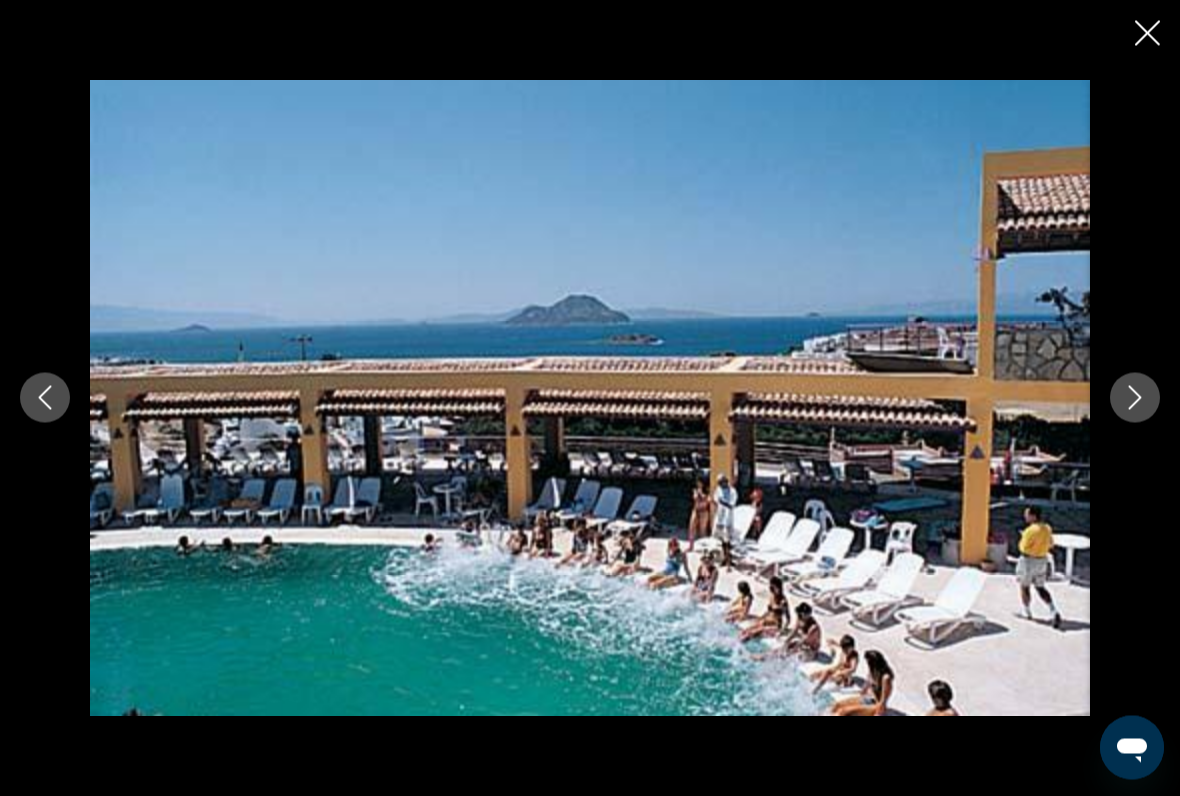 click at bounding box center (590, 398) 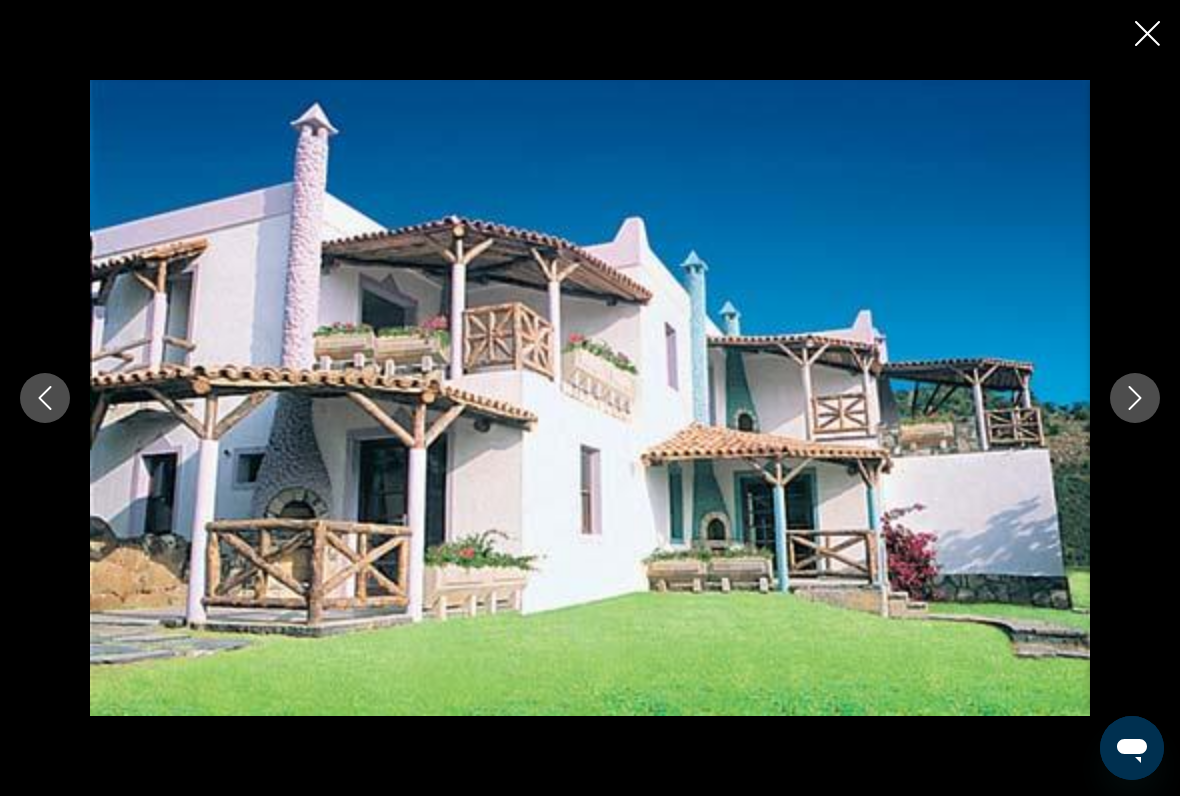 click 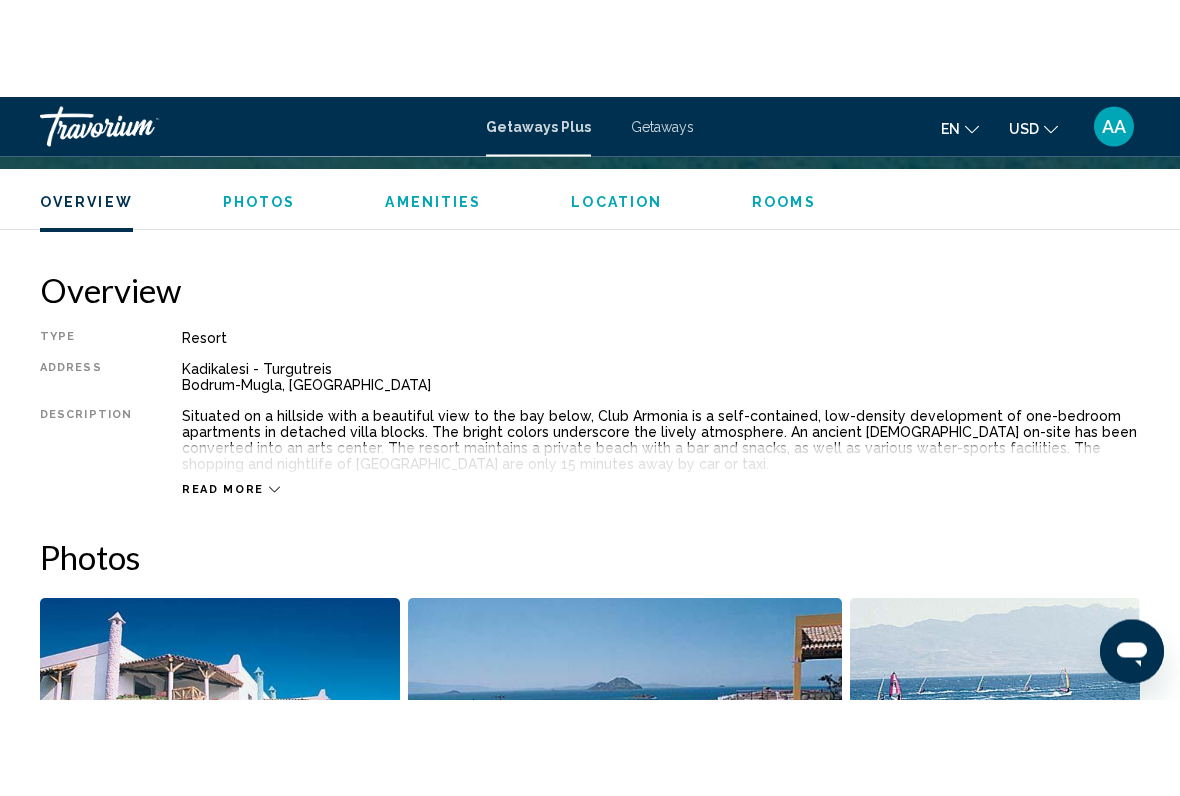 scroll, scrollTop: 885, scrollLeft: 0, axis: vertical 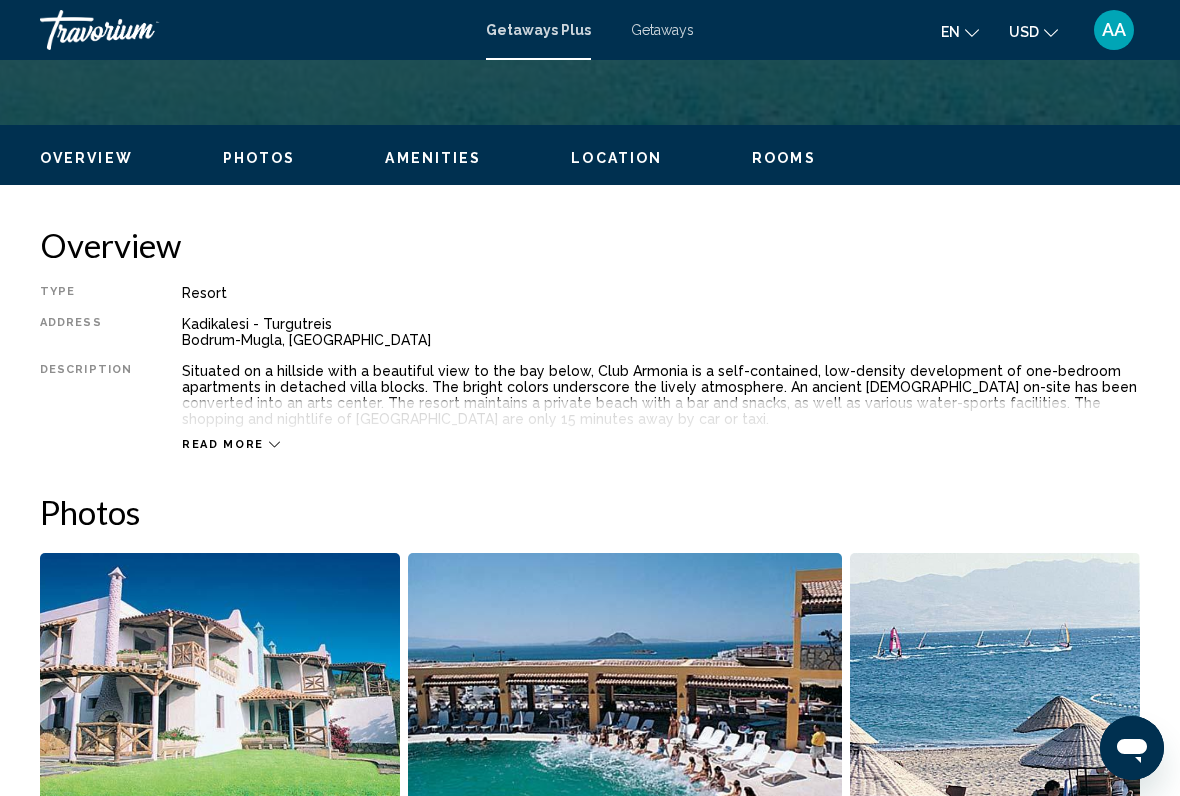 click 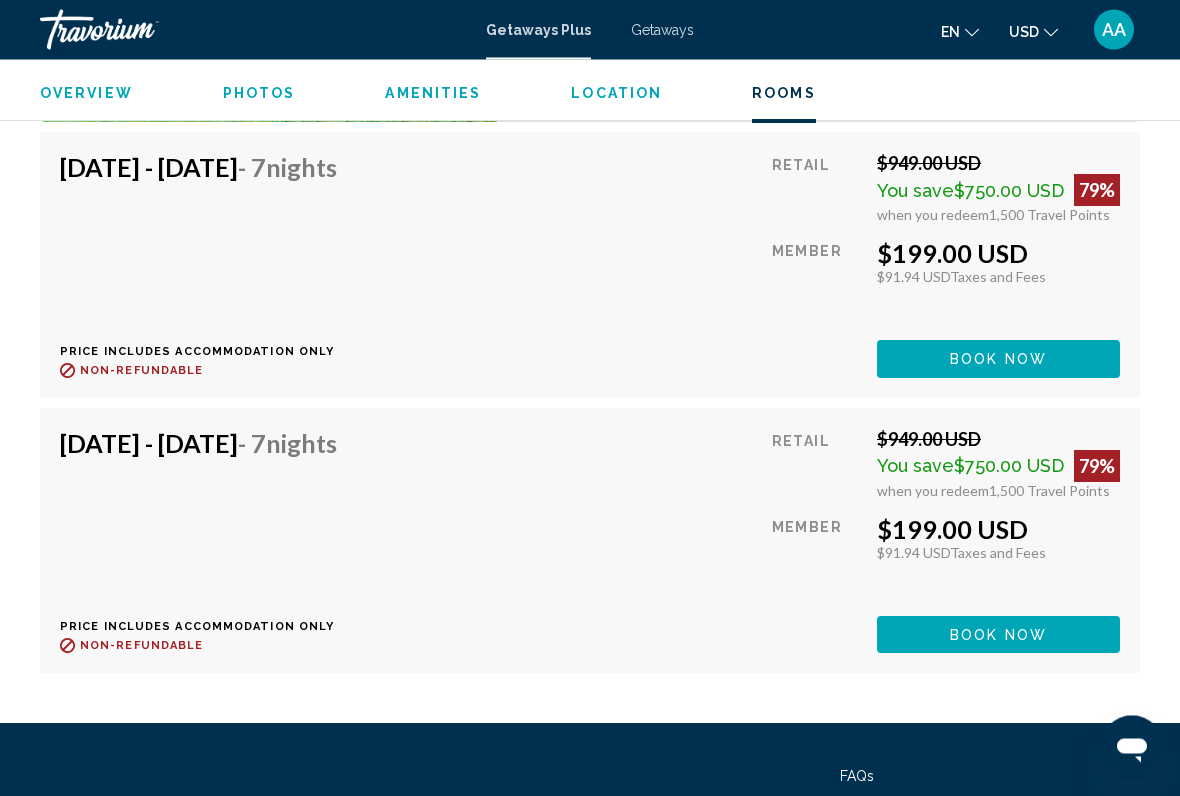 scroll, scrollTop: 3355, scrollLeft: 0, axis: vertical 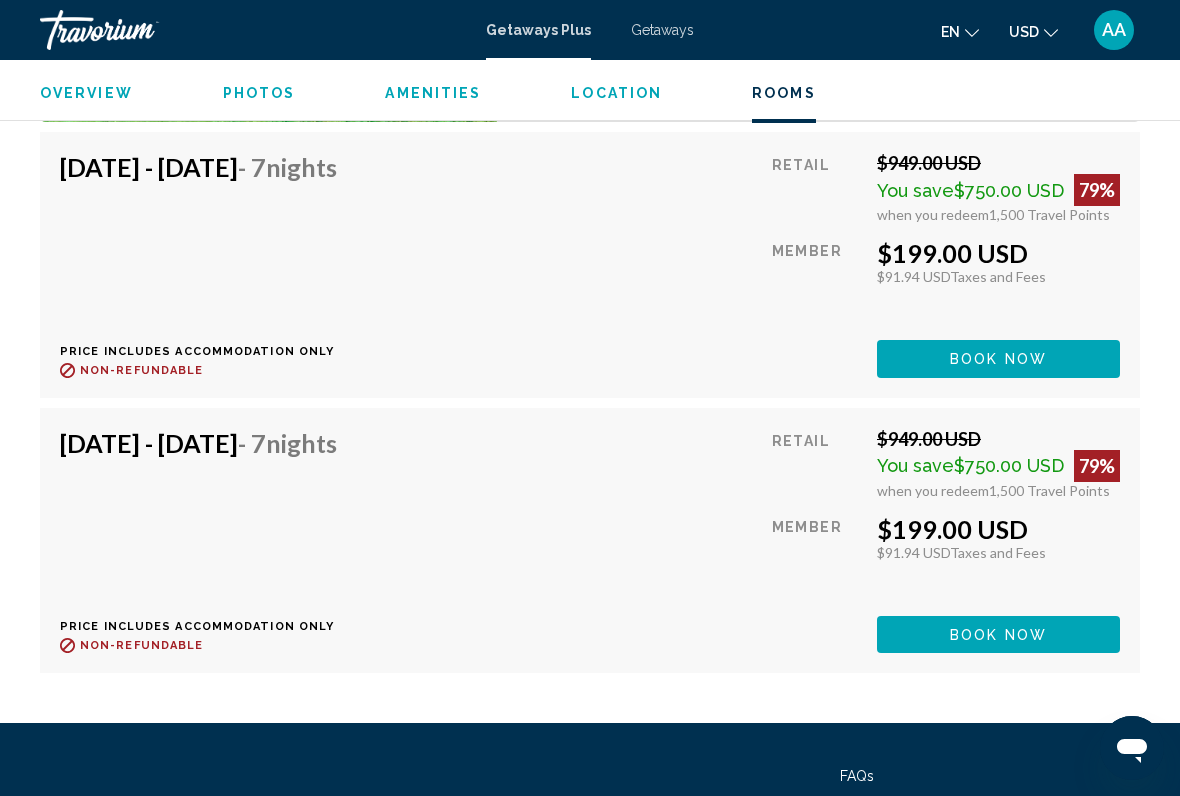 click on "Book now" at bounding box center (998, 358) 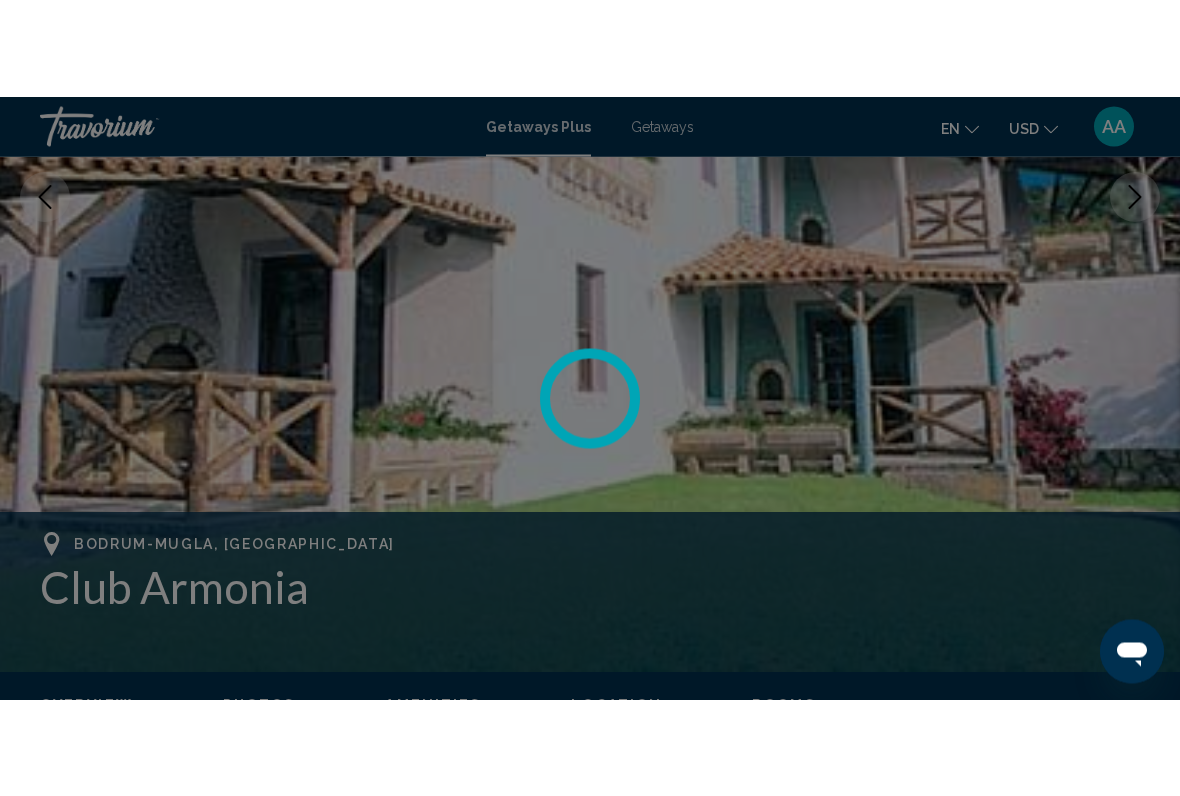 scroll, scrollTop: 410, scrollLeft: 0, axis: vertical 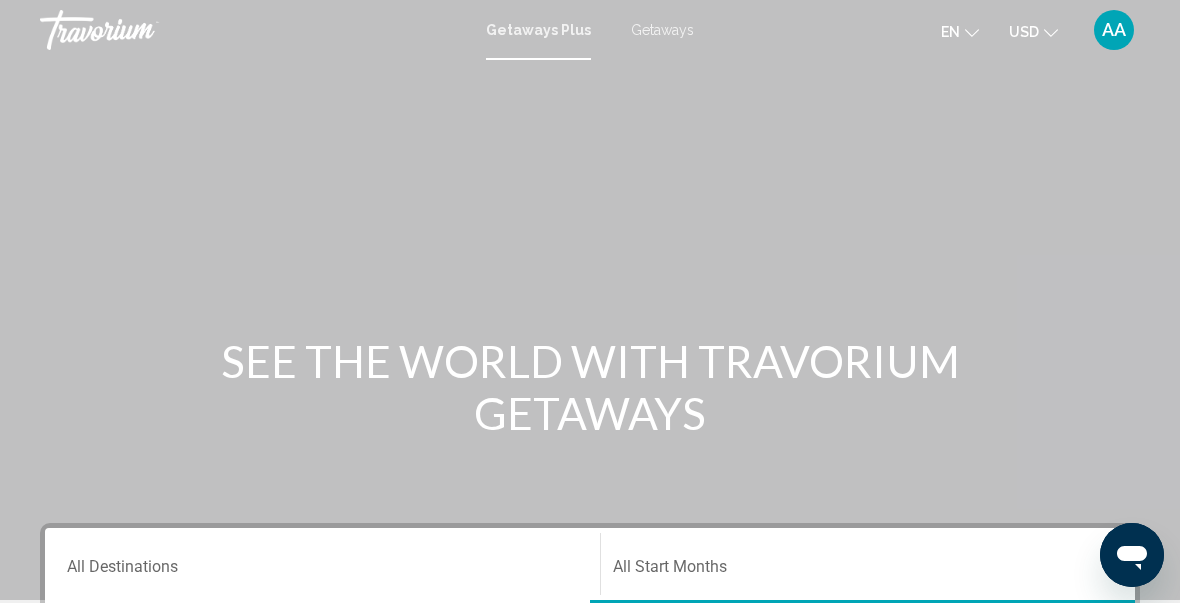 click on "Destination All Destinations" at bounding box center (322, 571) 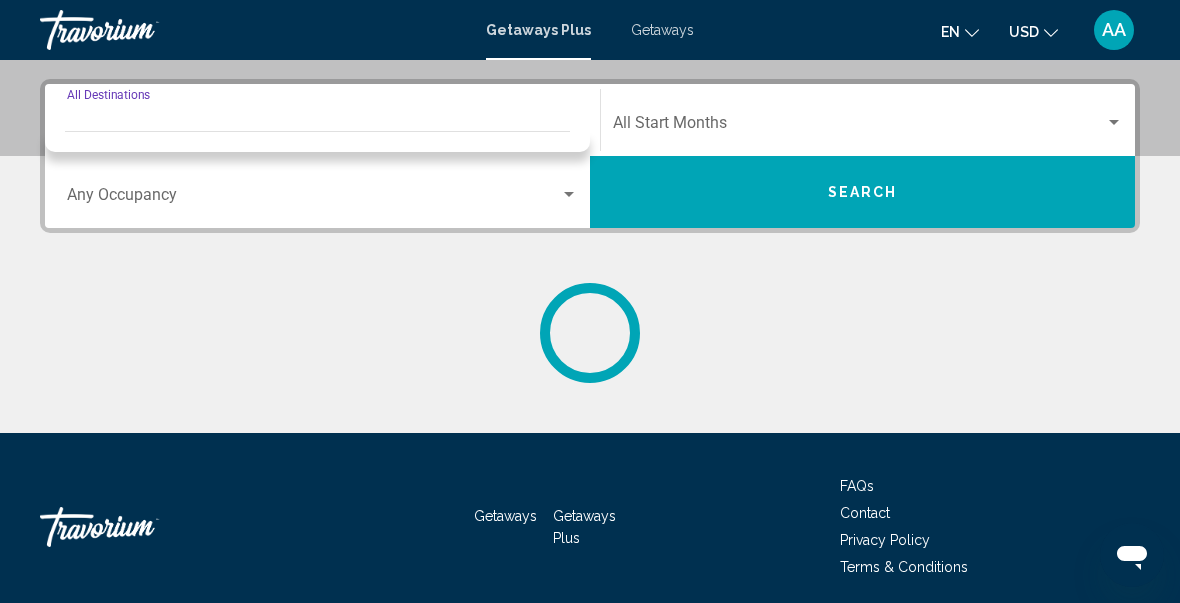 scroll, scrollTop: 458, scrollLeft: 0, axis: vertical 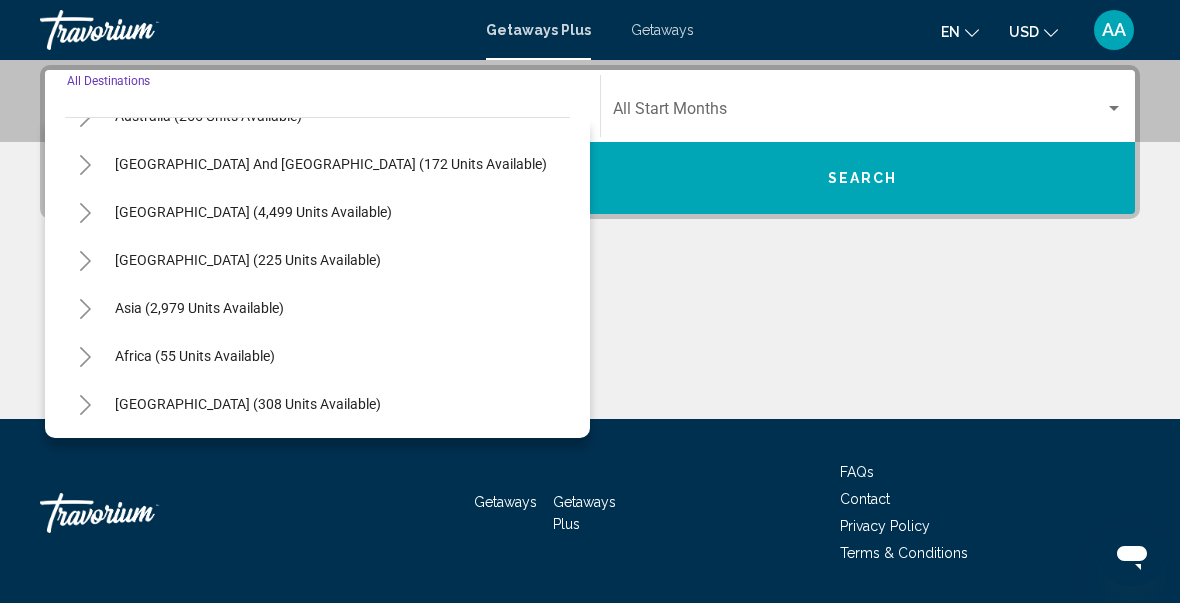 click on "Asia (2,979 units available)" at bounding box center [195, 356] 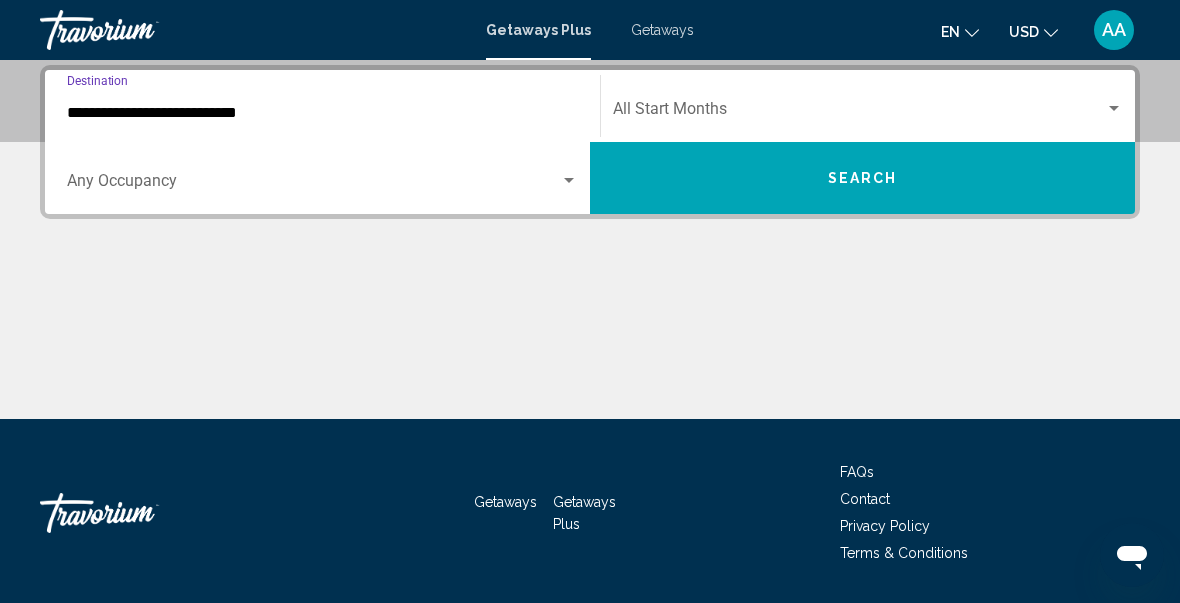 click on "**********" at bounding box center (322, 113) 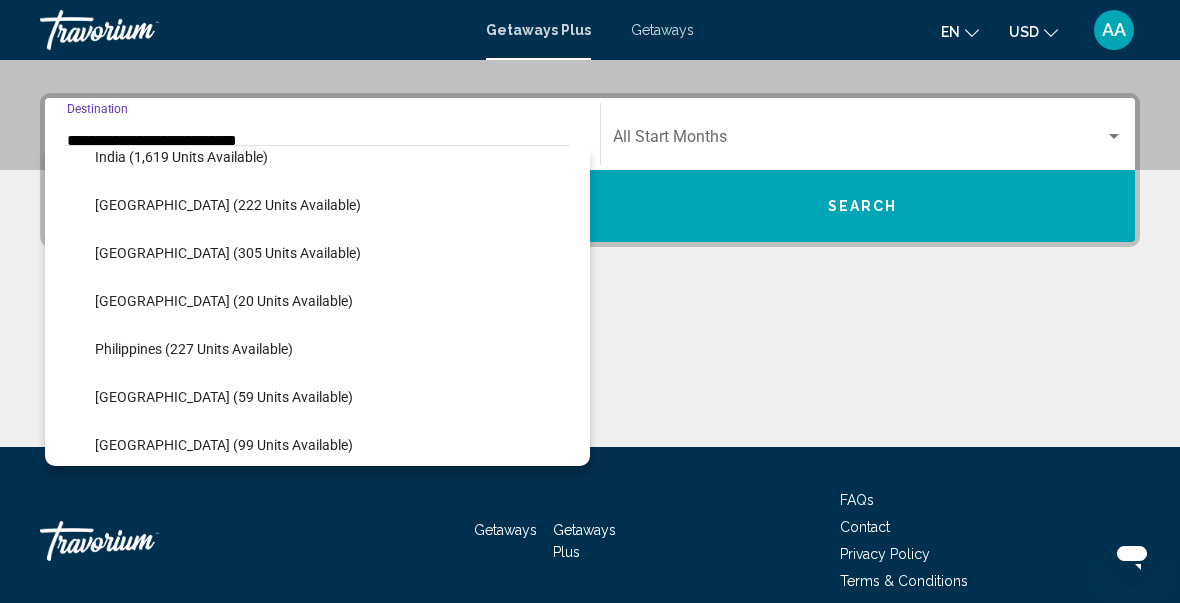 scroll, scrollTop: 643, scrollLeft: 0, axis: vertical 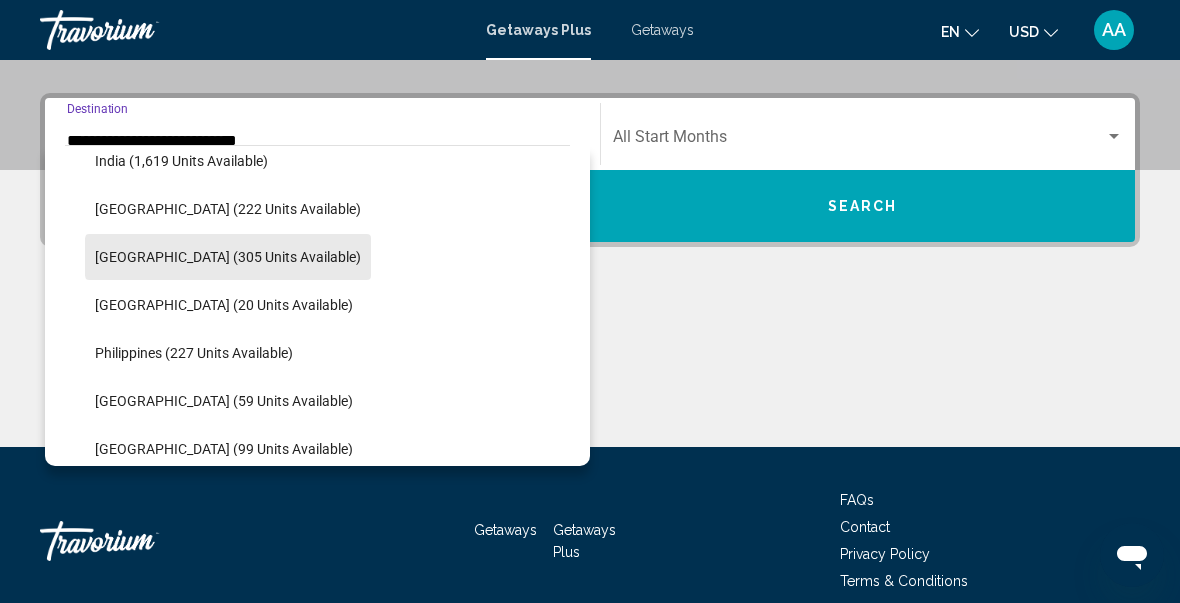 click on "[GEOGRAPHIC_DATA] (305 units available)" 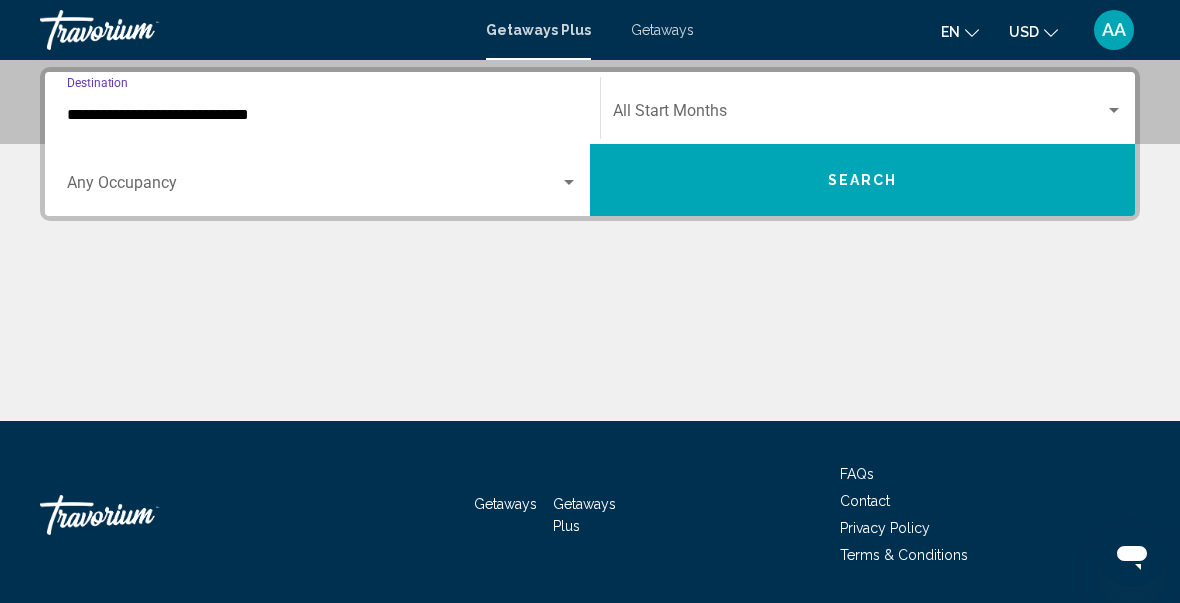 scroll, scrollTop: 458, scrollLeft: 0, axis: vertical 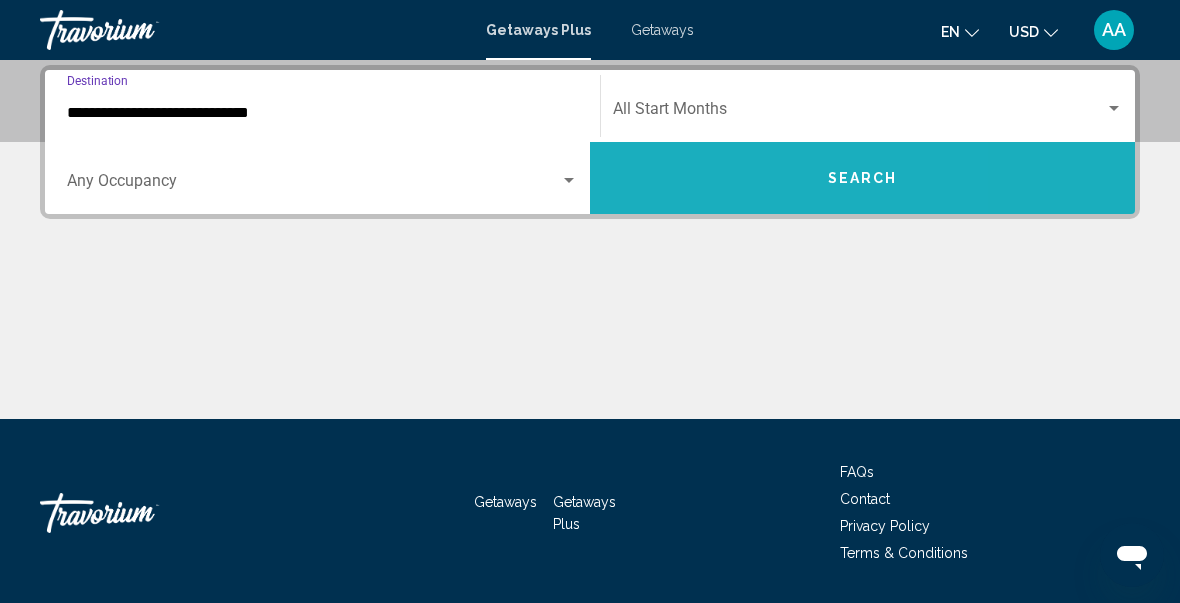 click on "Search" at bounding box center [862, 178] 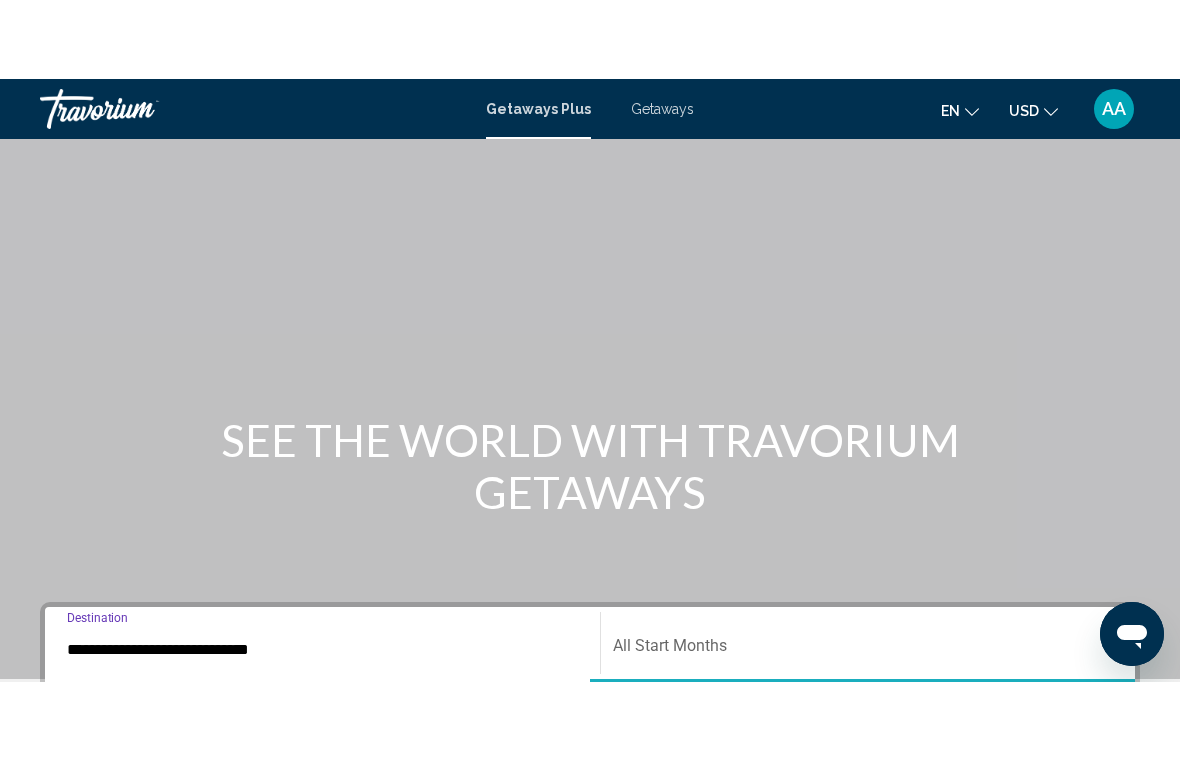 scroll, scrollTop: 30, scrollLeft: 0, axis: vertical 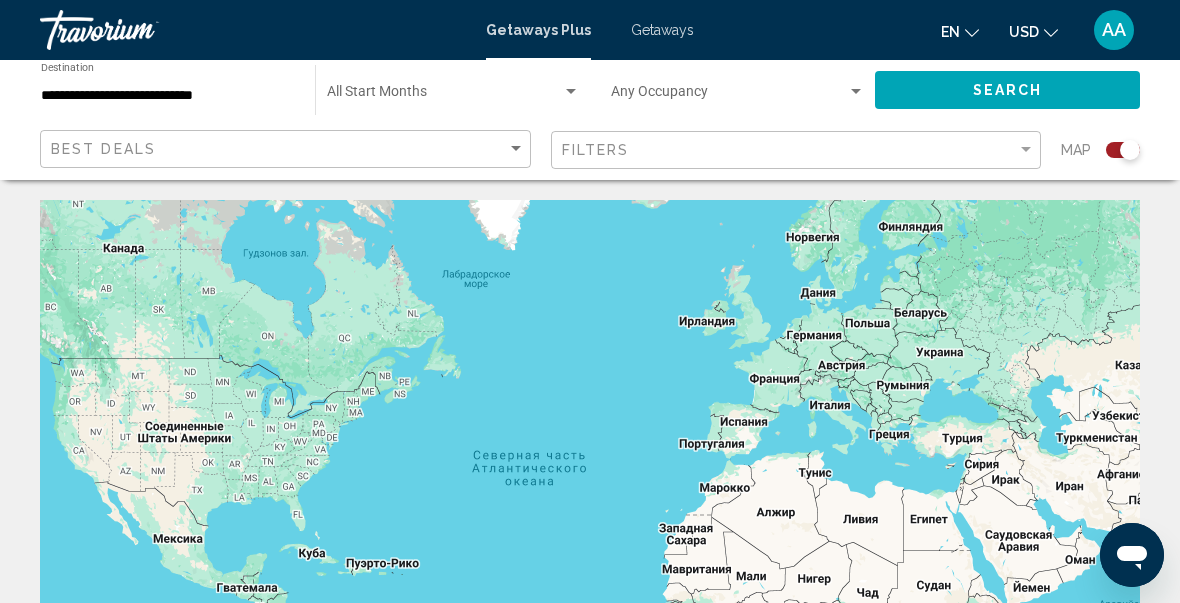 click on "**********" at bounding box center (168, 96) 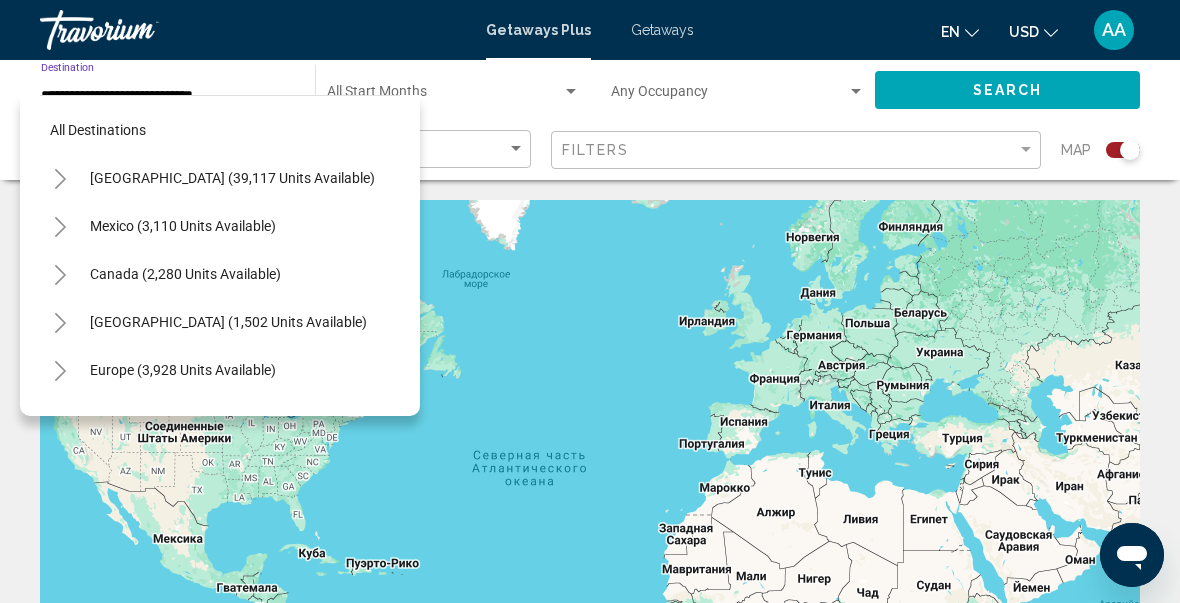 scroll, scrollTop: 599, scrollLeft: 0, axis: vertical 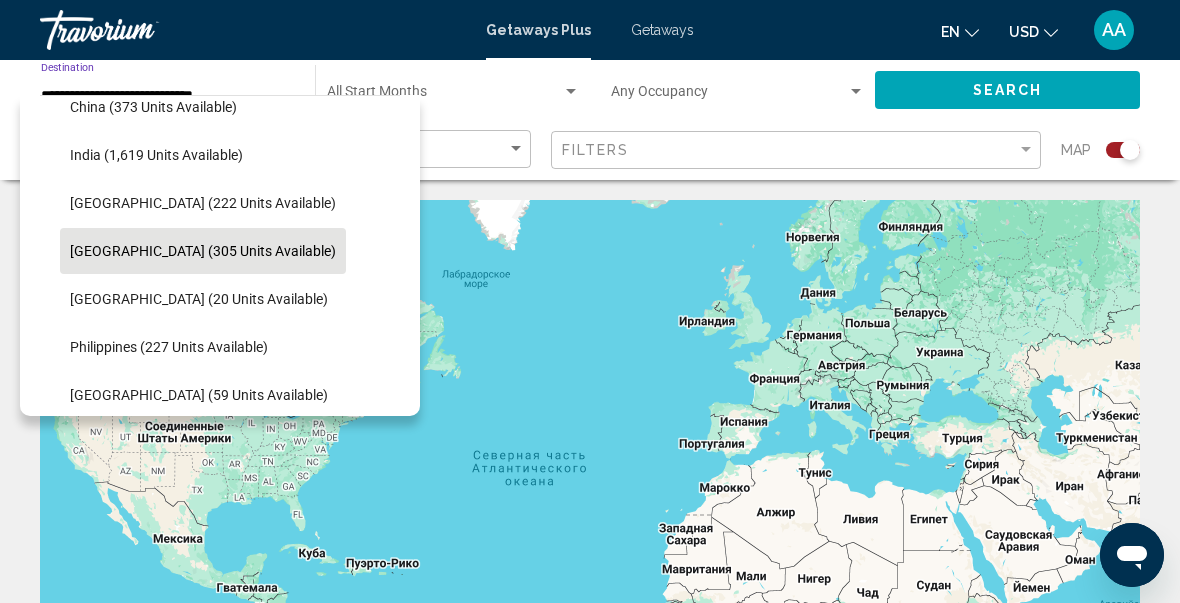 click on "[GEOGRAPHIC_DATA] (305 units available)" 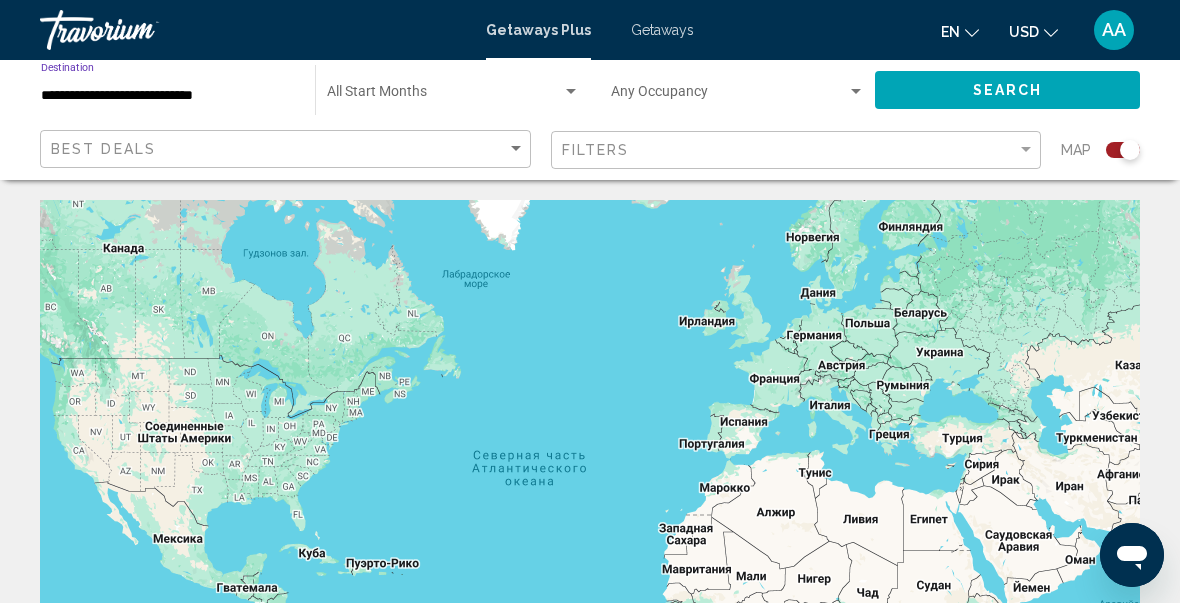 click on "**********" at bounding box center (168, 96) 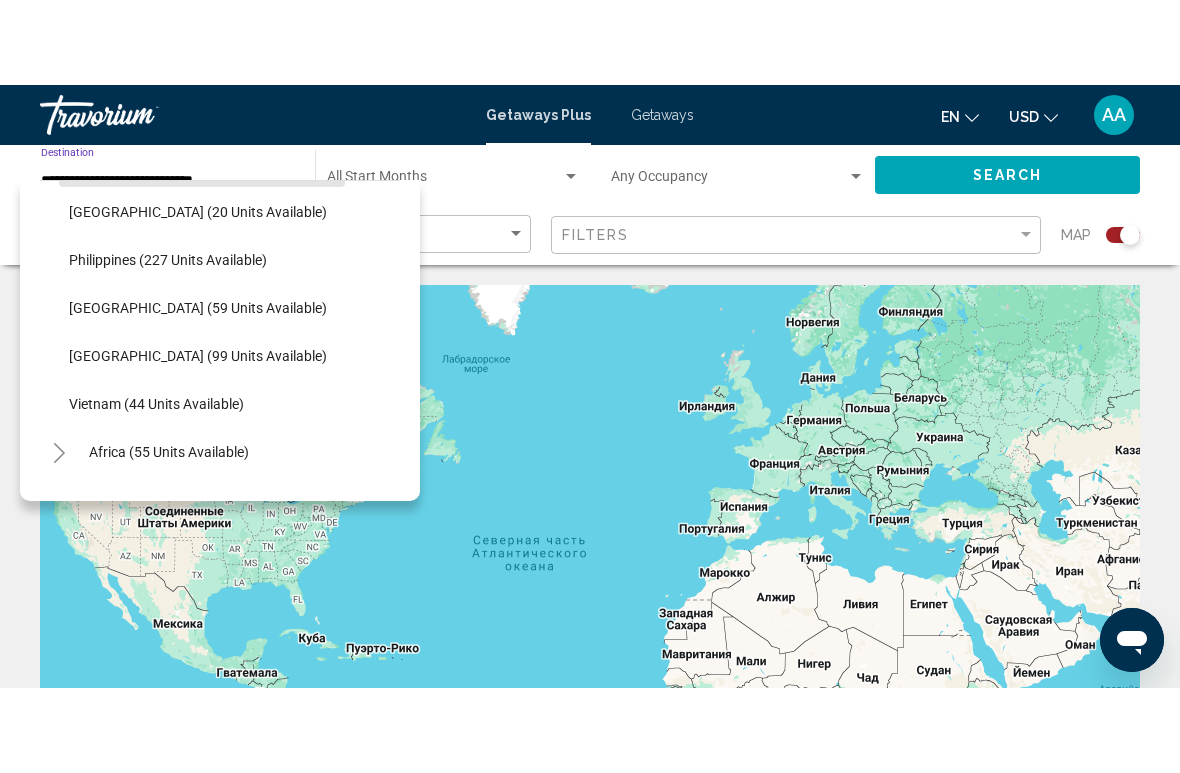 scroll, scrollTop: 772, scrollLeft: 2, axis: both 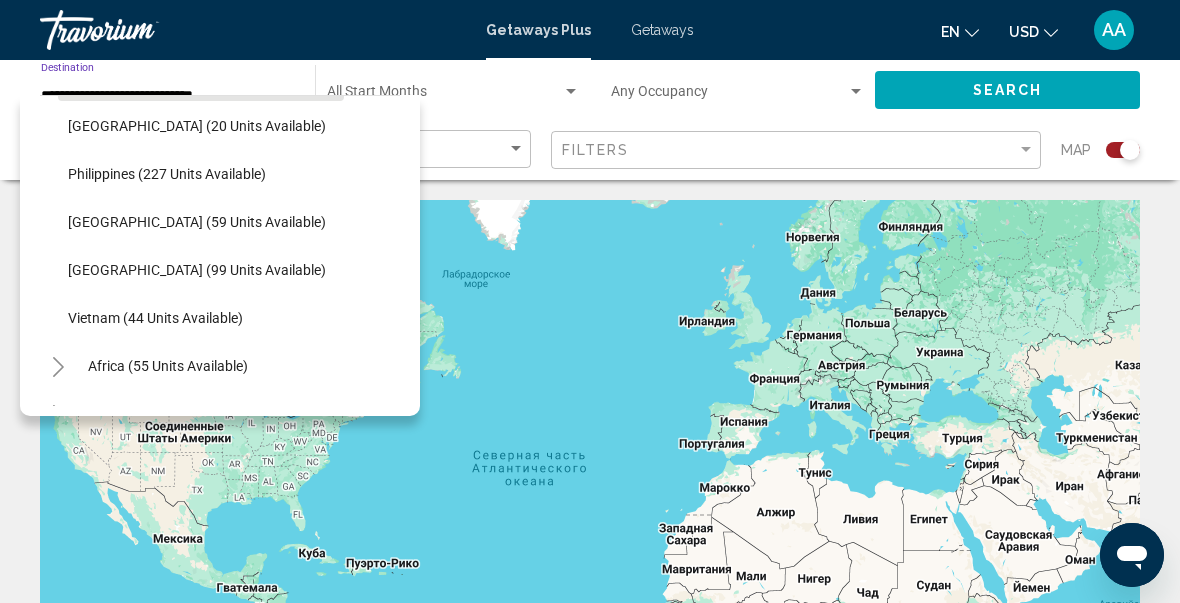 click on "Vietnam (44 units available)" 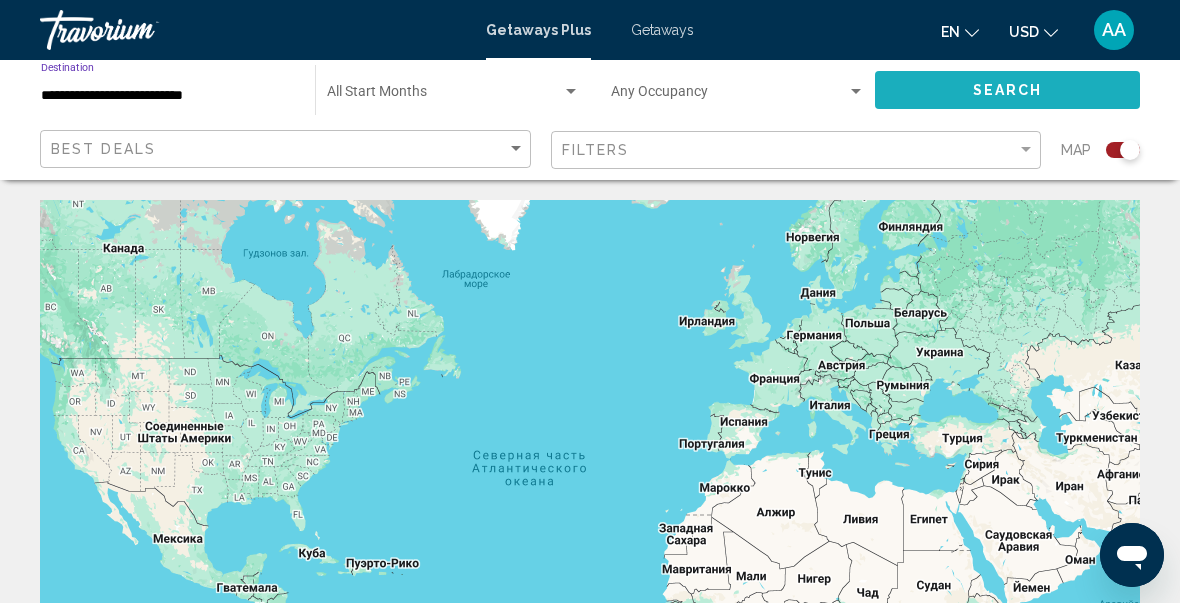 click on "Search" 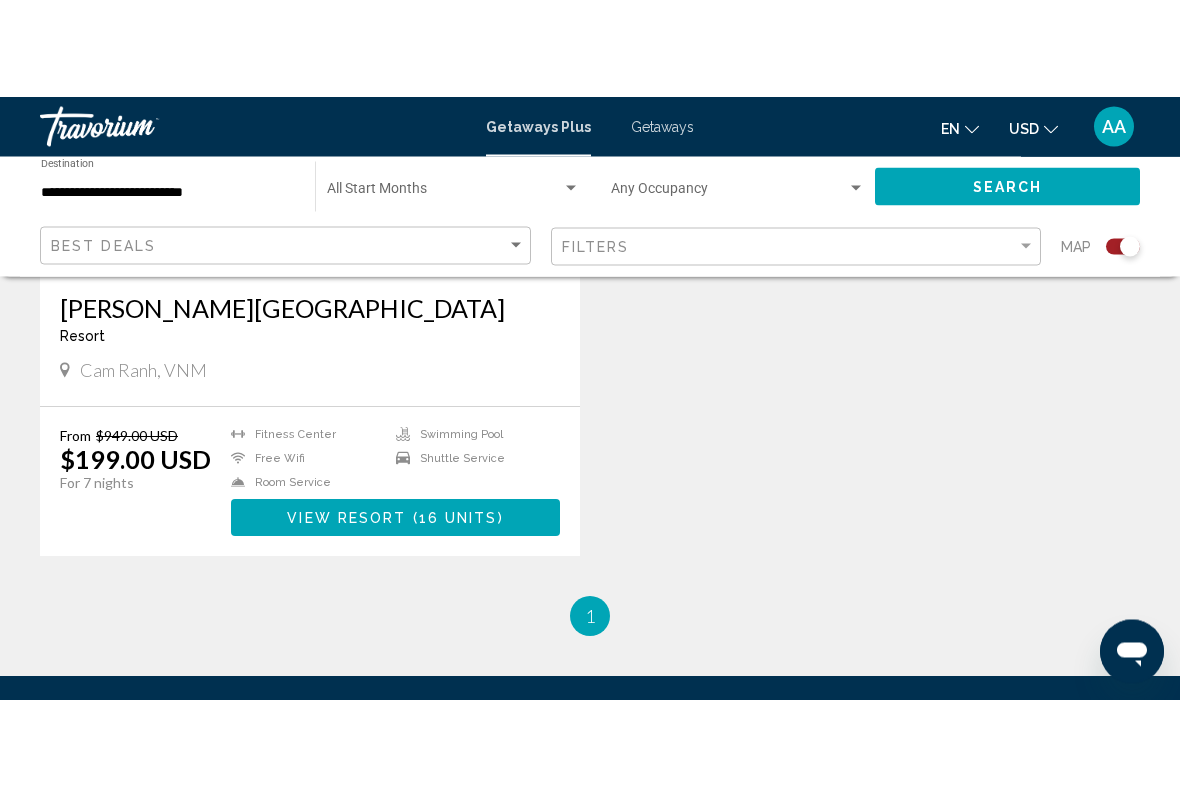 scroll, scrollTop: 1034, scrollLeft: 0, axis: vertical 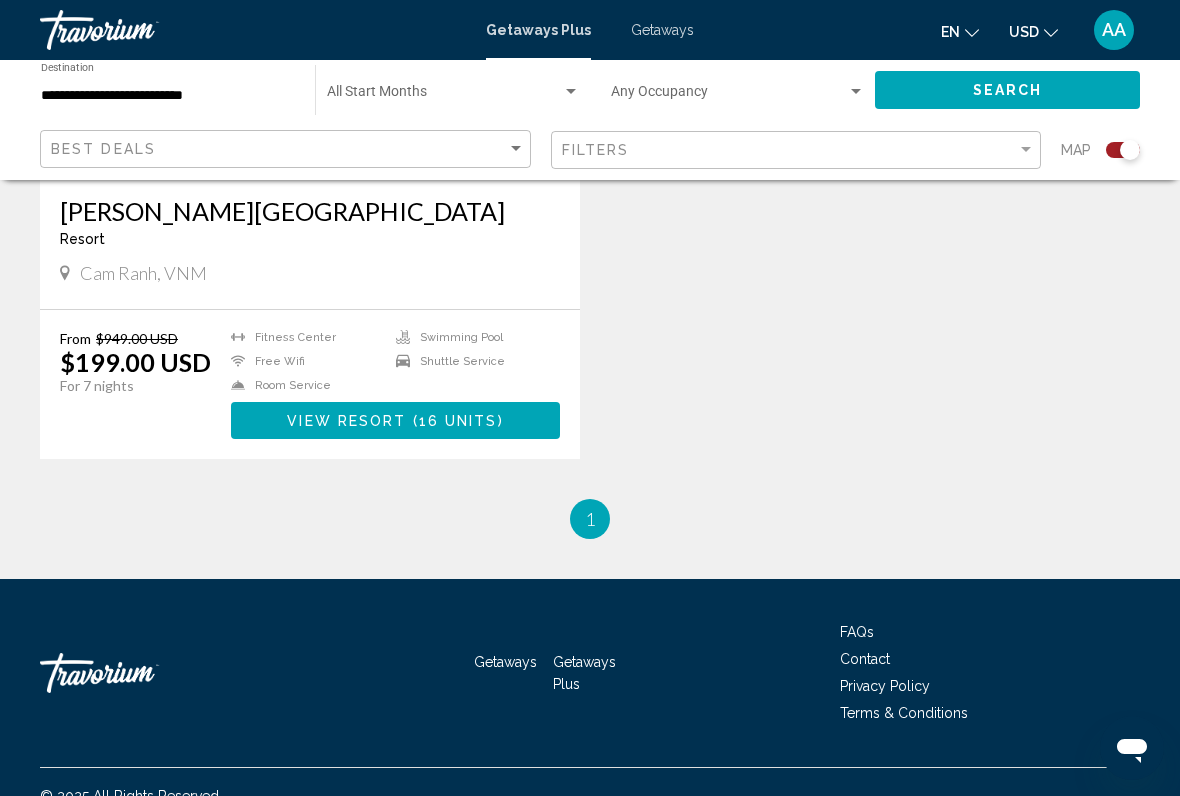 click on "View Resort    ( 16 units )" at bounding box center [395, 420] 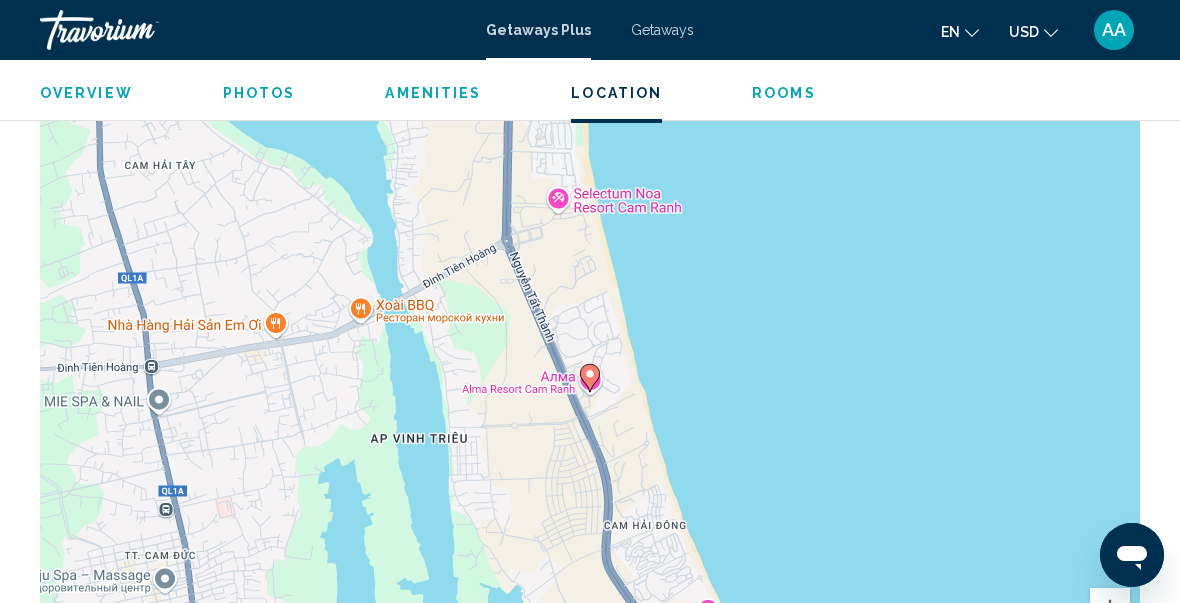scroll, scrollTop: 2784, scrollLeft: 0, axis: vertical 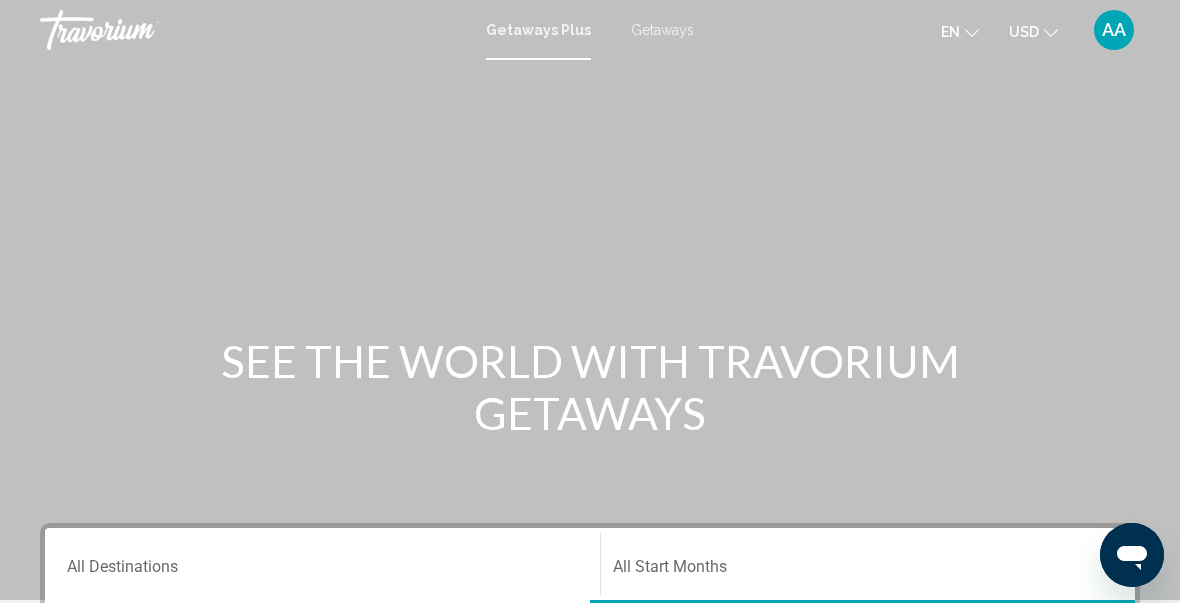 click on "Destination All Destinations" at bounding box center [322, 571] 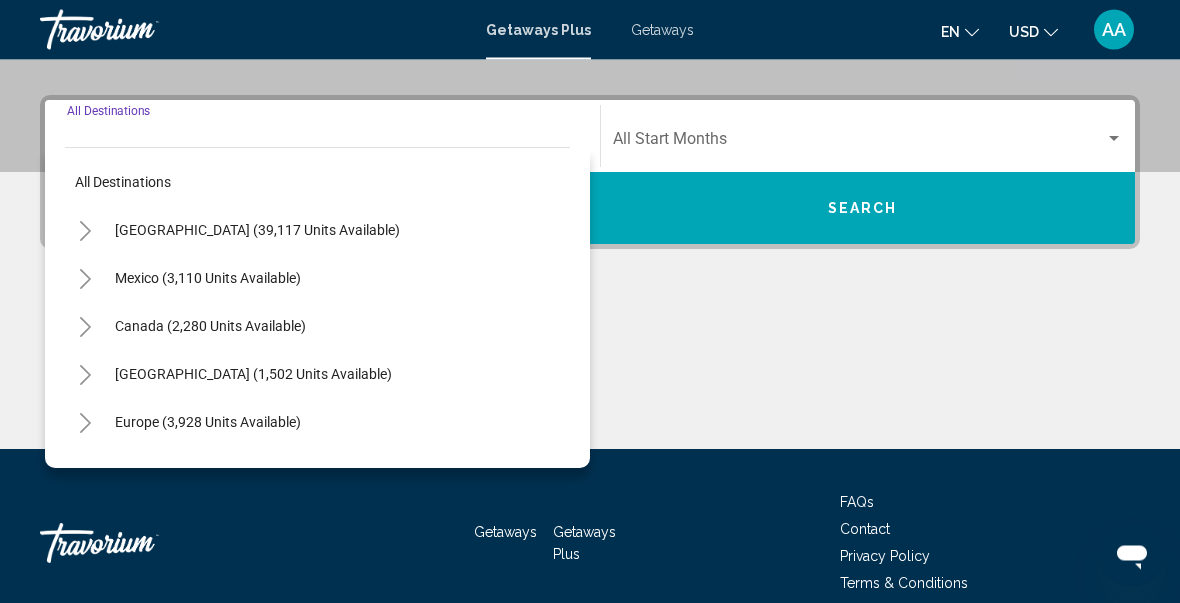 scroll, scrollTop: 458, scrollLeft: 0, axis: vertical 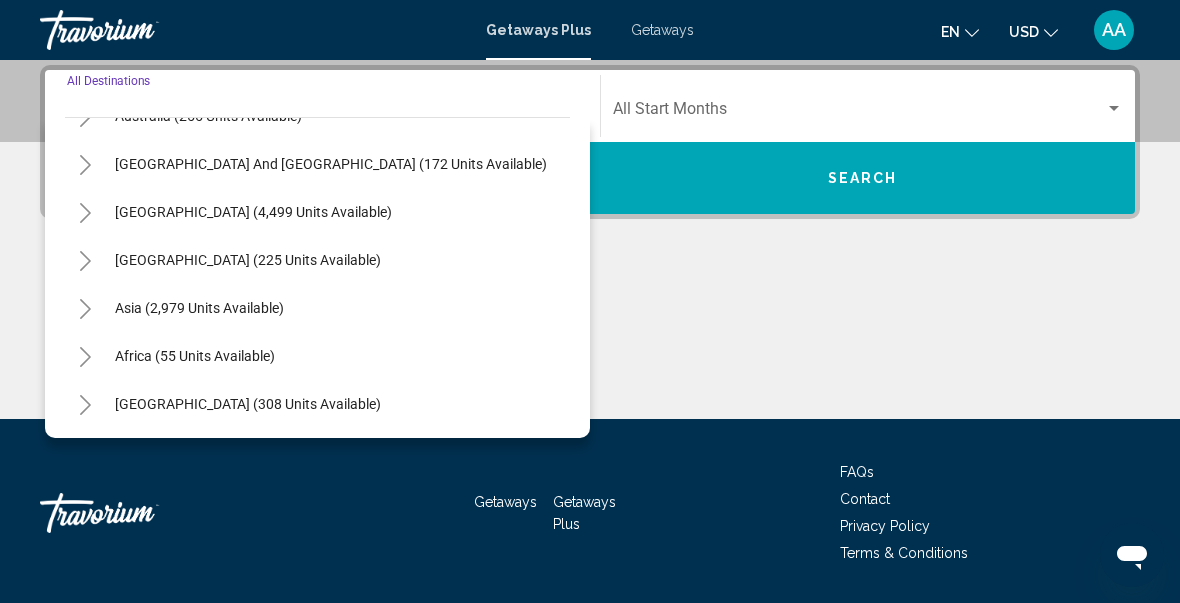 click on "Asia (2,979 units available)" at bounding box center (195, 356) 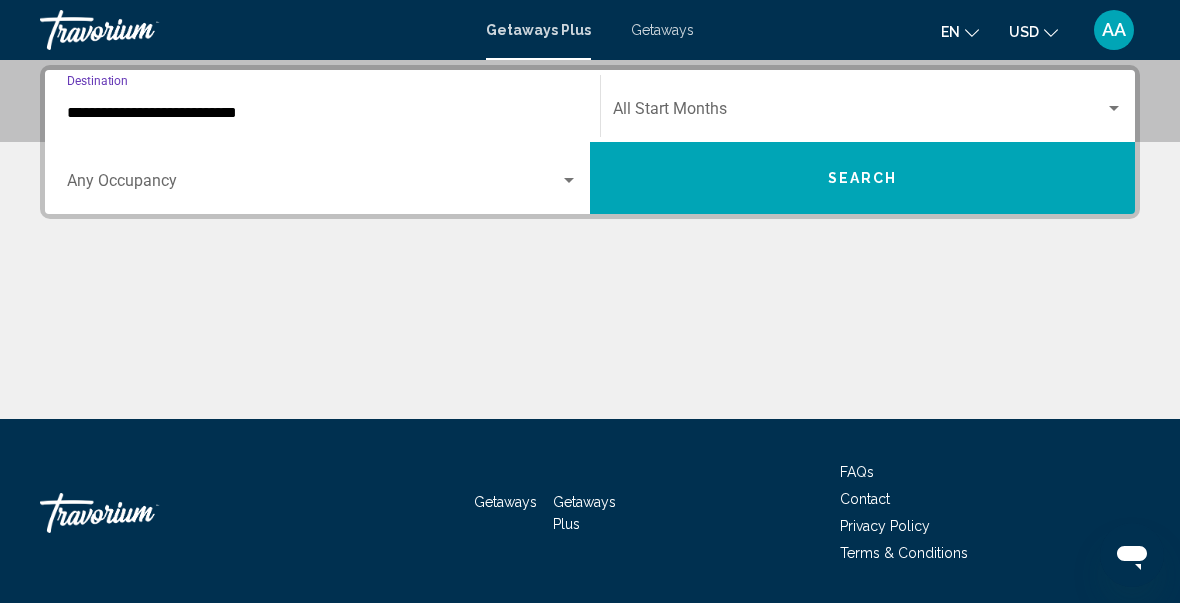 click on "**********" at bounding box center (322, 113) 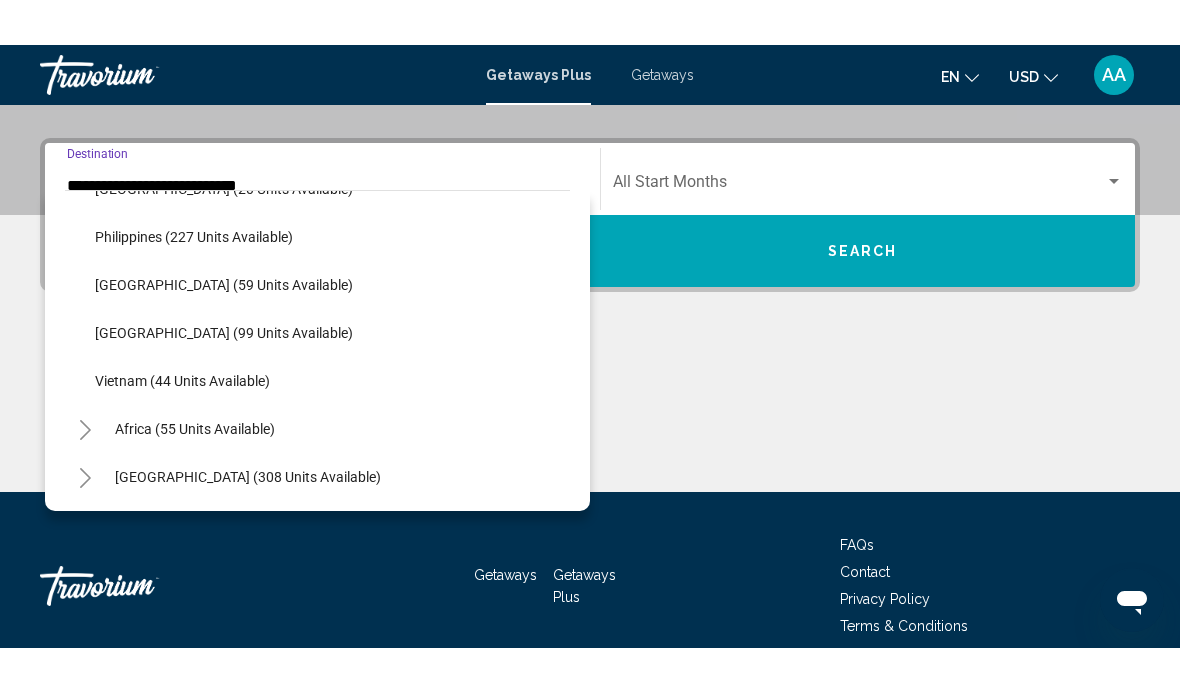scroll, scrollTop: 804, scrollLeft: 0, axis: vertical 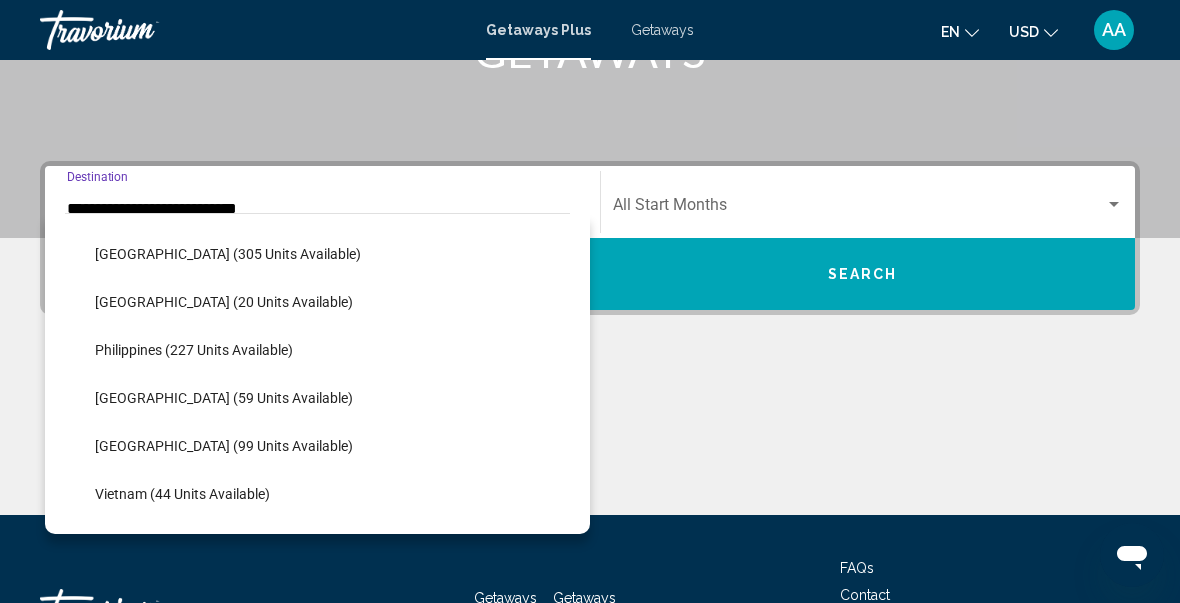 click on "[GEOGRAPHIC_DATA] (20 units available)" 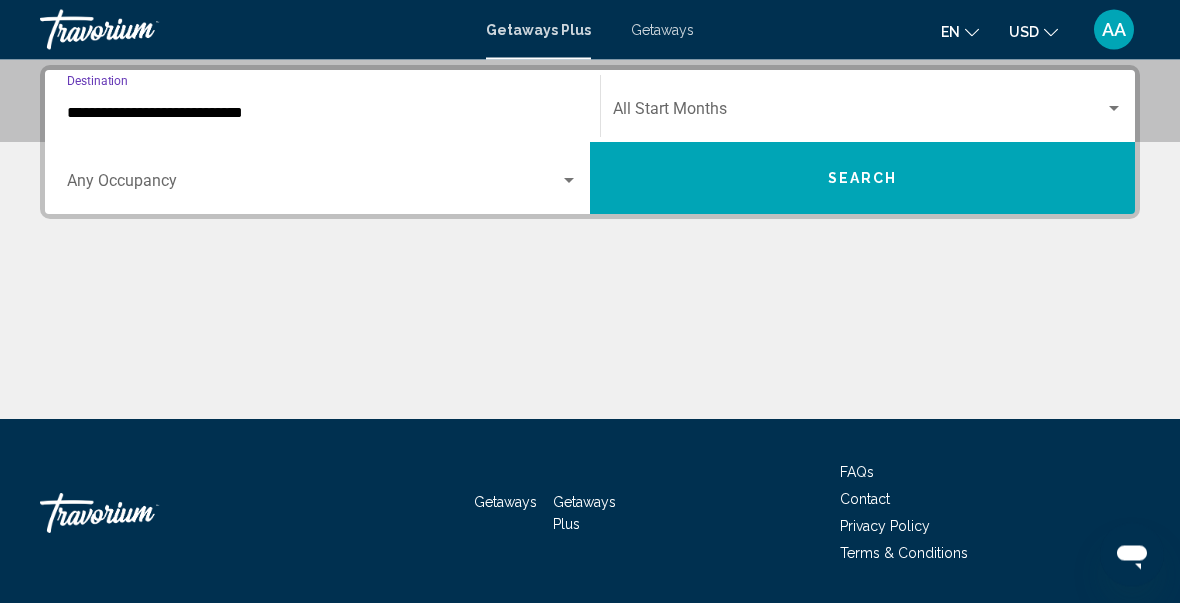 scroll, scrollTop: 458, scrollLeft: 0, axis: vertical 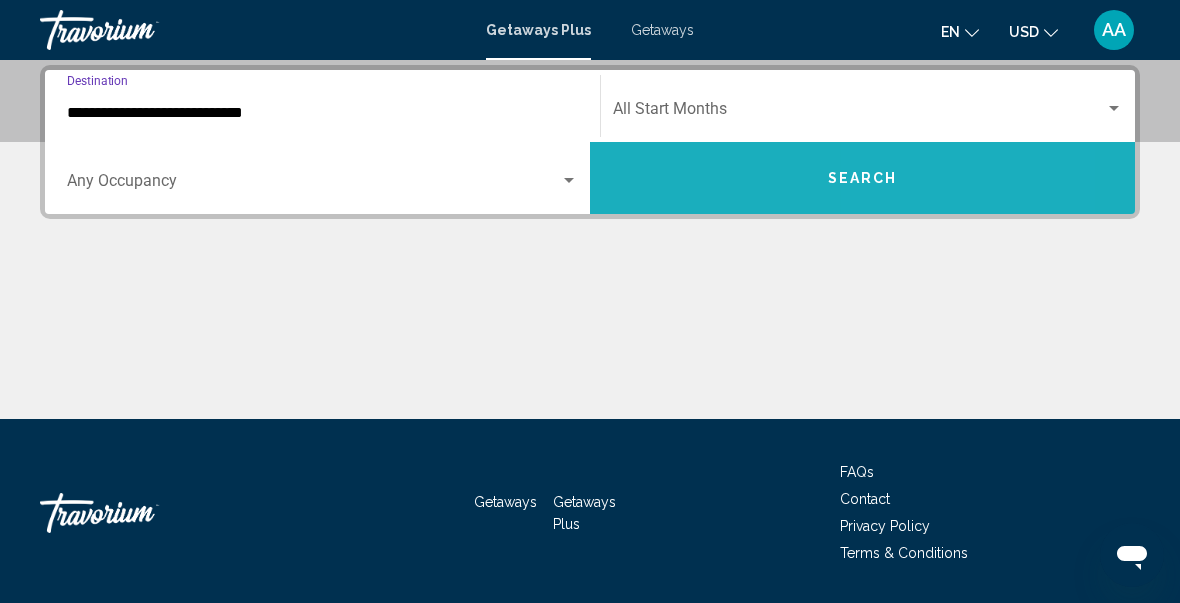 click on "Search" at bounding box center (862, 178) 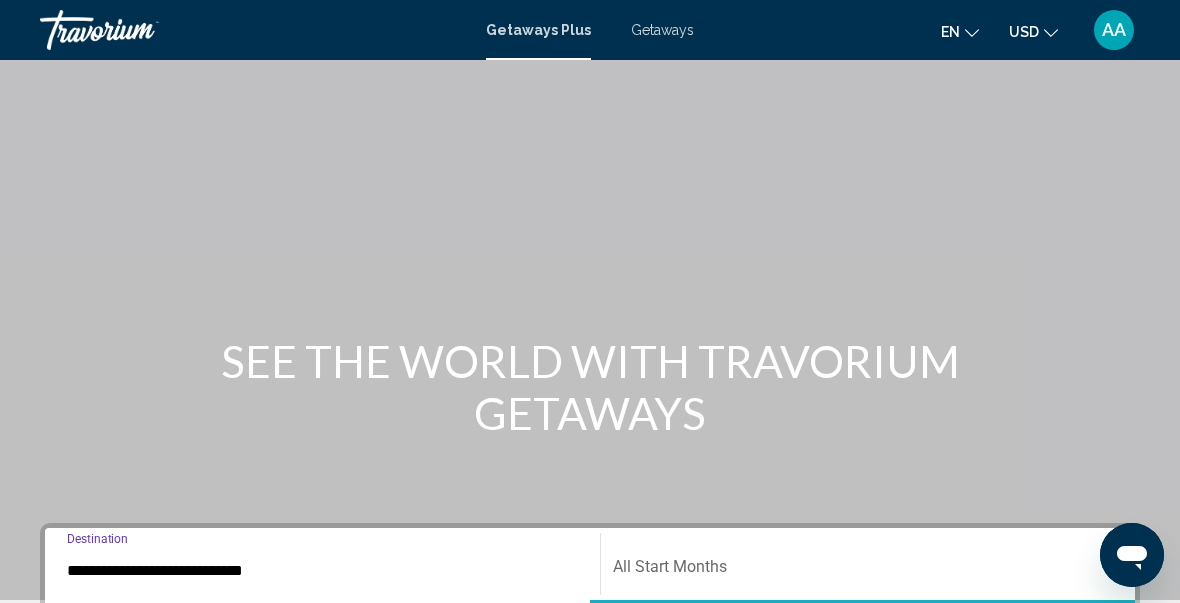 scroll, scrollTop: 30, scrollLeft: 0, axis: vertical 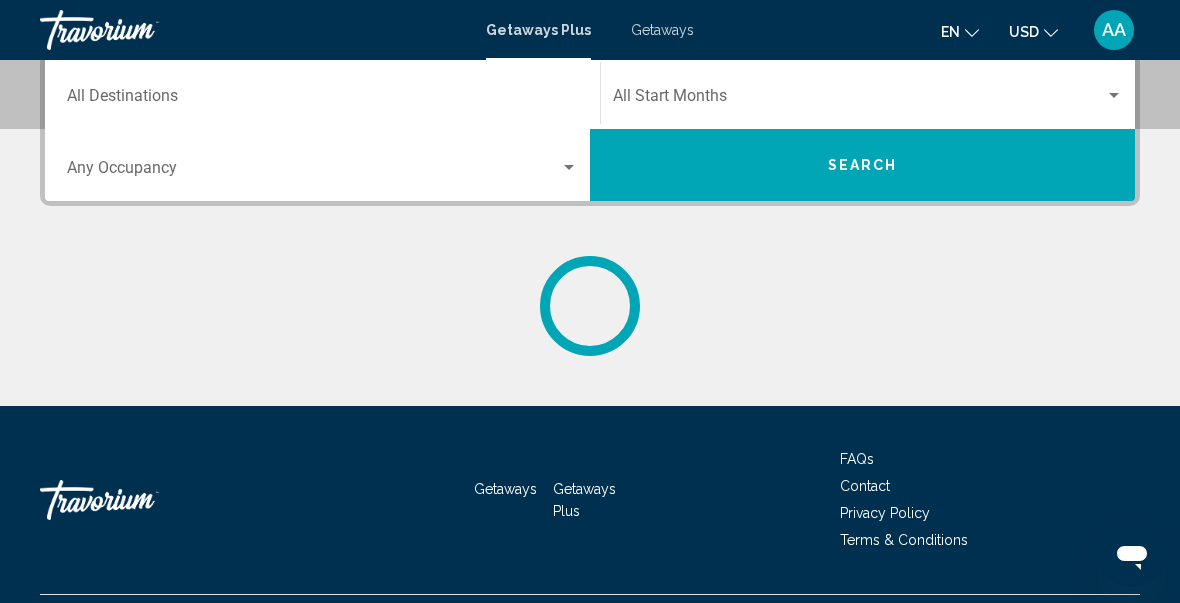 click on "Destination All Destinations" at bounding box center (322, 100) 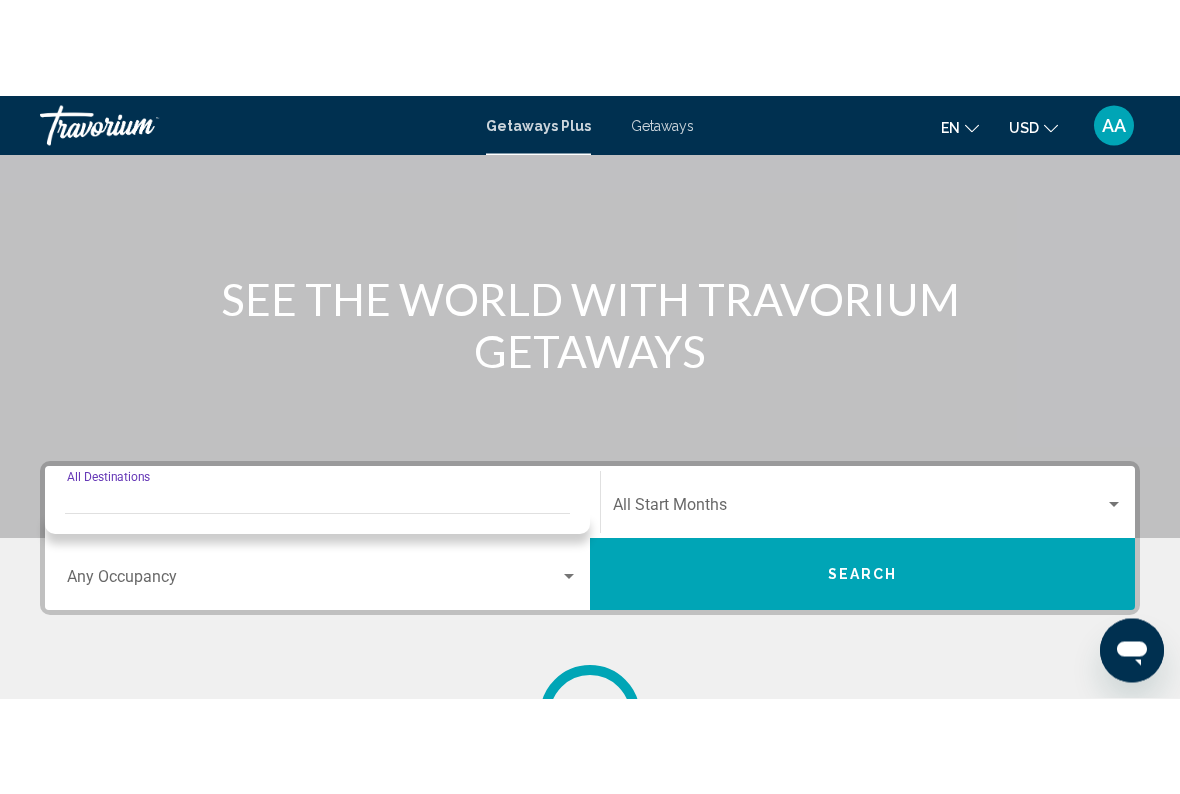 scroll, scrollTop: 0, scrollLeft: 0, axis: both 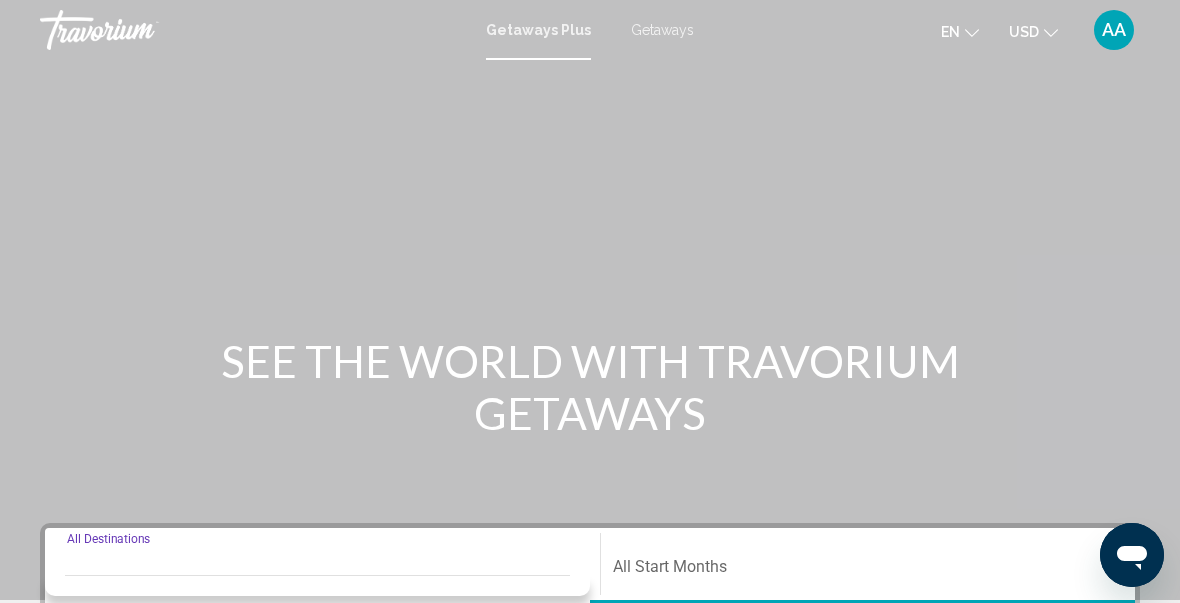 click on "SEE THE WORLD WITH TRAVORIUM GETAWAYS" at bounding box center (590, 387) 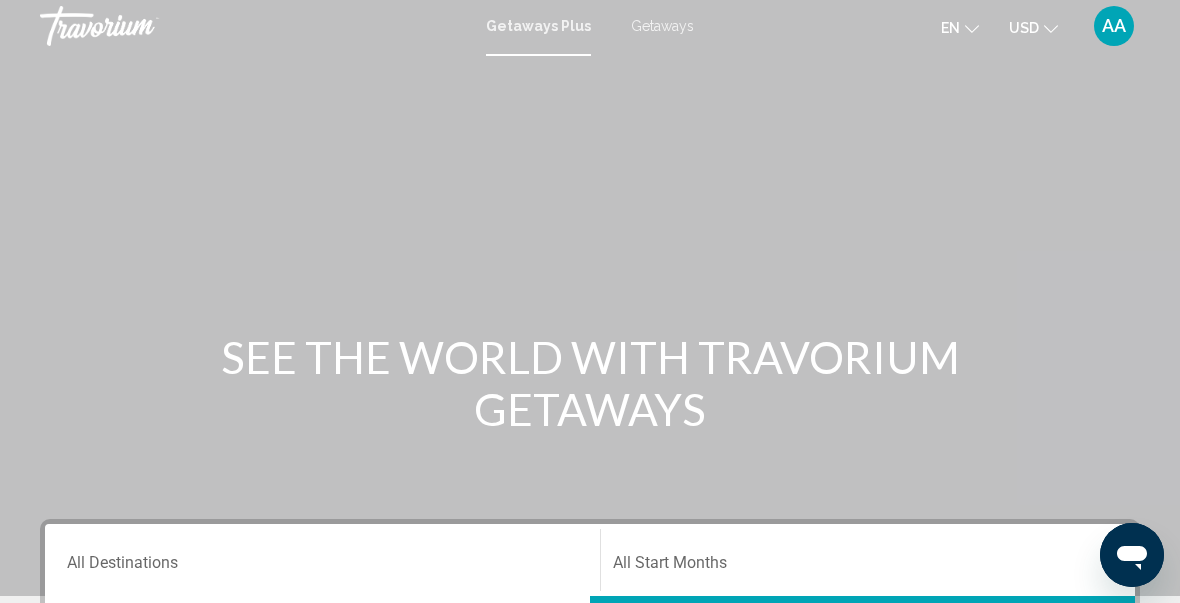 scroll, scrollTop: 0, scrollLeft: 0, axis: both 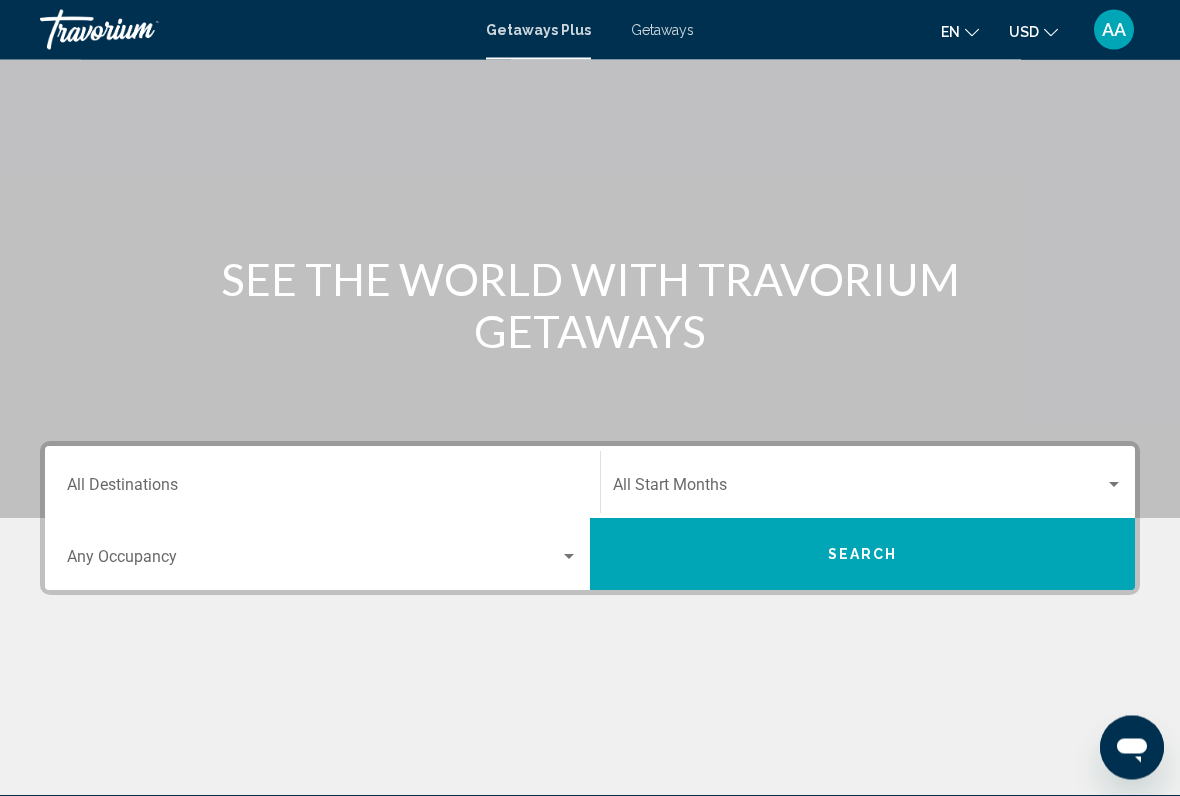 click on "Destination All Destinations" at bounding box center [322, 490] 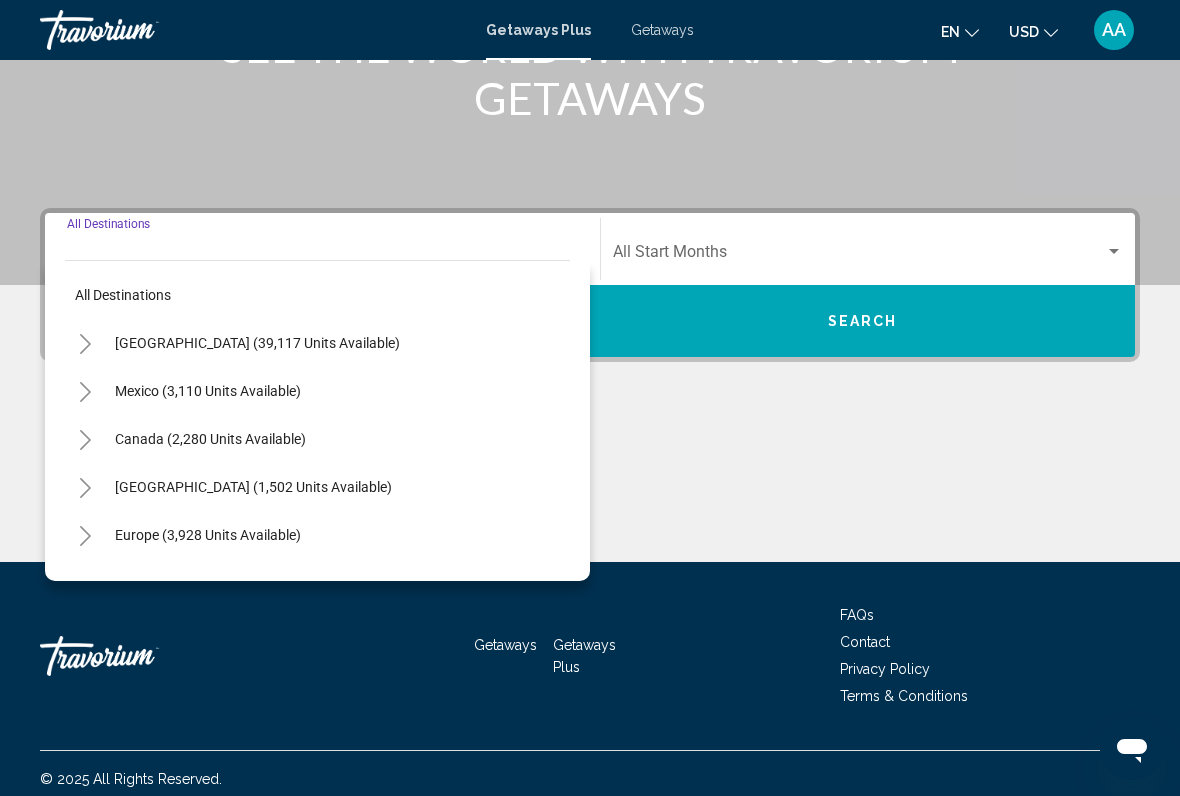 scroll, scrollTop: 326, scrollLeft: 0, axis: vertical 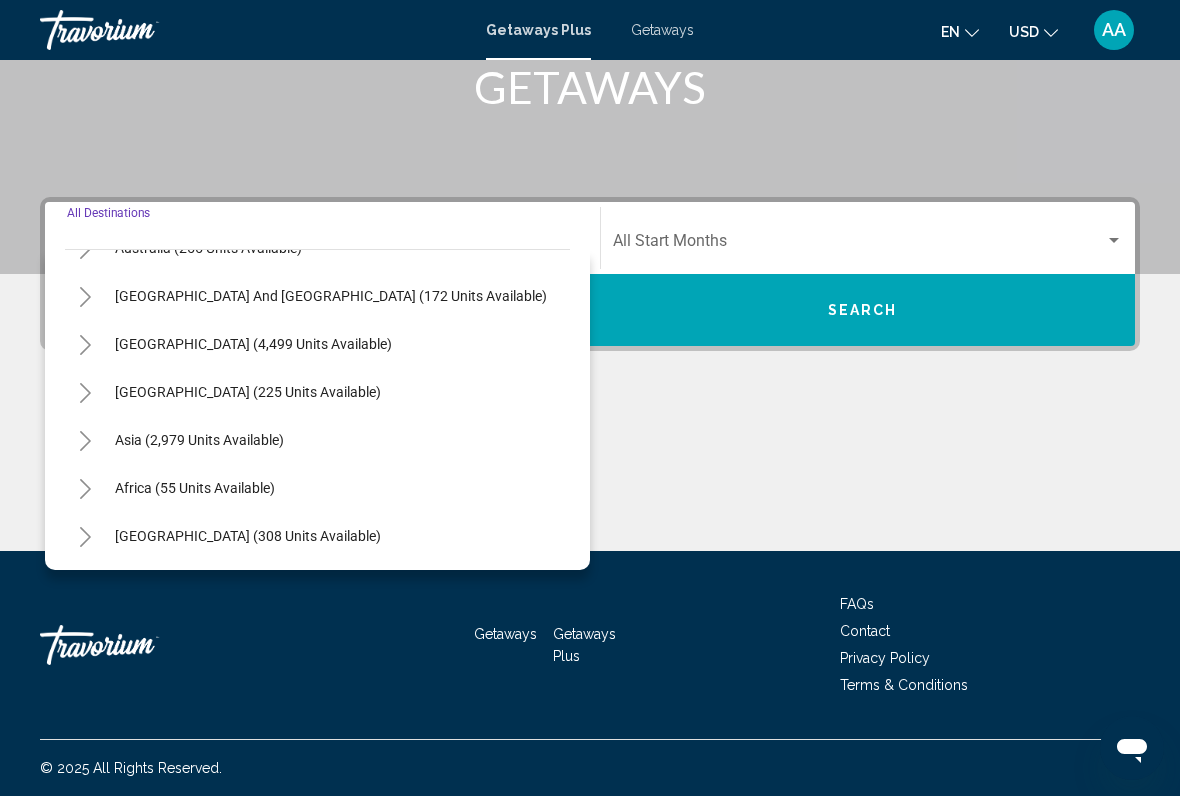 click on "Asia (2,979 units available)" at bounding box center (195, 488) 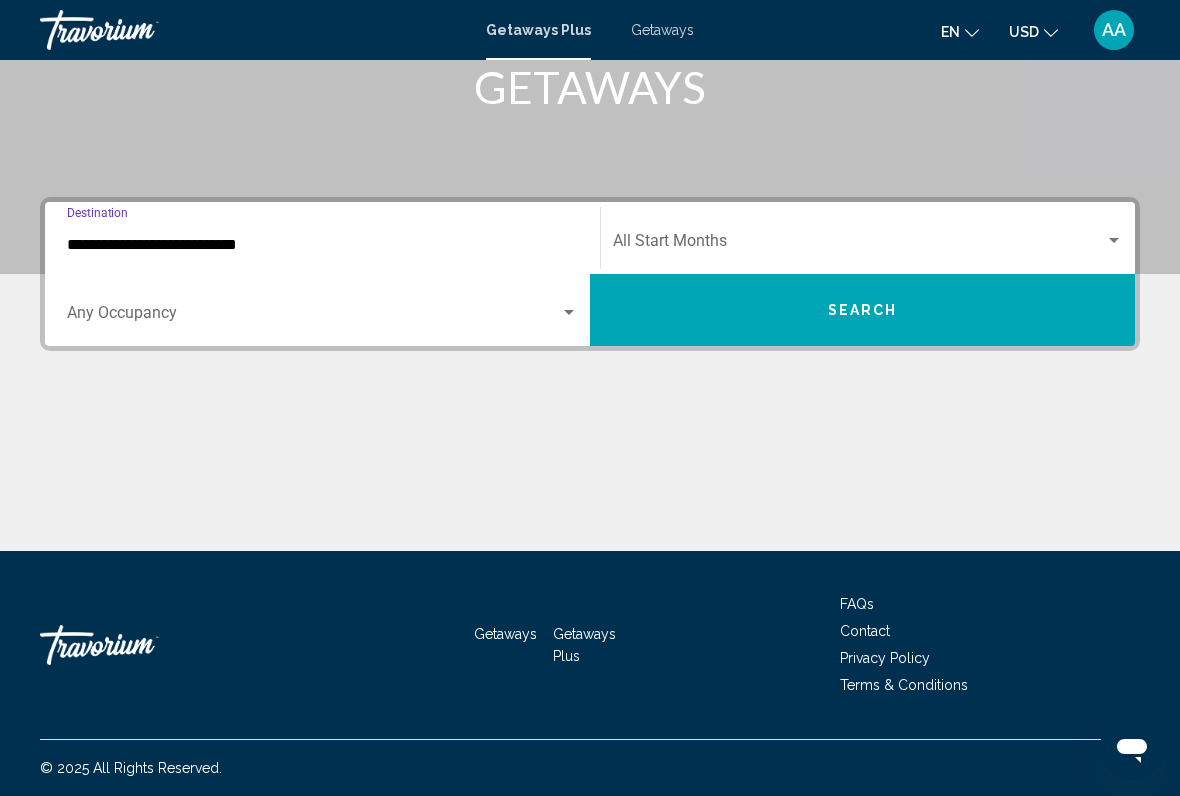 click on "**********" at bounding box center (322, 245) 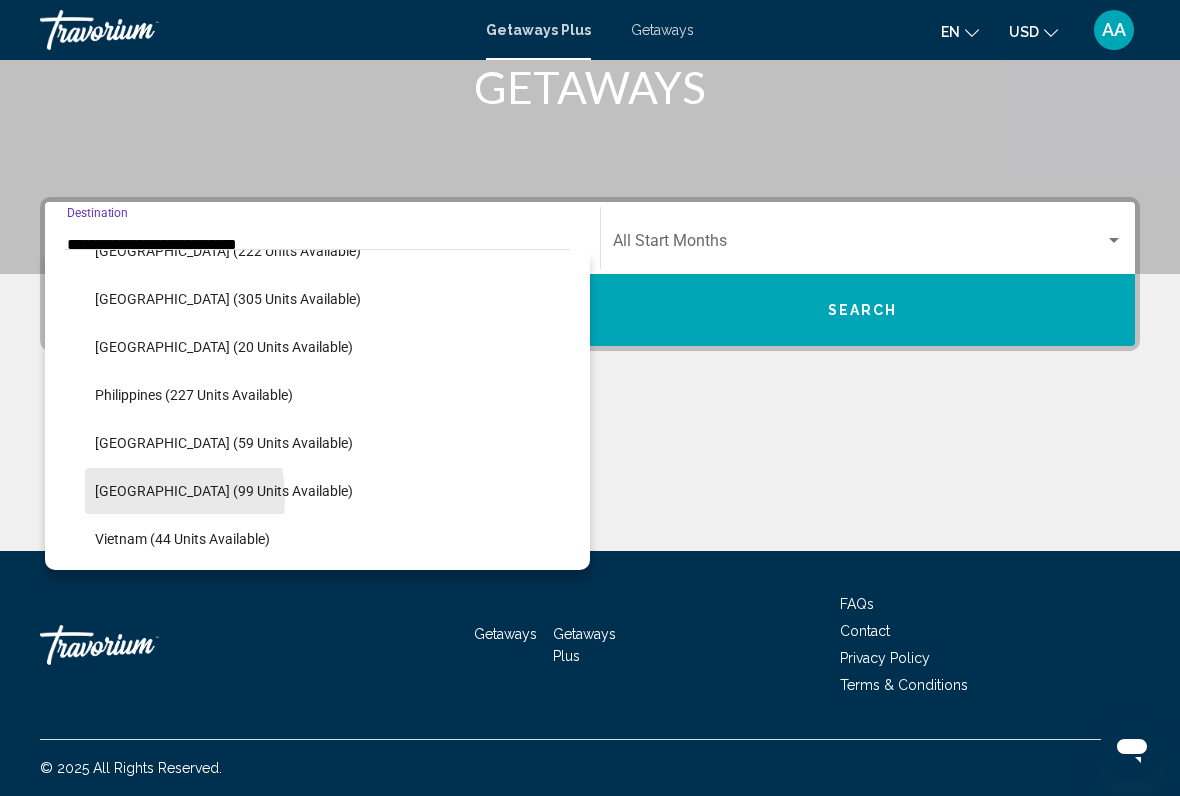 scroll, scrollTop: 704, scrollLeft: 0, axis: vertical 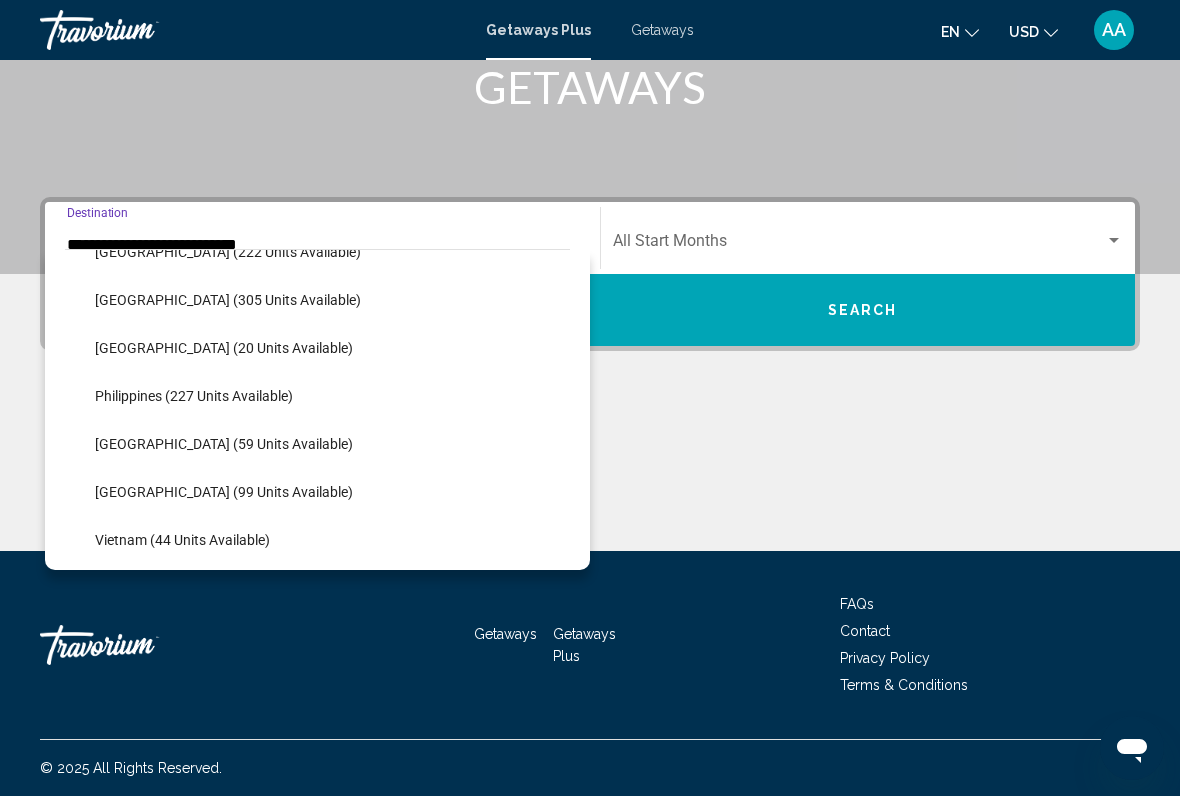 click on "[GEOGRAPHIC_DATA] (20 units available)" 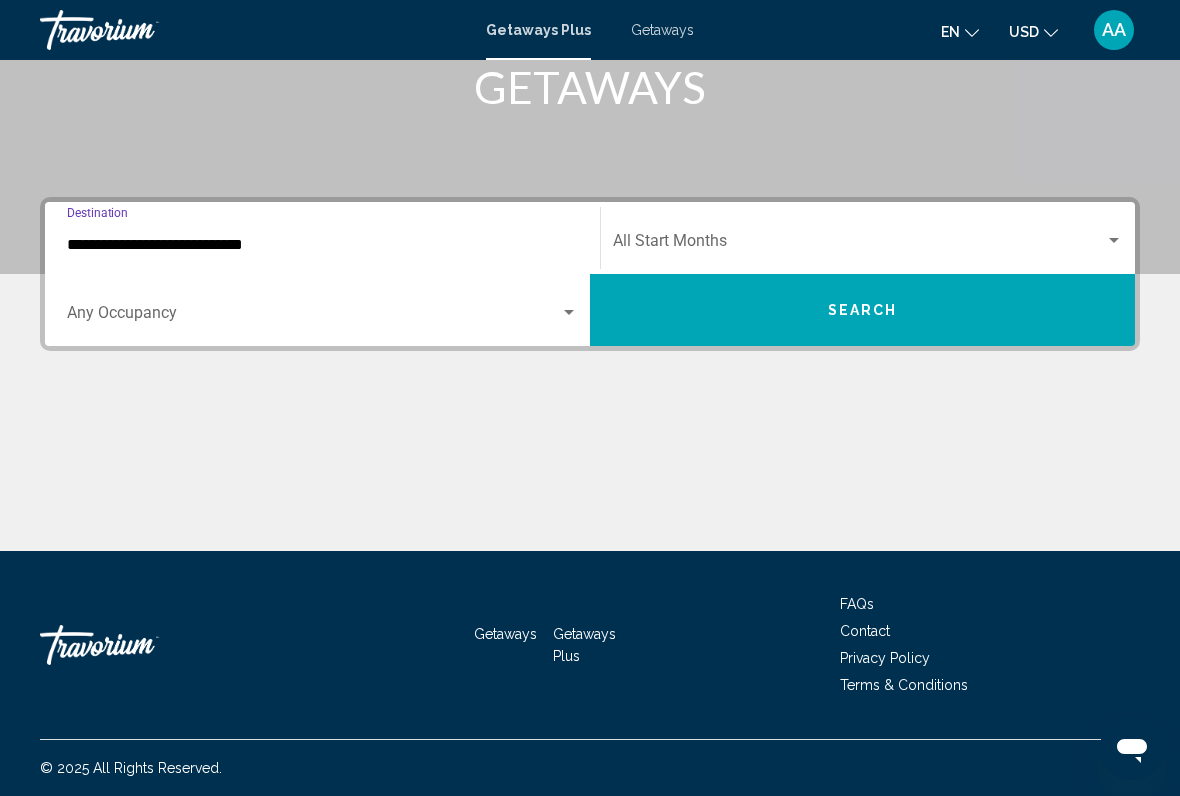 click on "Search" at bounding box center [862, 310] 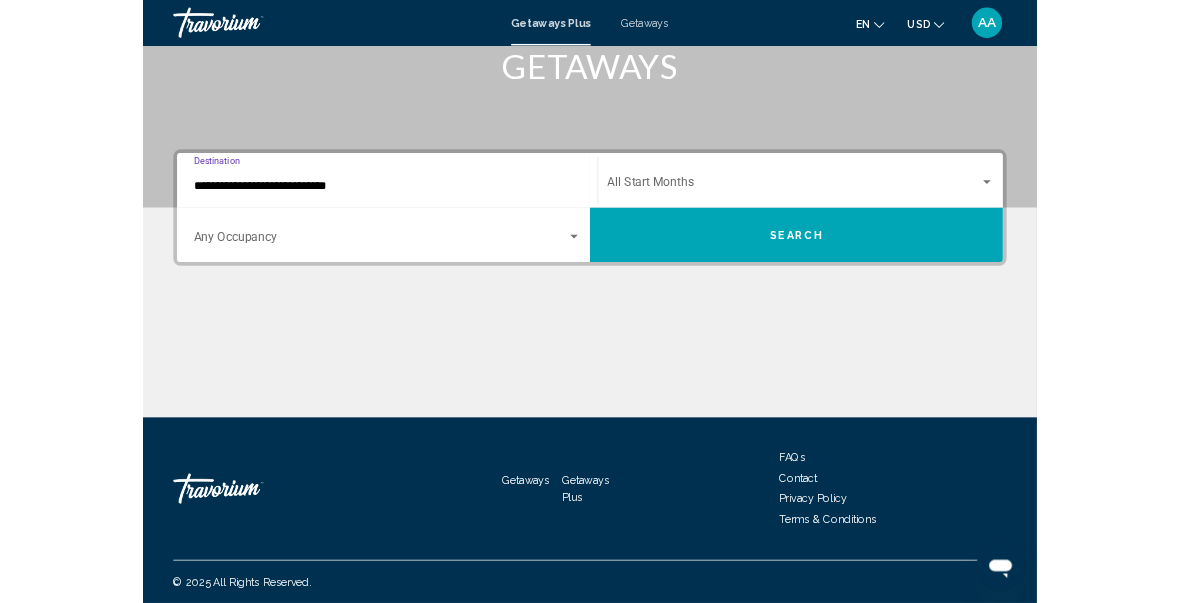 scroll, scrollTop: 0, scrollLeft: 0, axis: both 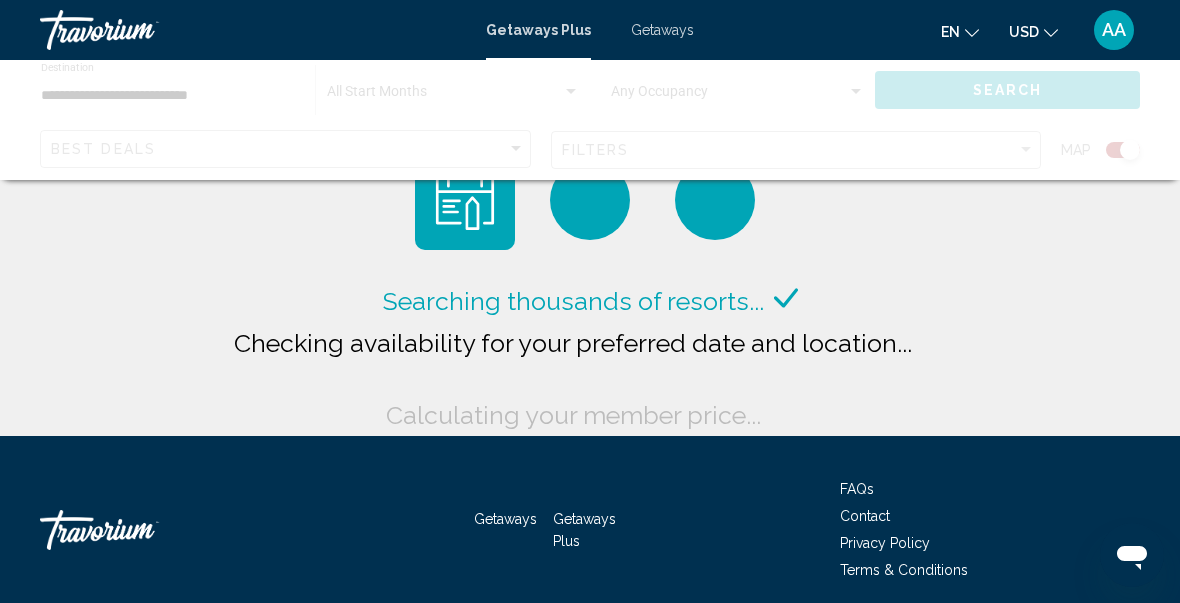 click on "Getaways" at bounding box center (662, 30) 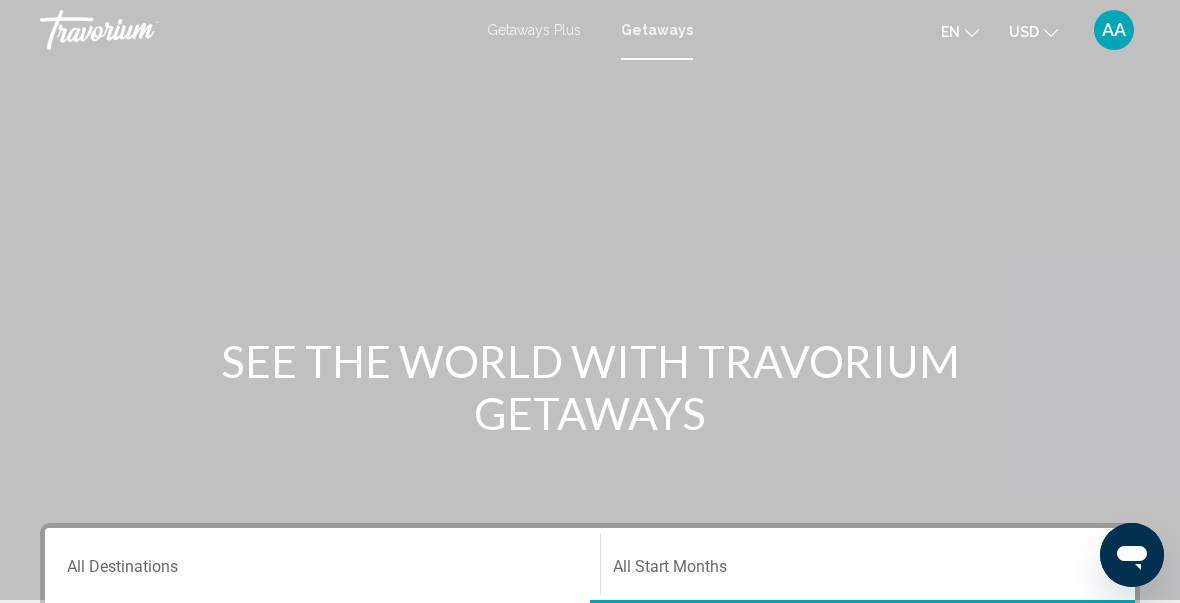 click on "Destination All Destinations" at bounding box center (322, 571) 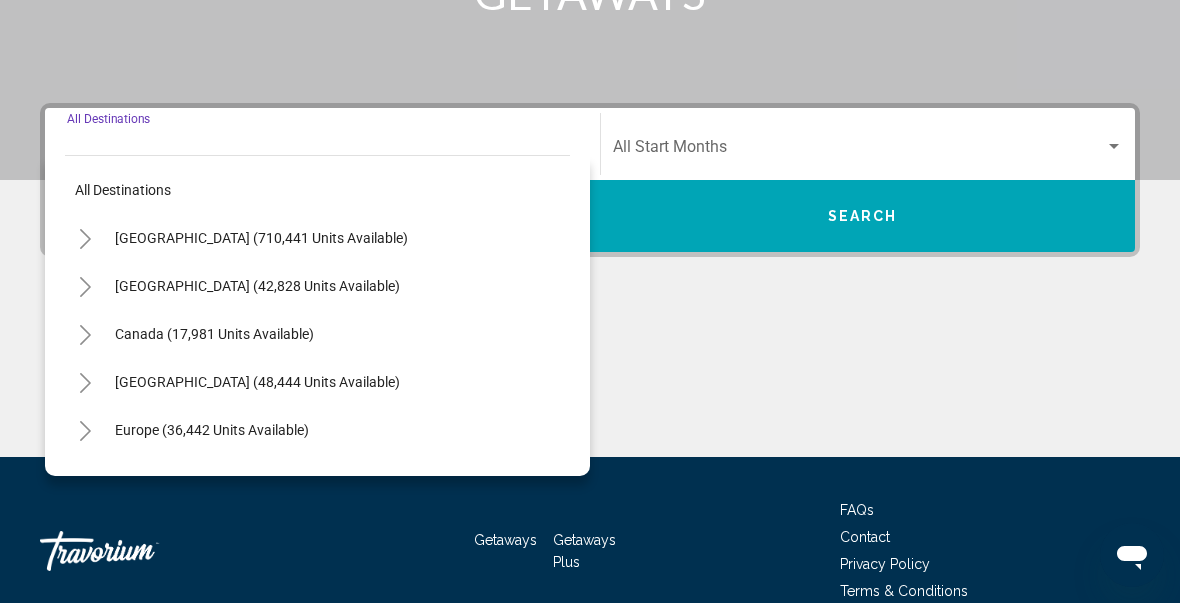 scroll, scrollTop: 458, scrollLeft: 0, axis: vertical 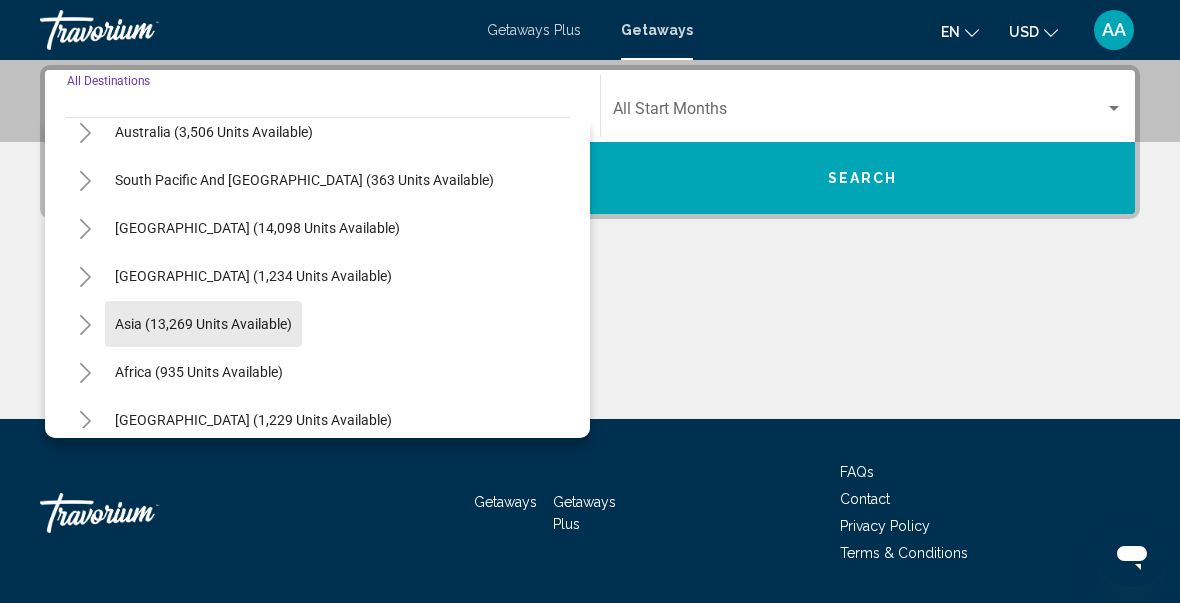 click on "Asia (13,269 units available)" at bounding box center (199, 372) 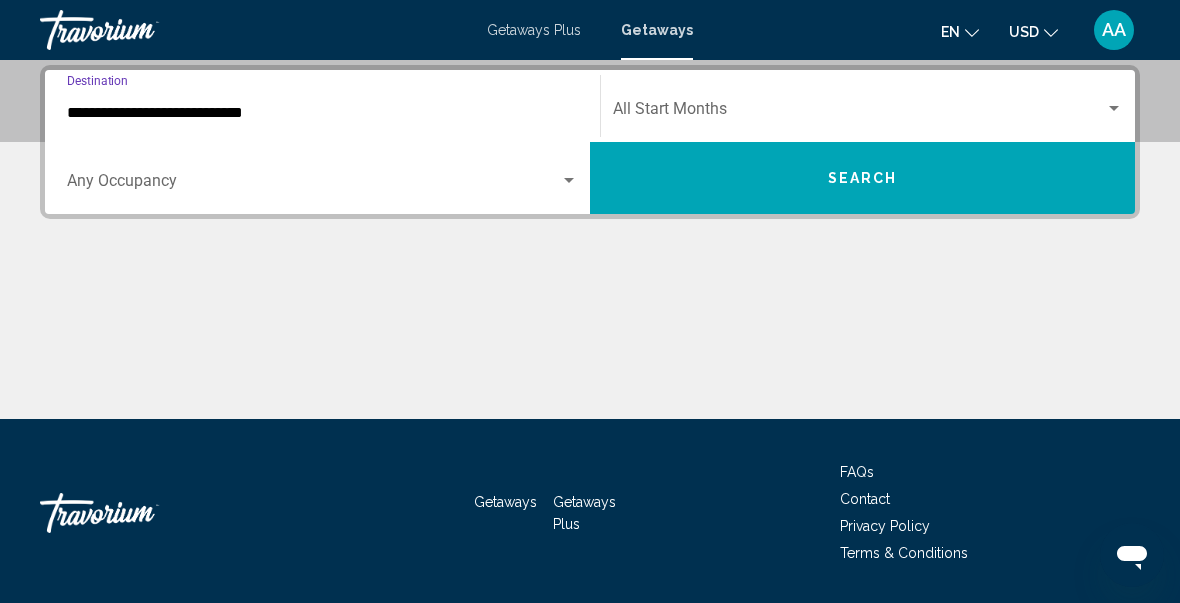 click on "**********" at bounding box center [322, 113] 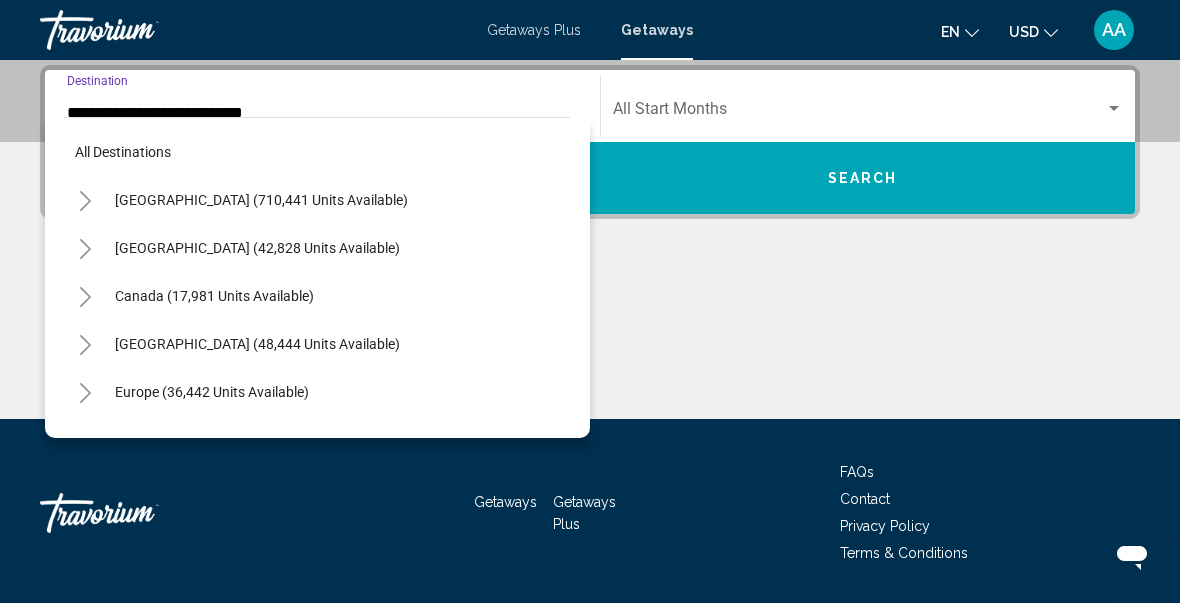 scroll, scrollTop: 430, scrollLeft: 0, axis: vertical 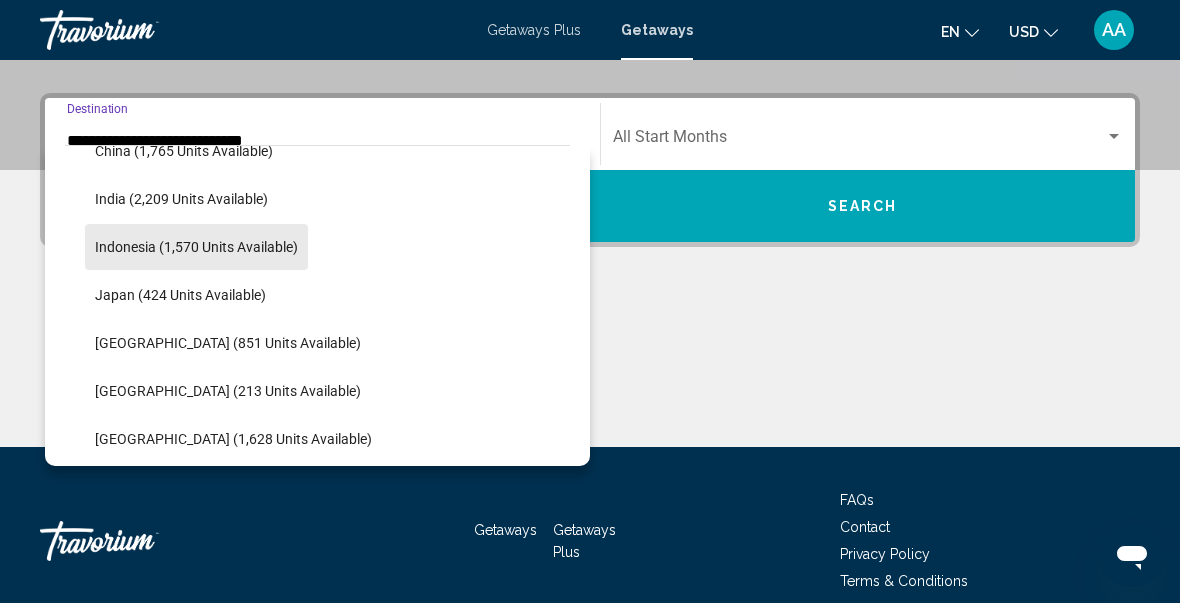 click on "Indonesia (1,570 units available)" 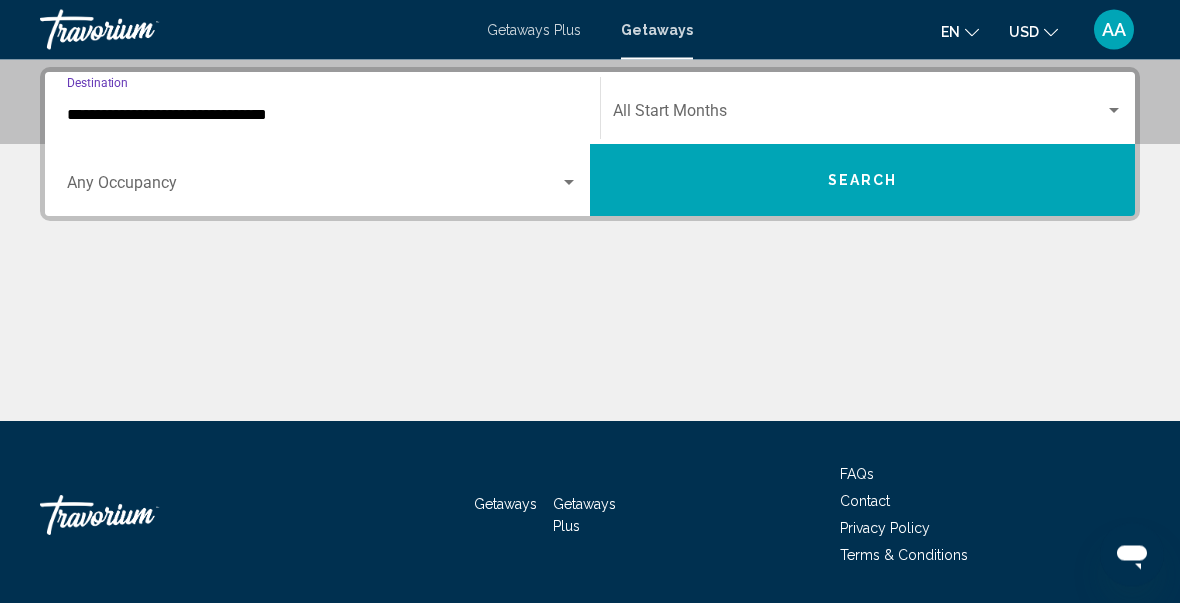 scroll, scrollTop: 457, scrollLeft: 0, axis: vertical 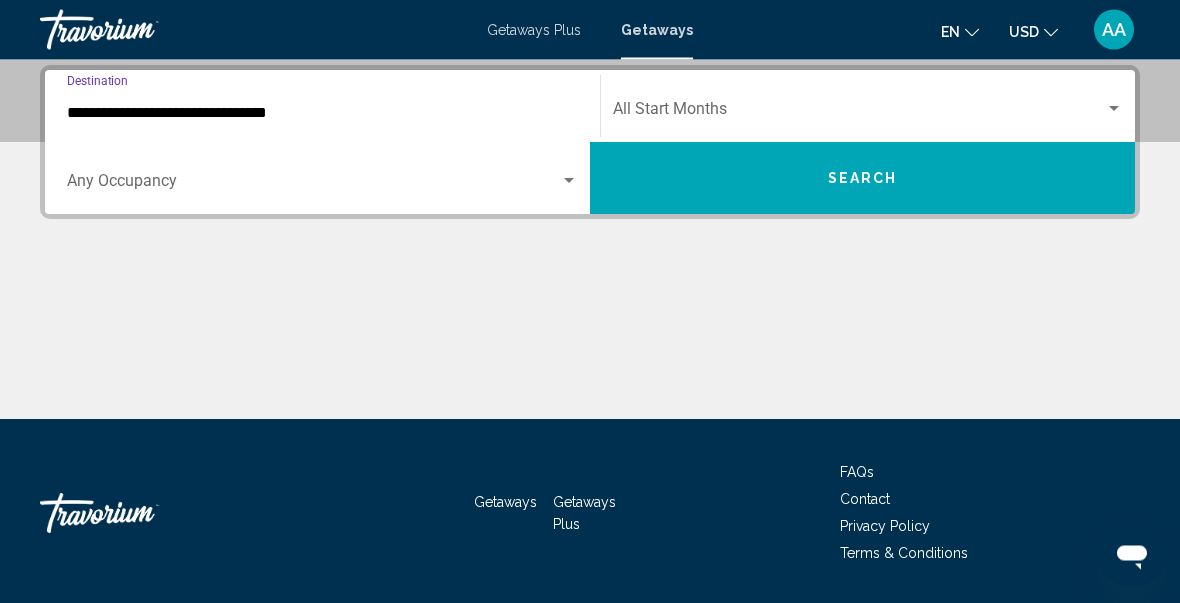 click on "**********" at bounding box center (322, 114) 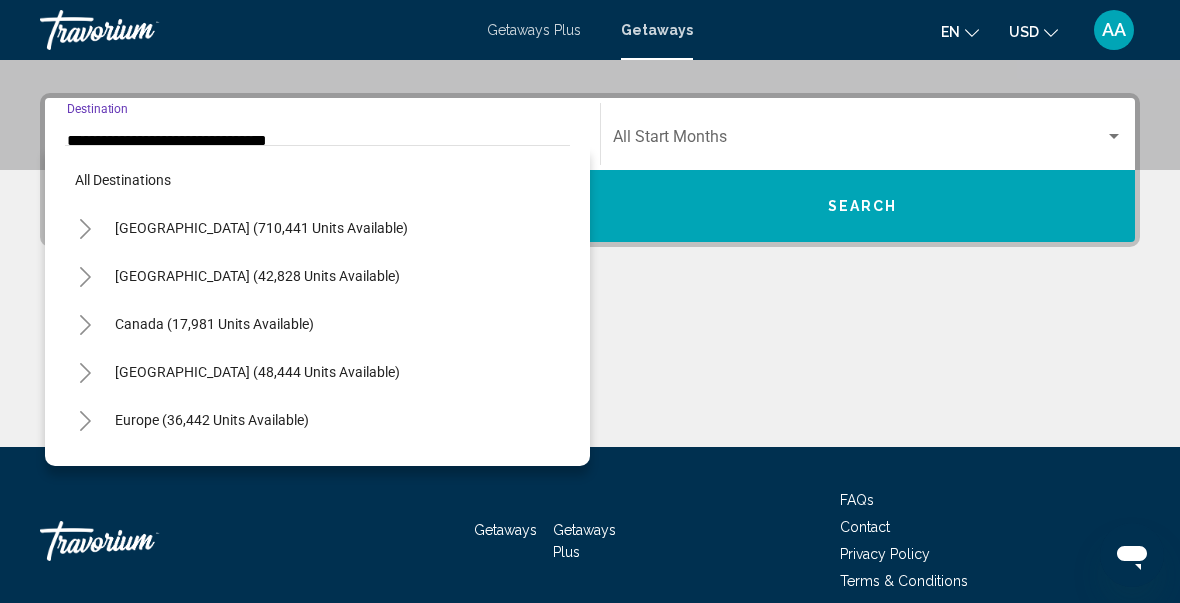 scroll, scrollTop: 599, scrollLeft: 0, axis: vertical 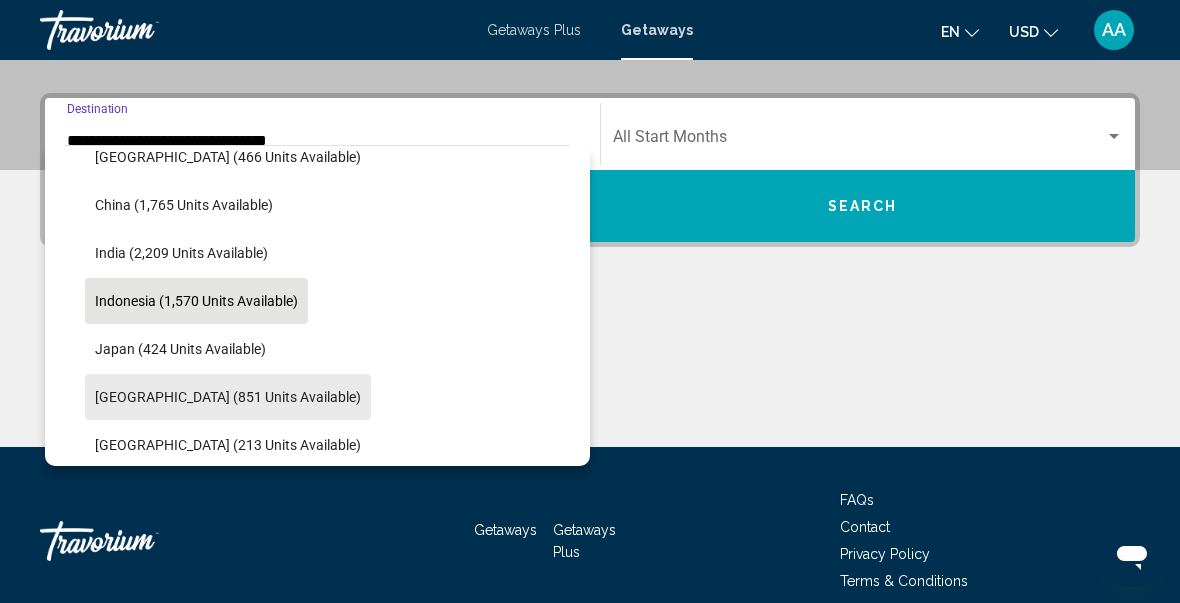 click on "[GEOGRAPHIC_DATA] (851 units available)" 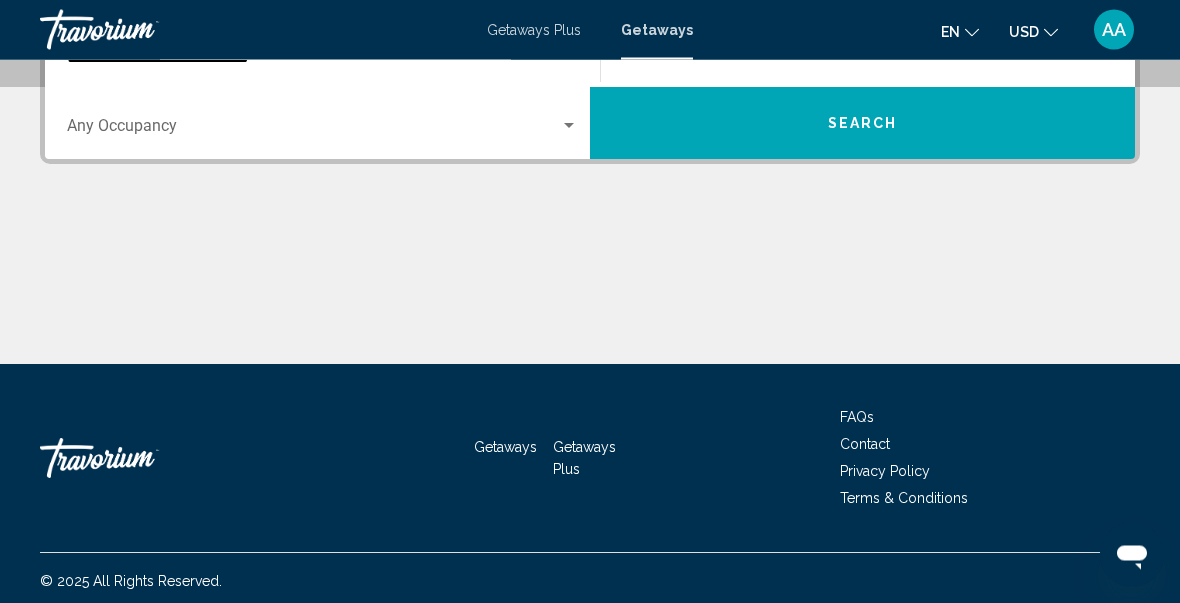 scroll, scrollTop: 519, scrollLeft: 0, axis: vertical 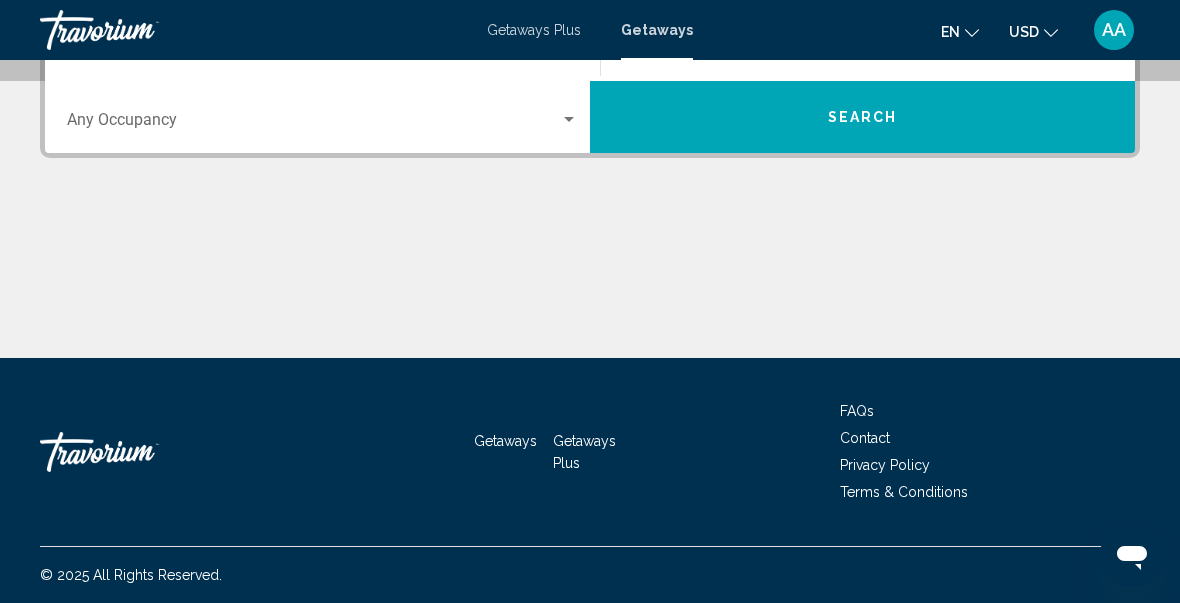 click on "Search" at bounding box center (862, 117) 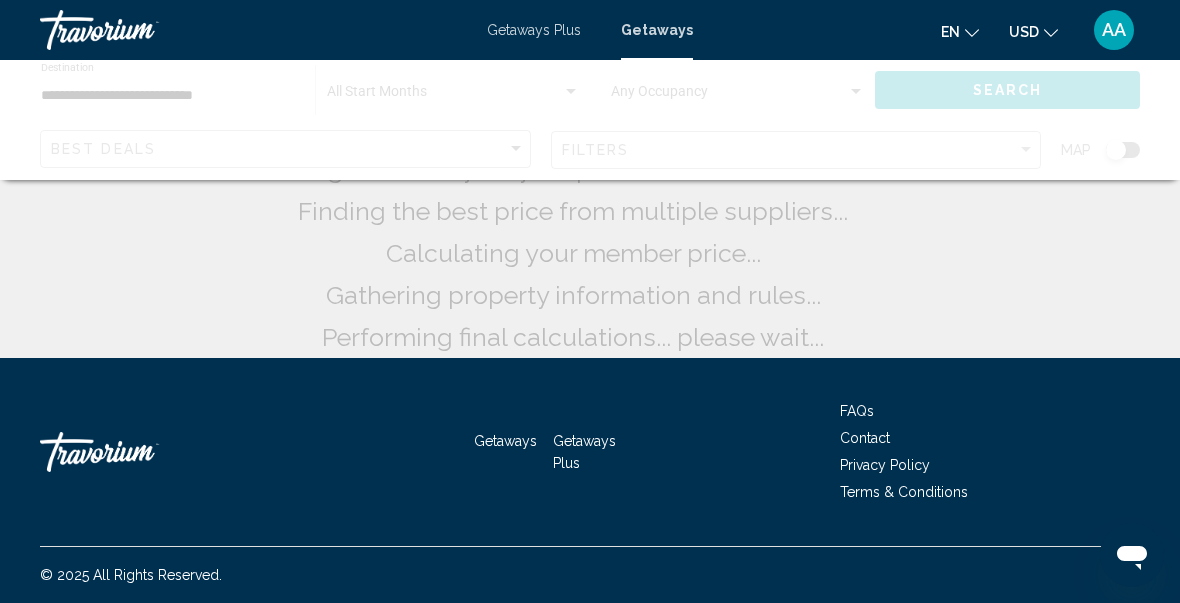 scroll, scrollTop: 156, scrollLeft: 0, axis: vertical 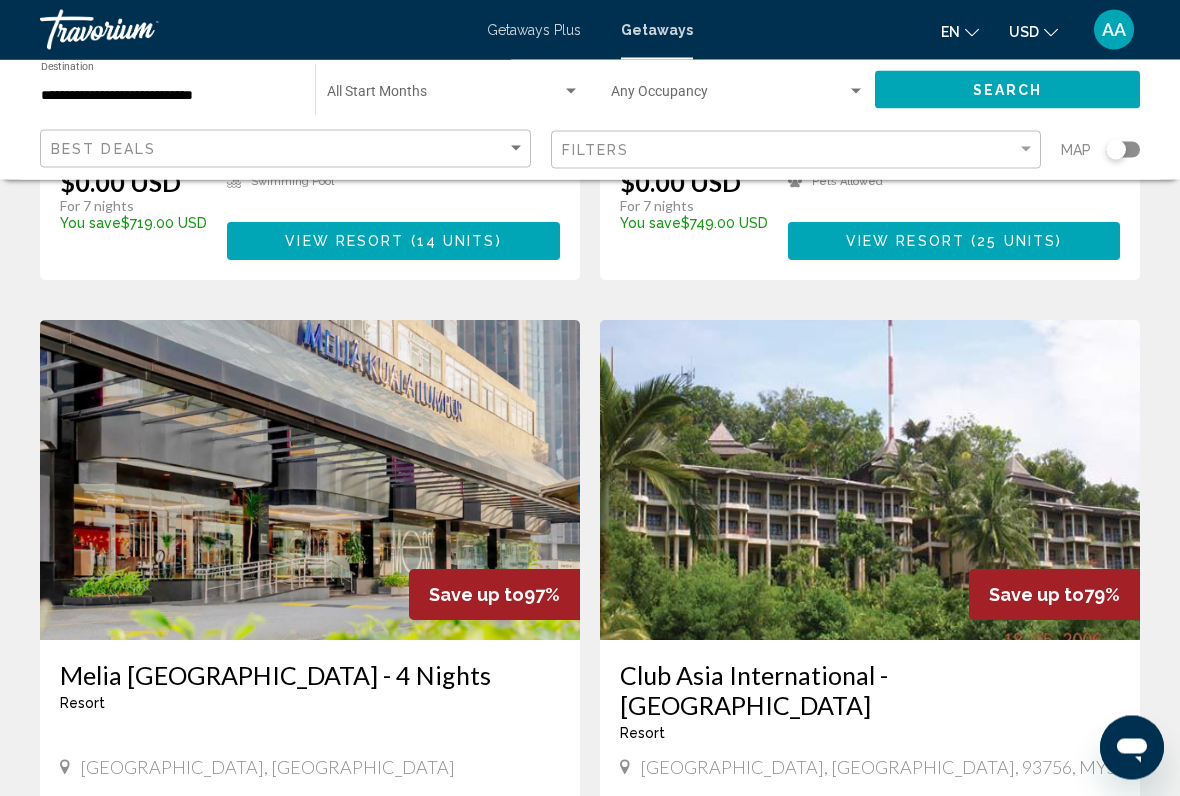 click at bounding box center [310, 481] 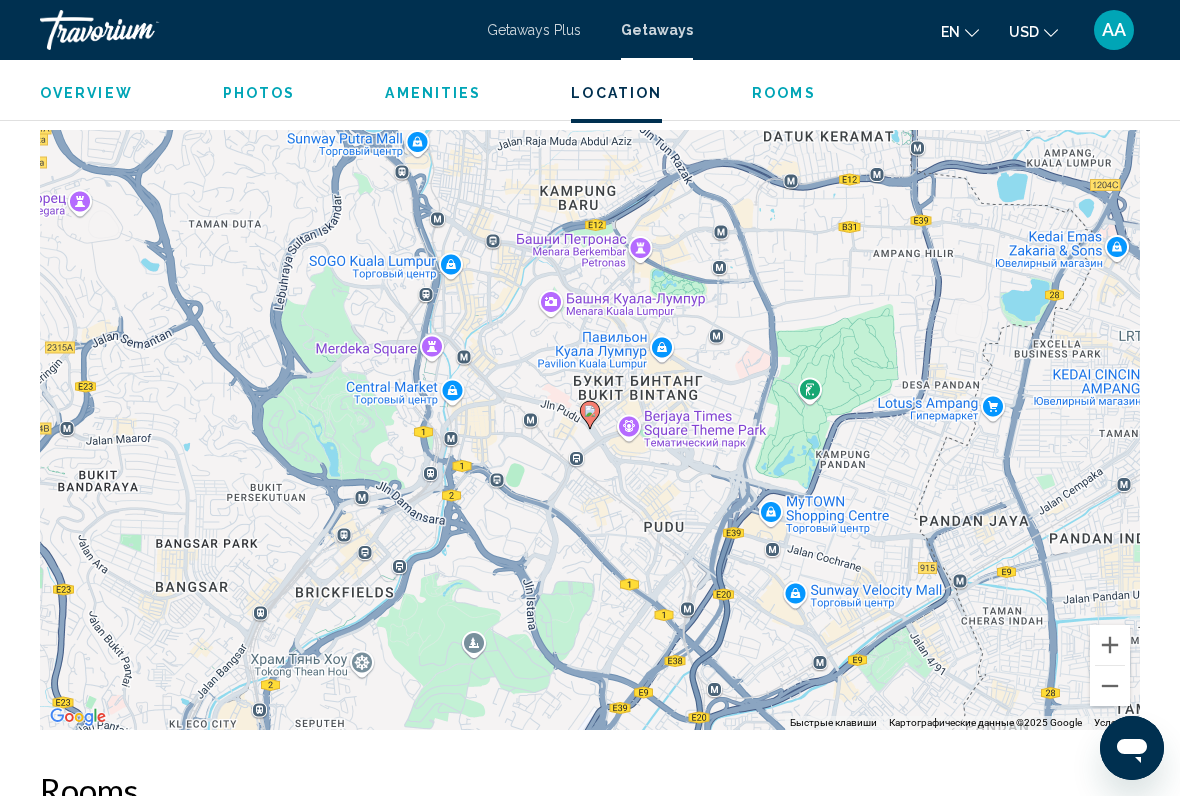 scroll, scrollTop: 2480, scrollLeft: 0, axis: vertical 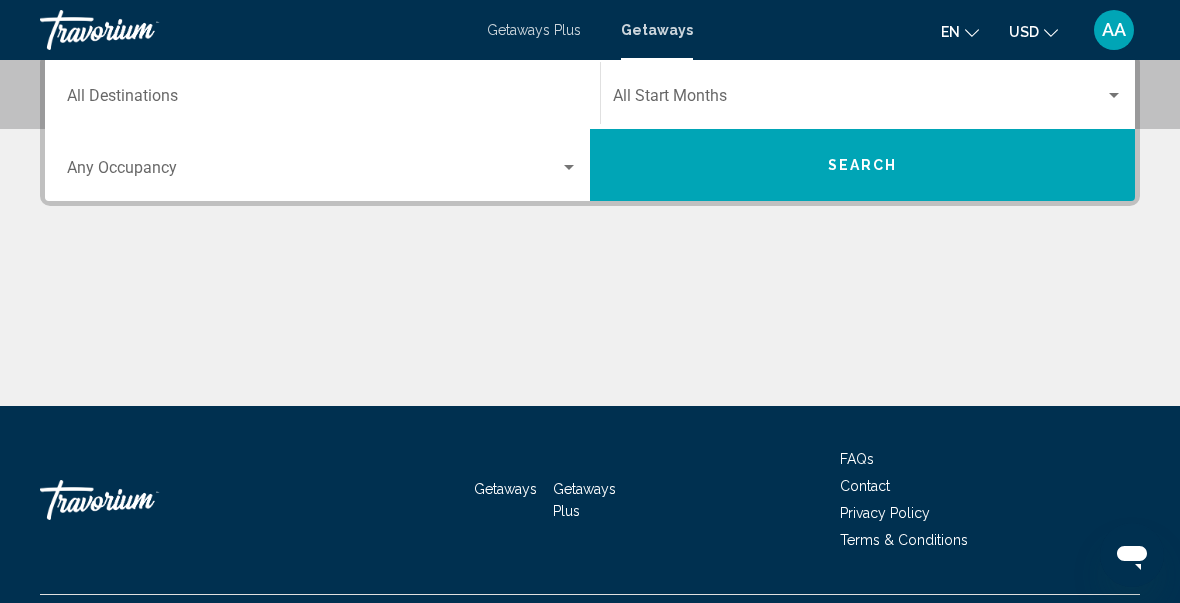 click on "Destination All Destinations" at bounding box center (322, 100) 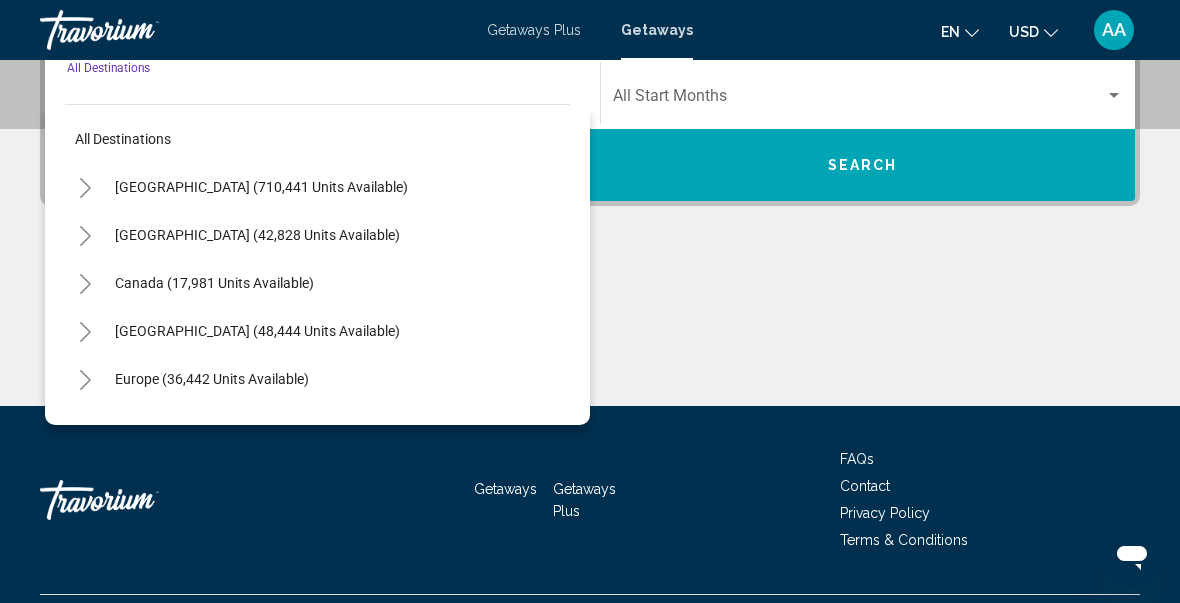 scroll, scrollTop: 458, scrollLeft: 0, axis: vertical 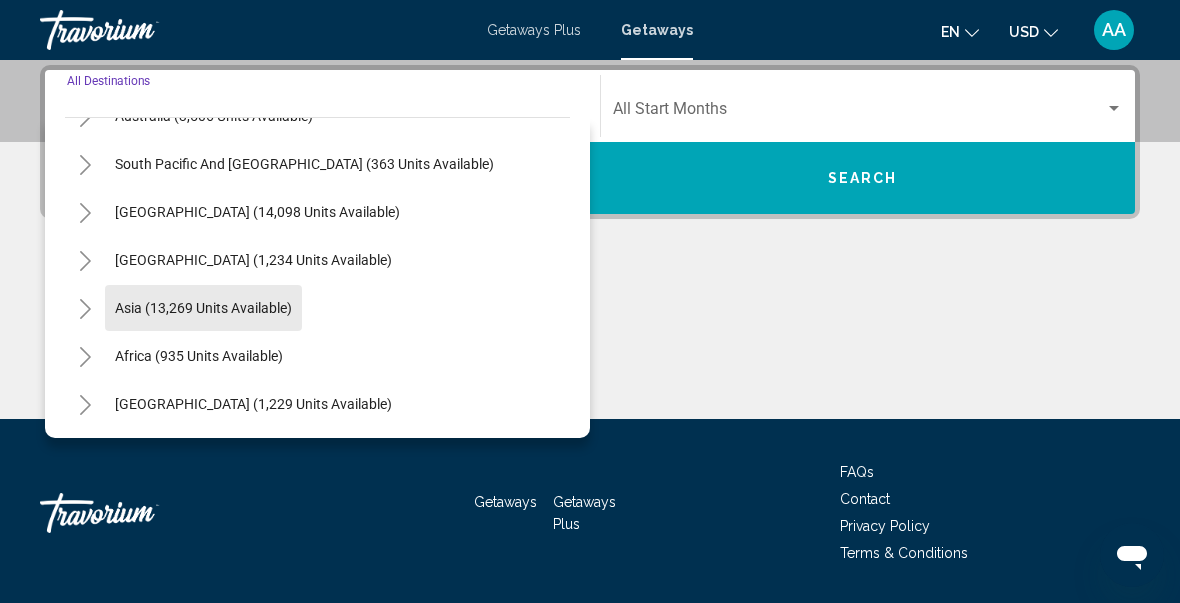 click on "Asia (13,269 units available)" at bounding box center (199, 356) 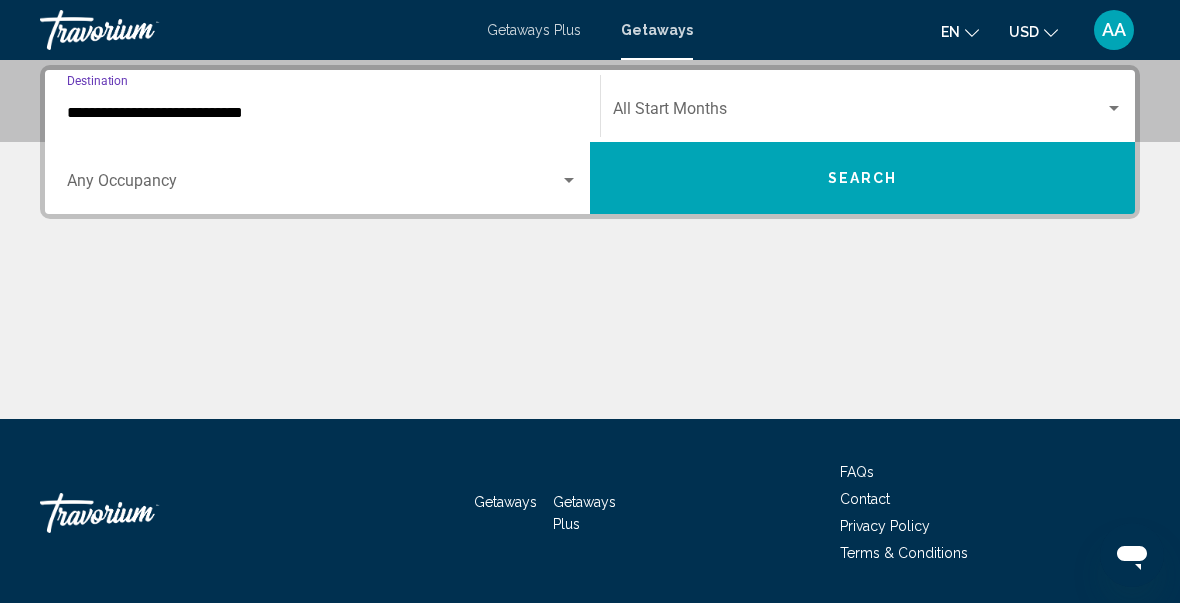click on "**********" at bounding box center [322, 113] 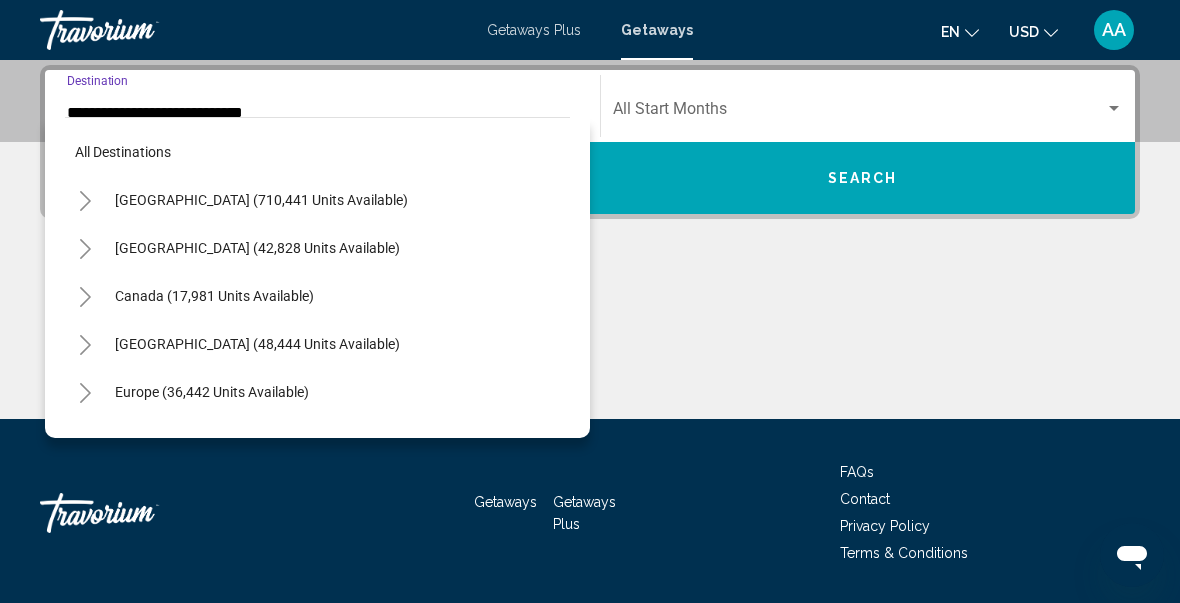 scroll, scrollTop: 430, scrollLeft: 0, axis: vertical 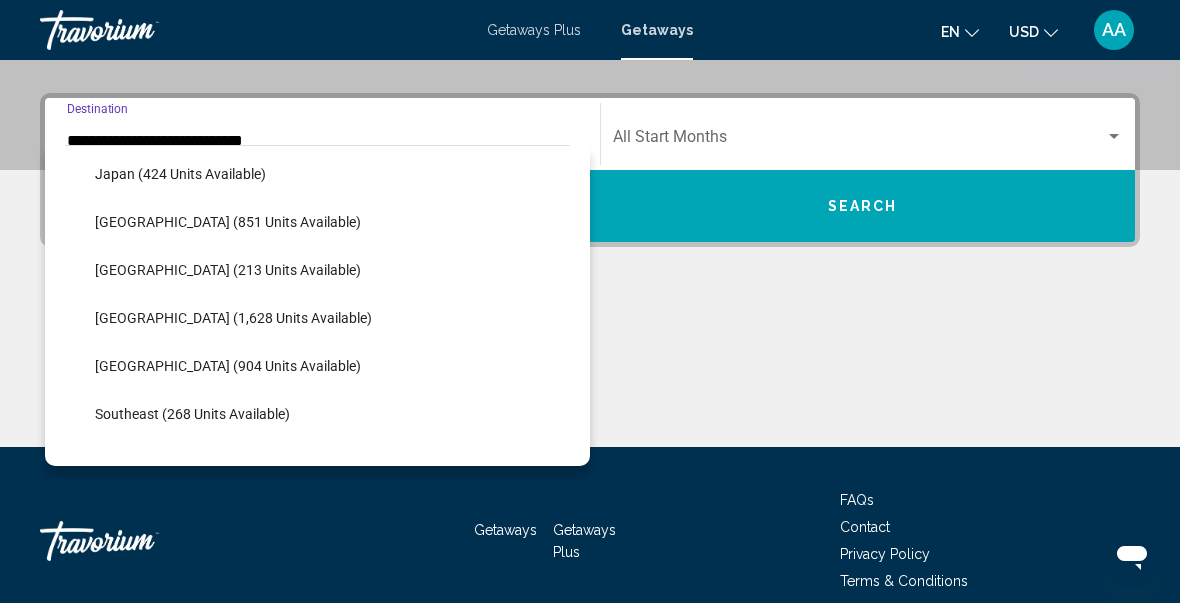 click on "[GEOGRAPHIC_DATA] (213 units available)" 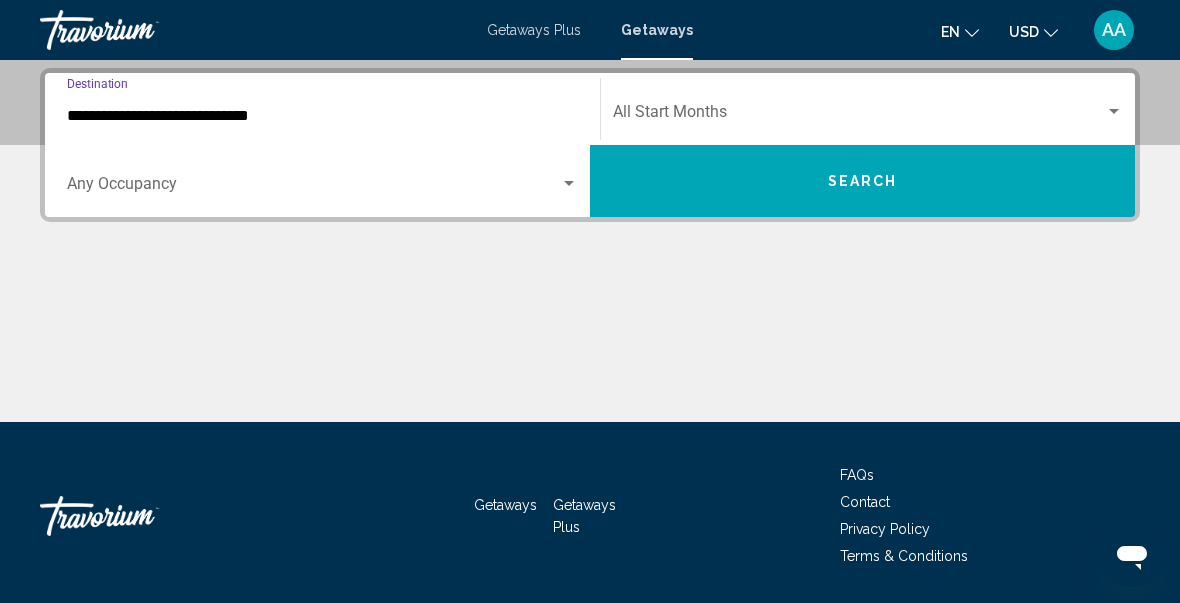 scroll, scrollTop: 457, scrollLeft: 0, axis: vertical 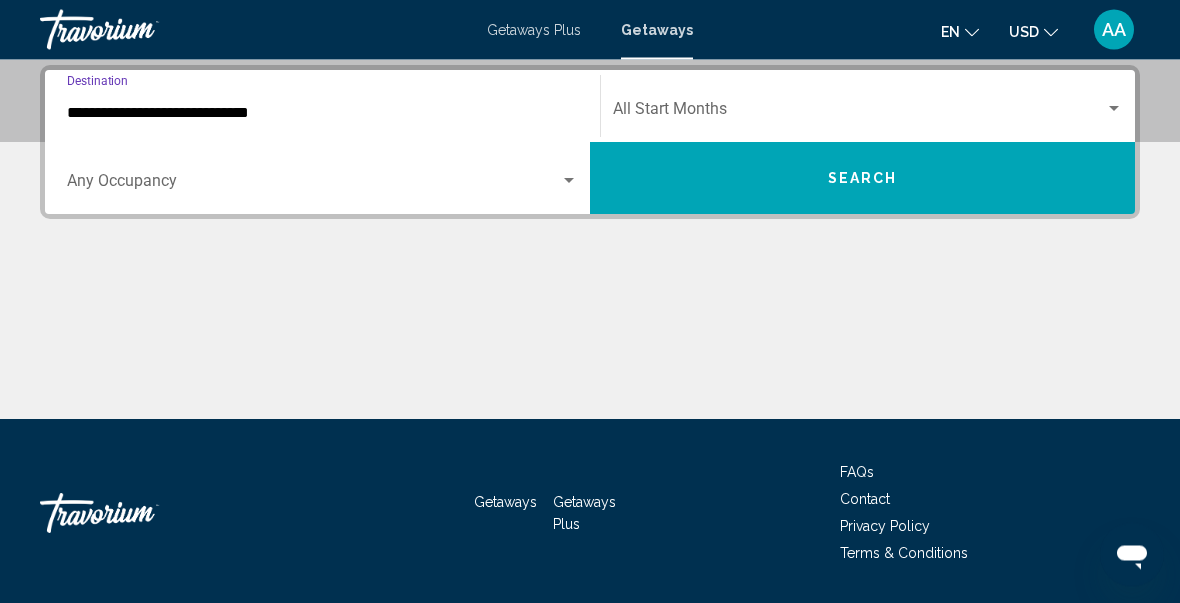 click on "Search" at bounding box center (862, 179) 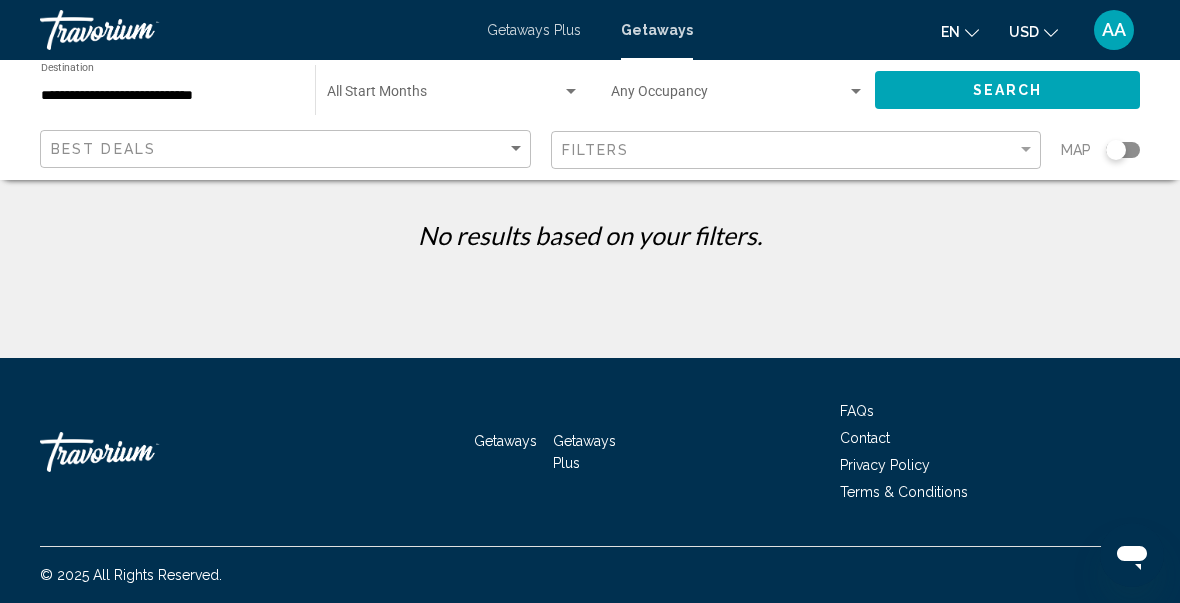 scroll, scrollTop: 0, scrollLeft: 0, axis: both 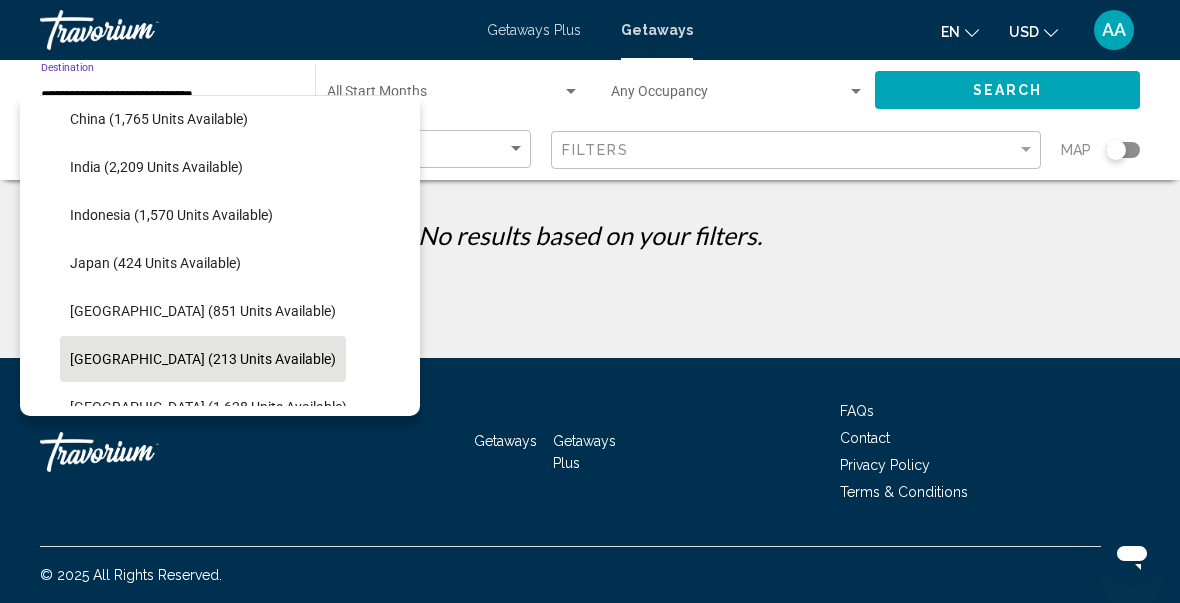 click on "Indonesia (1,570 units available)" 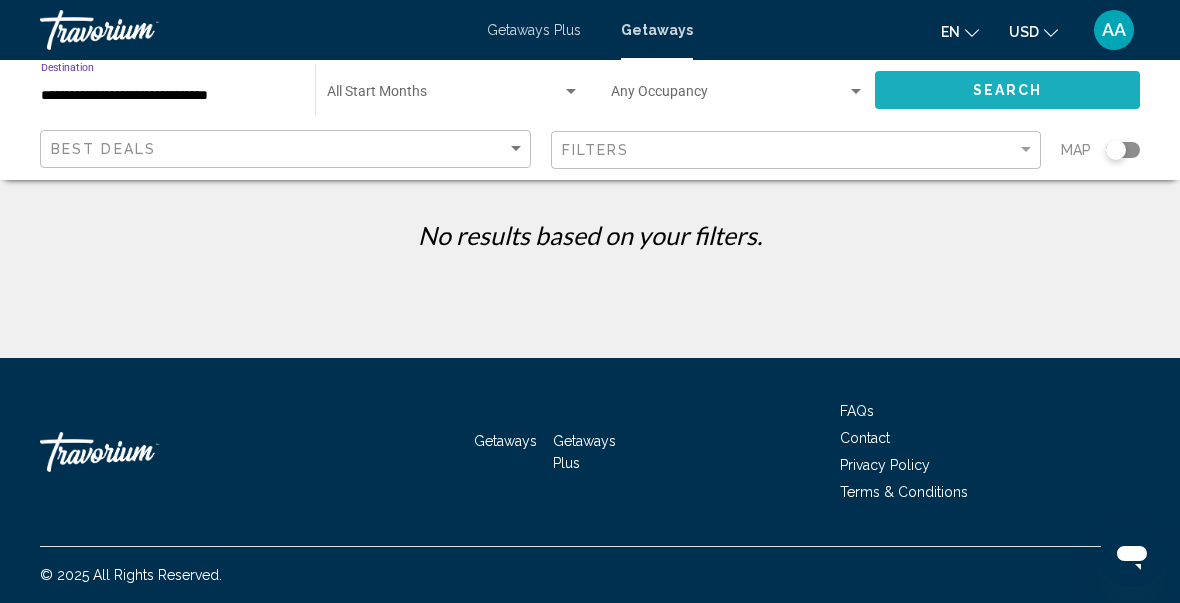 click on "Search" 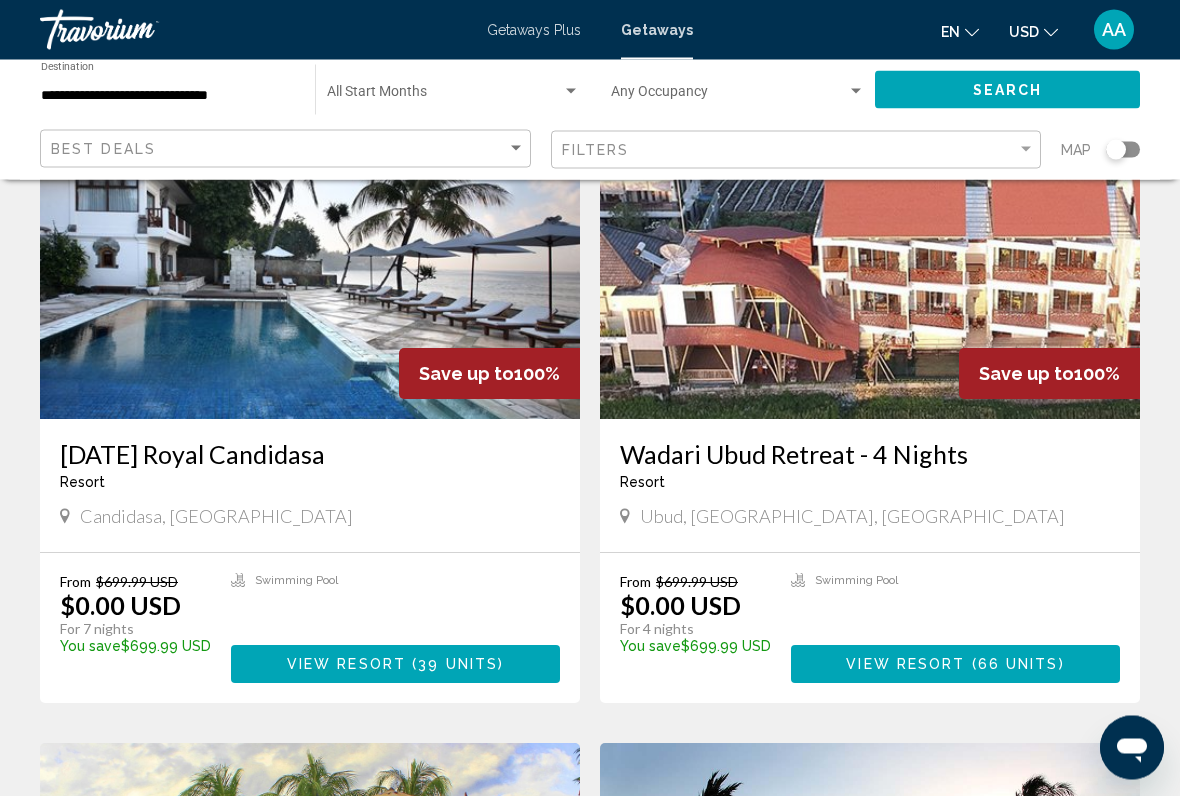 scroll, scrollTop: 2765, scrollLeft: 0, axis: vertical 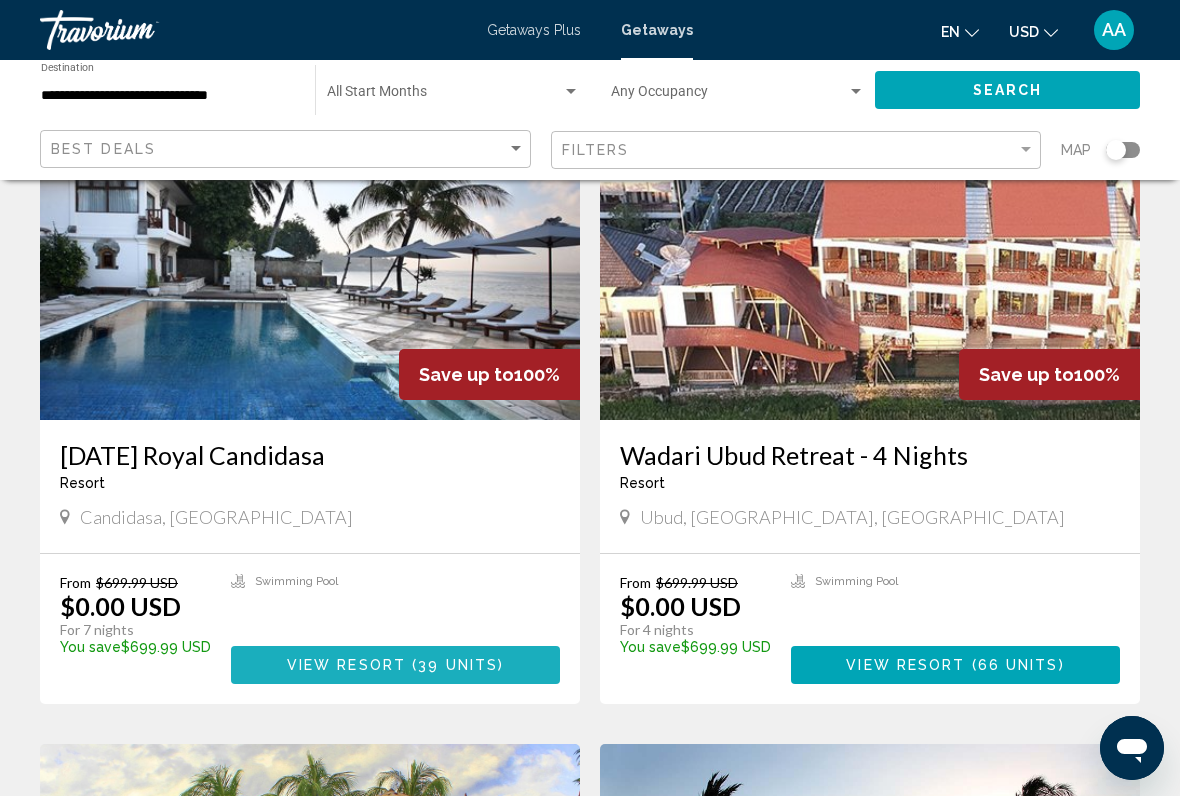 click on "View Resort" at bounding box center (346, 666) 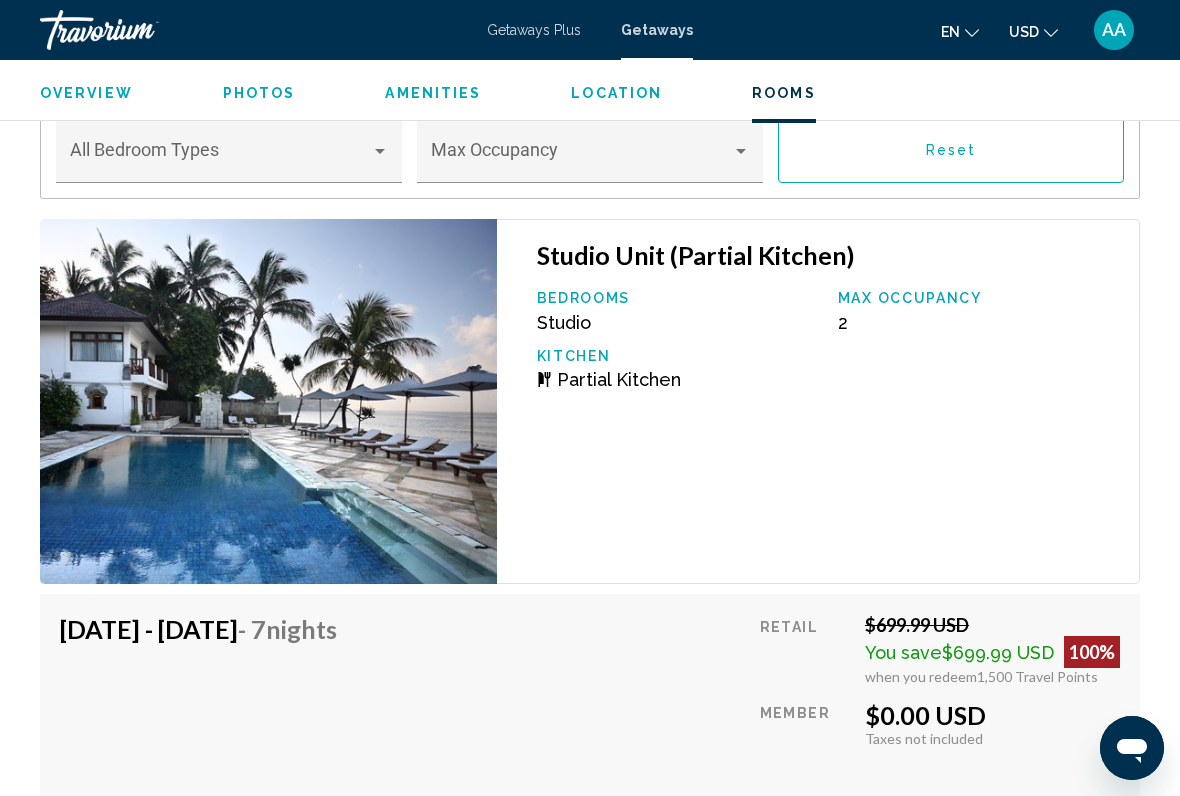 scroll, scrollTop: 3504, scrollLeft: 0, axis: vertical 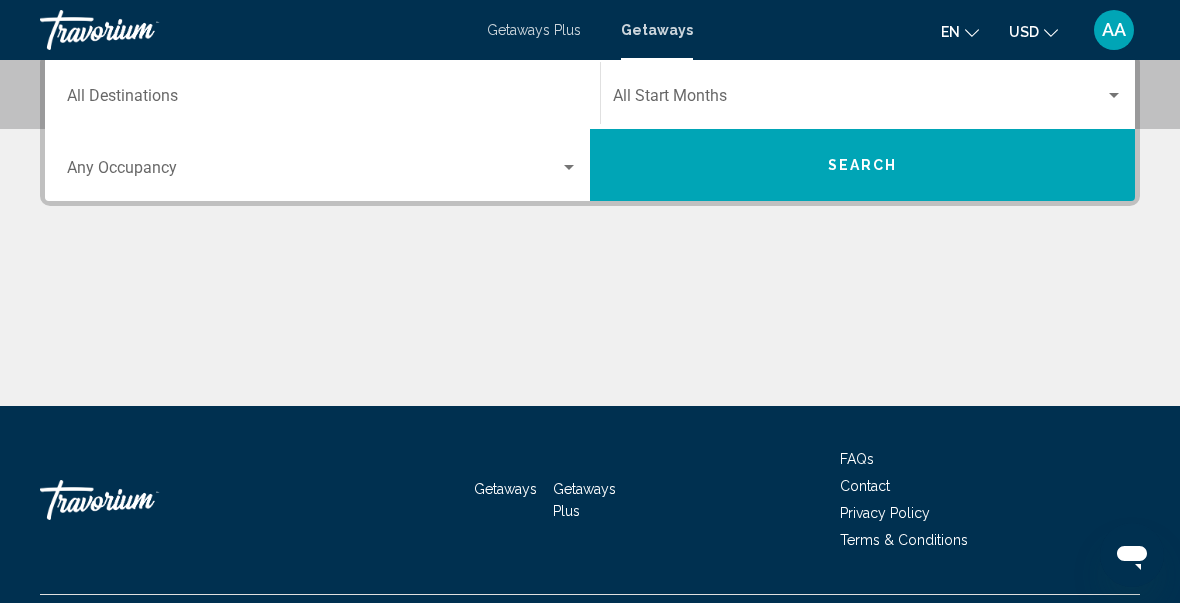 click on "Destination All Destinations" at bounding box center [322, 100] 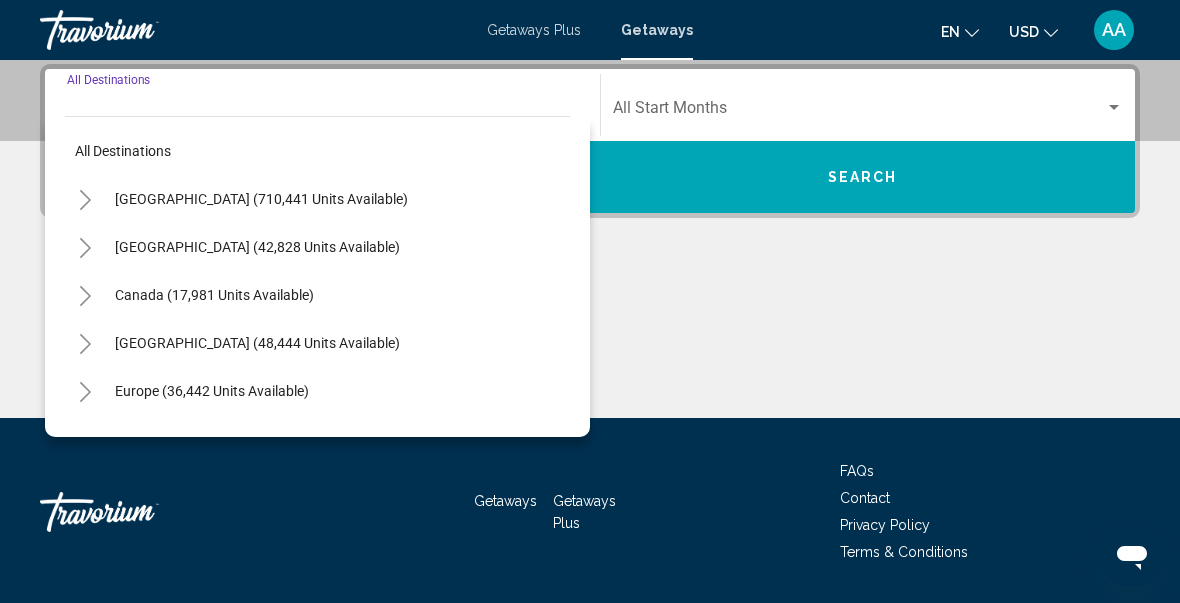 scroll, scrollTop: 458, scrollLeft: 0, axis: vertical 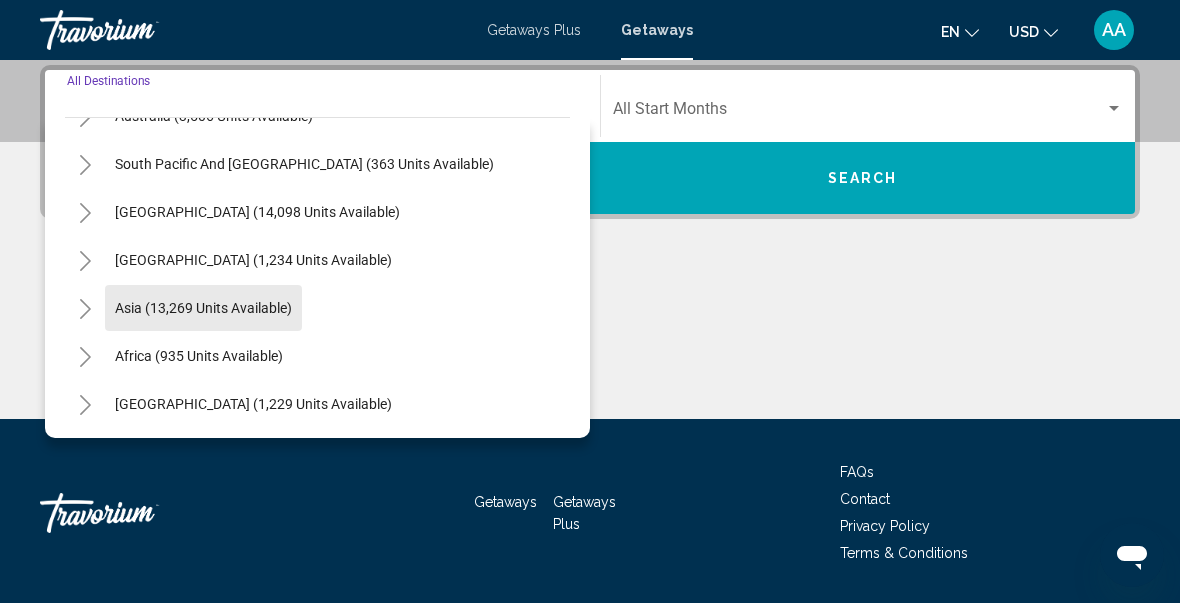 click on "Asia (13,269 units available)" at bounding box center [199, 356] 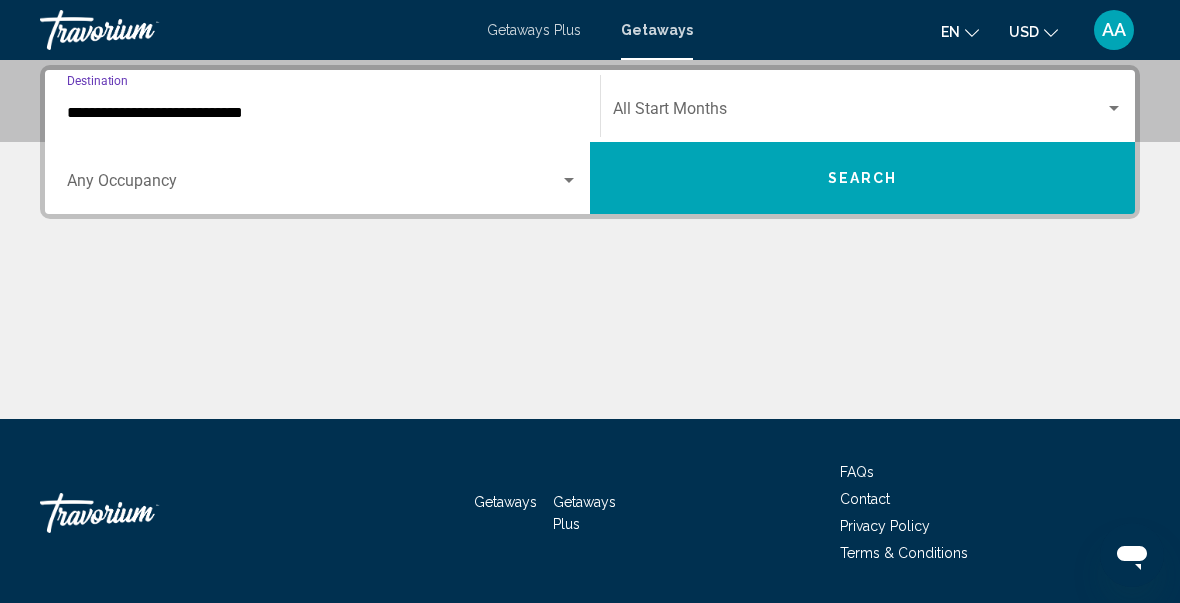click on "**********" at bounding box center (322, 113) 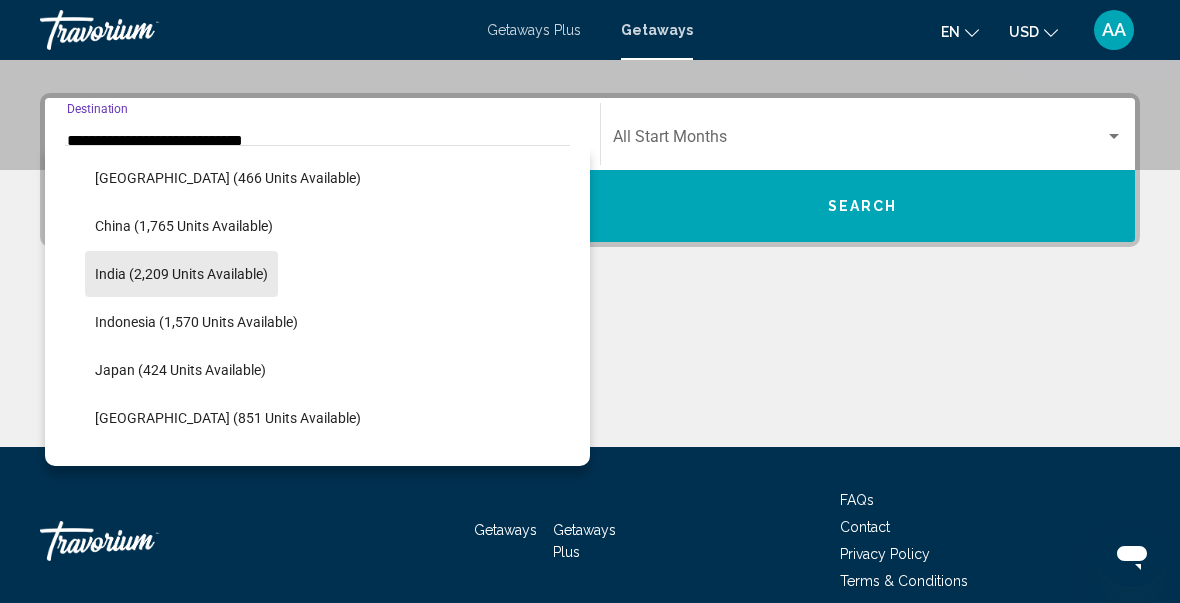 scroll, scrollTop: 579, scrollLeft: 0, axis: vertical 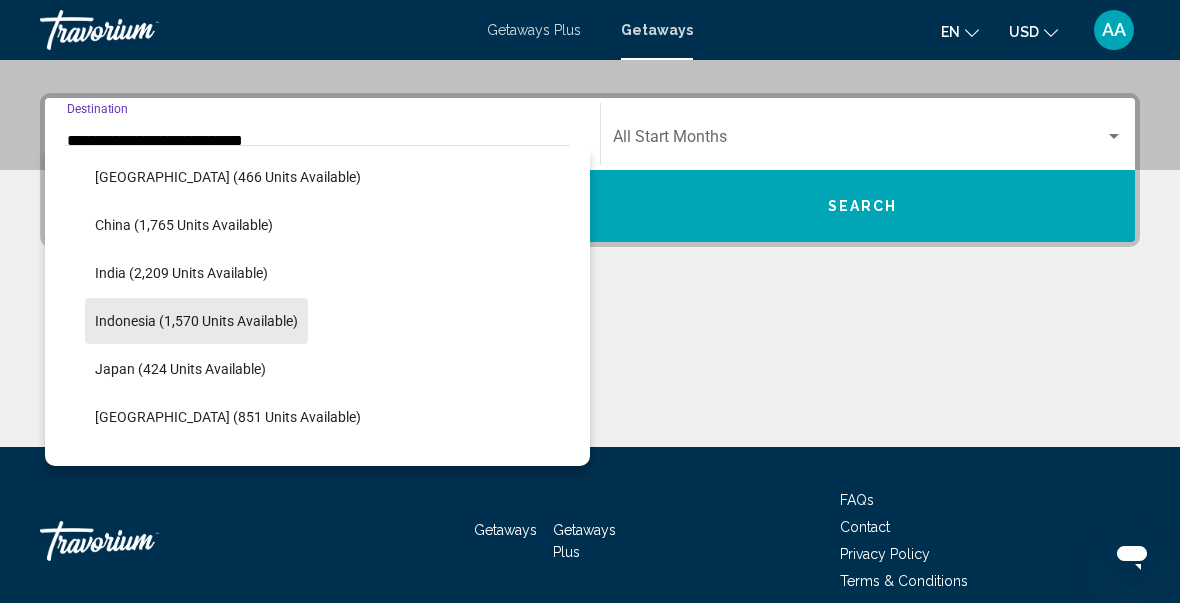 click on "Indonesia (1,570 units available)" 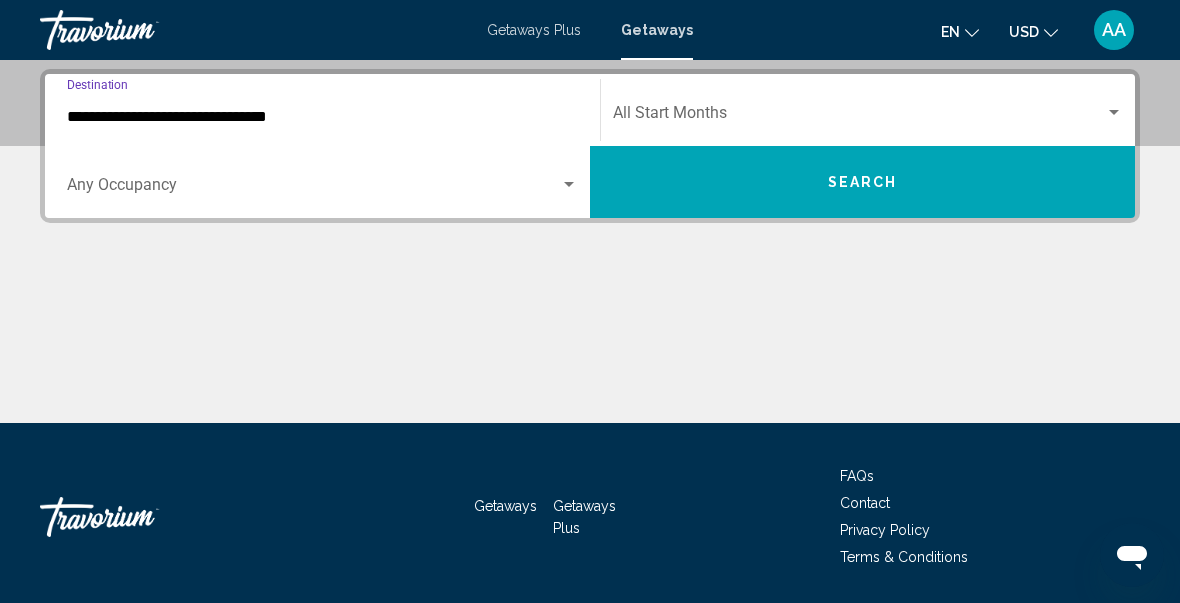 scroll, scrollTop: 457, scrollLeft: 0, axis: vertical 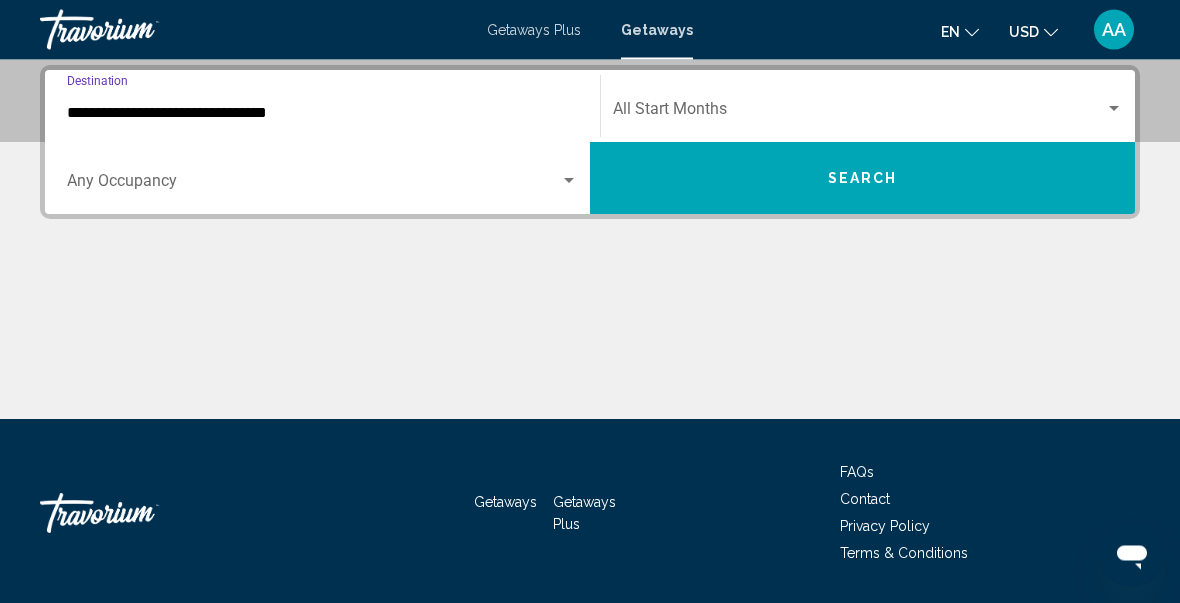 click on "Search" at bounding box center [863, 180] 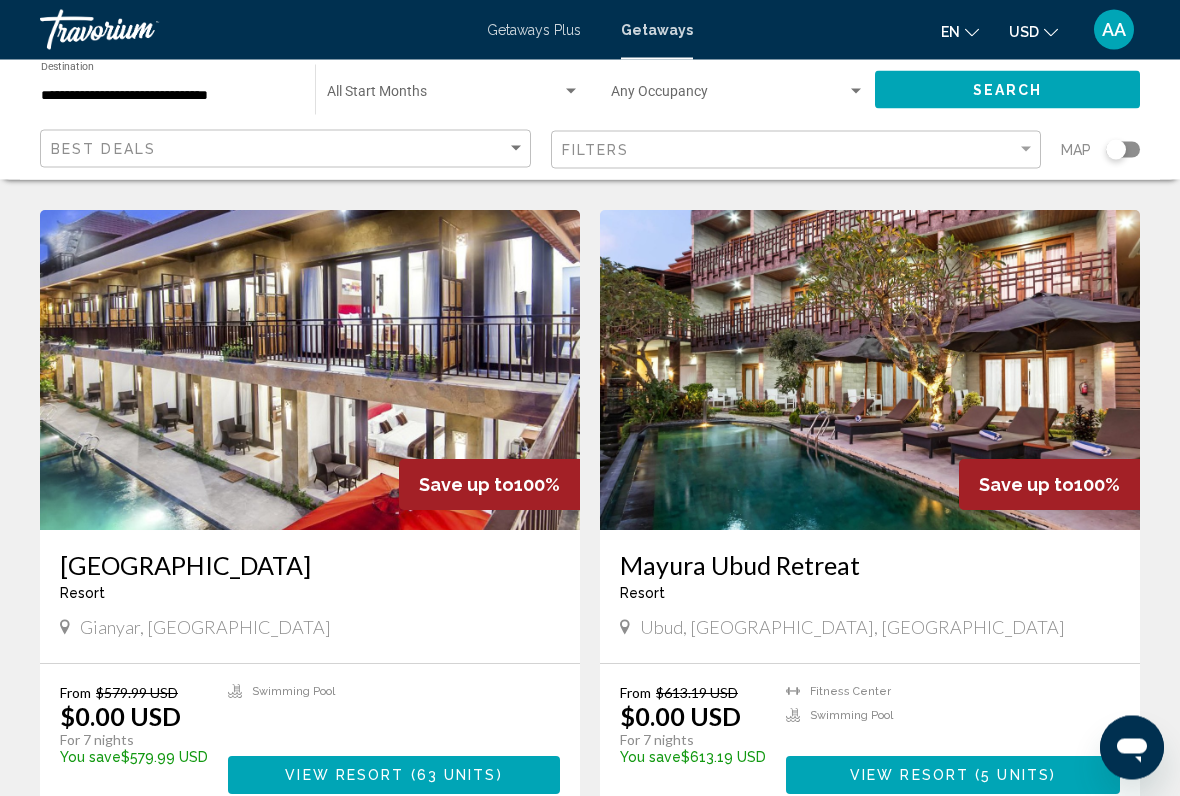 scroll, scrollTop: 725, scrollLeft: 0, axis: vertical 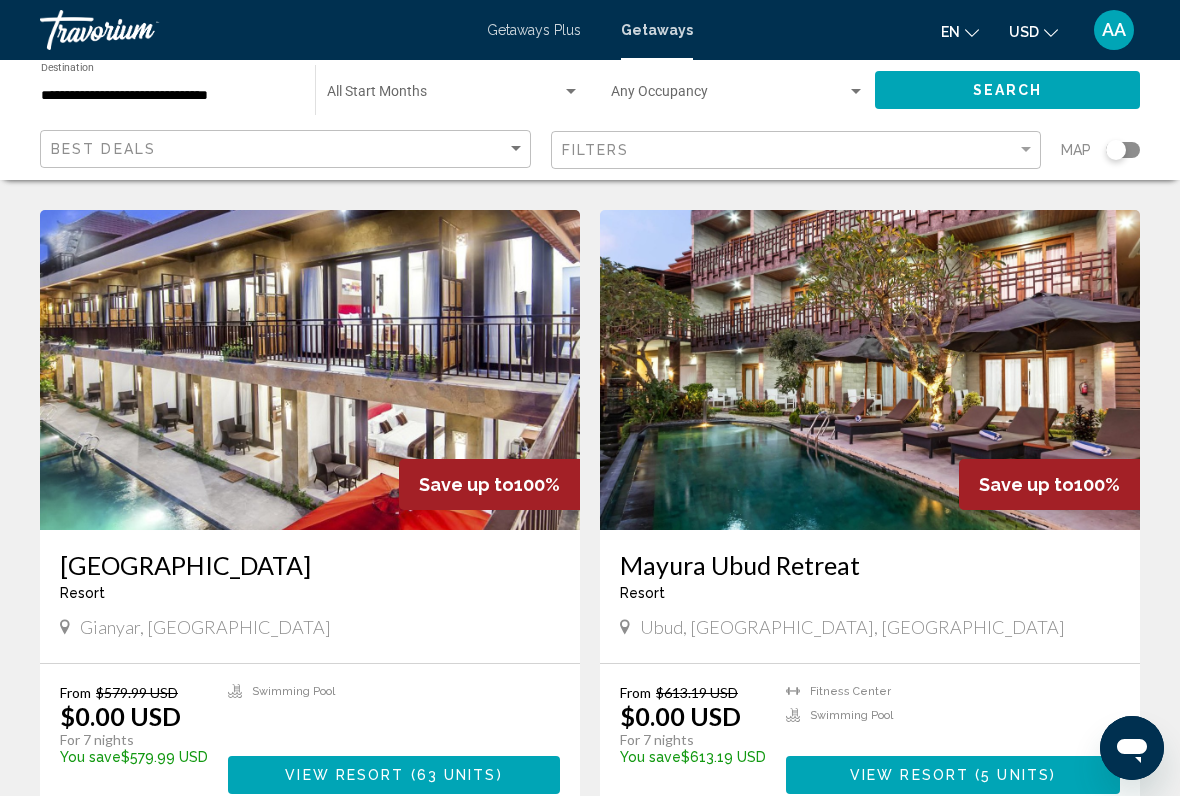 click on "63 units" at bounding box center (457, 776) 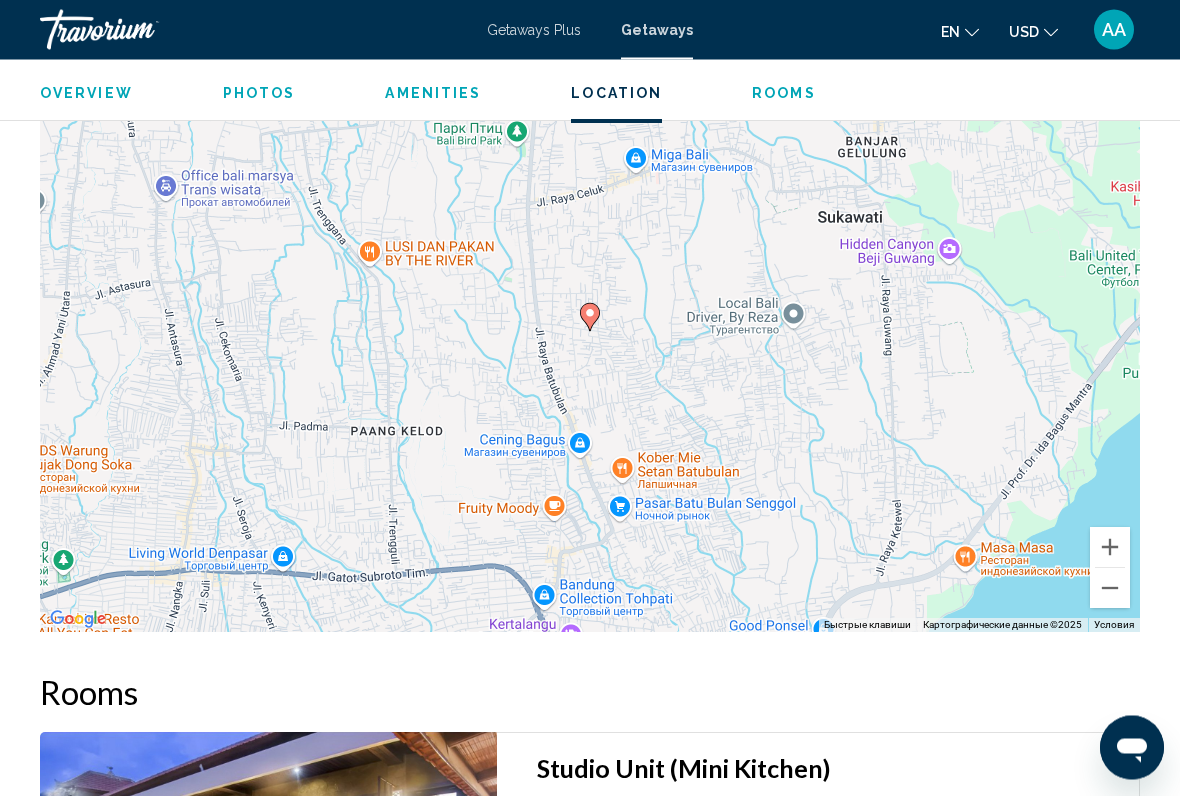 scroll, scrollTop: 2507, scrollLeft: 0, axis: vertical 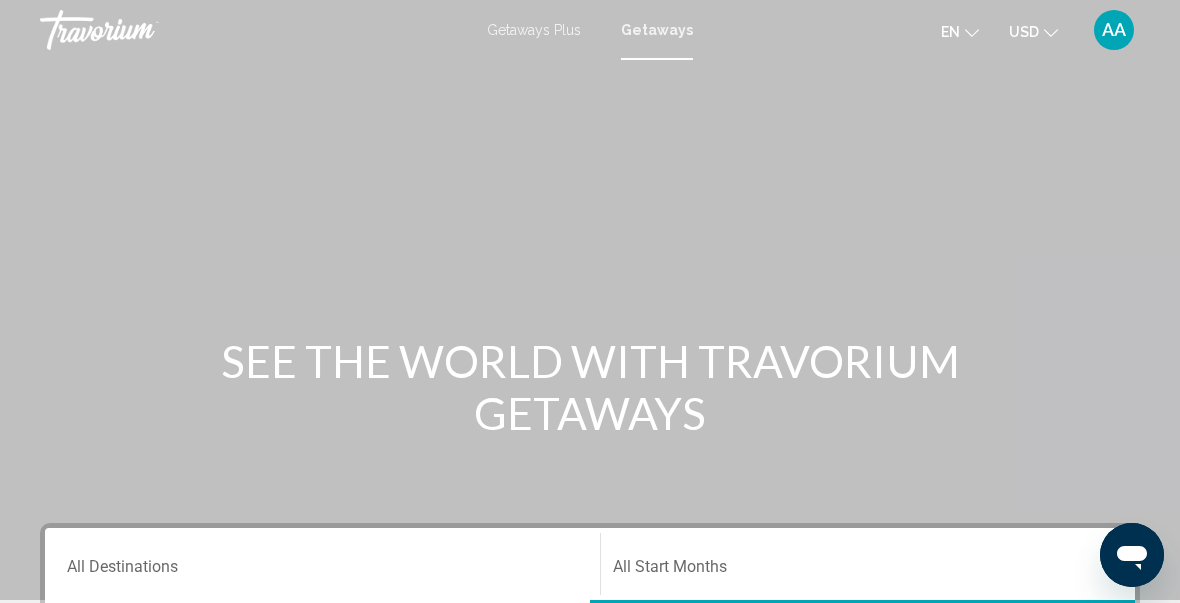 click on "Destination All Destinations" at bounding box center (322, 571) 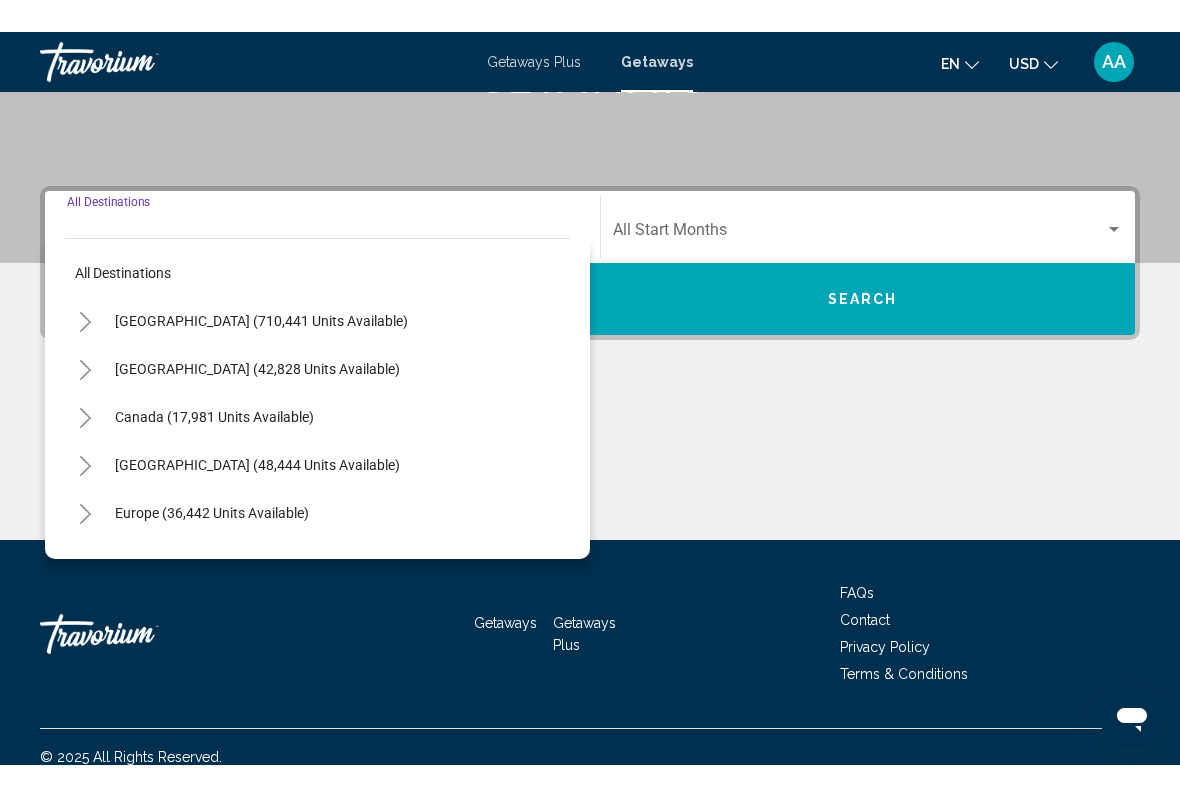 scroll, scrollTop: 326, scrollLeft: 0, axis: vertical 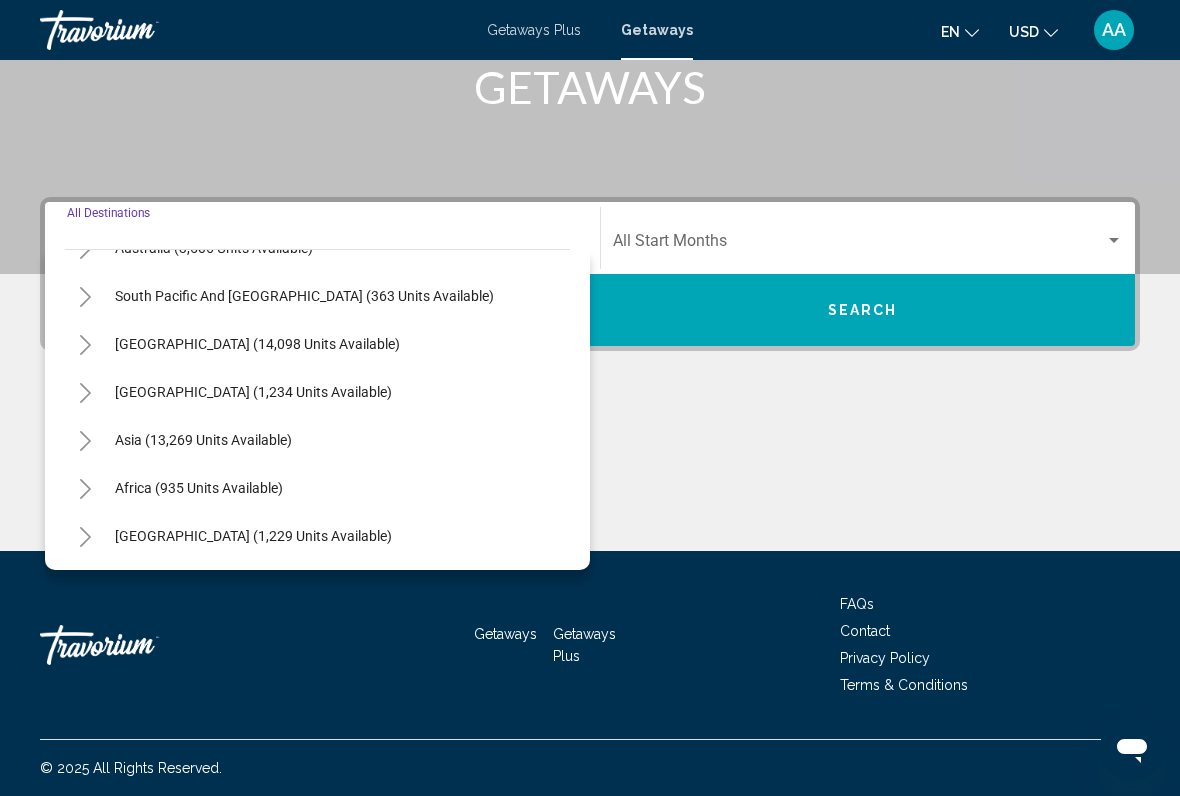 click on "Asia (13,269 units available)" at bounding box center (199, 488) 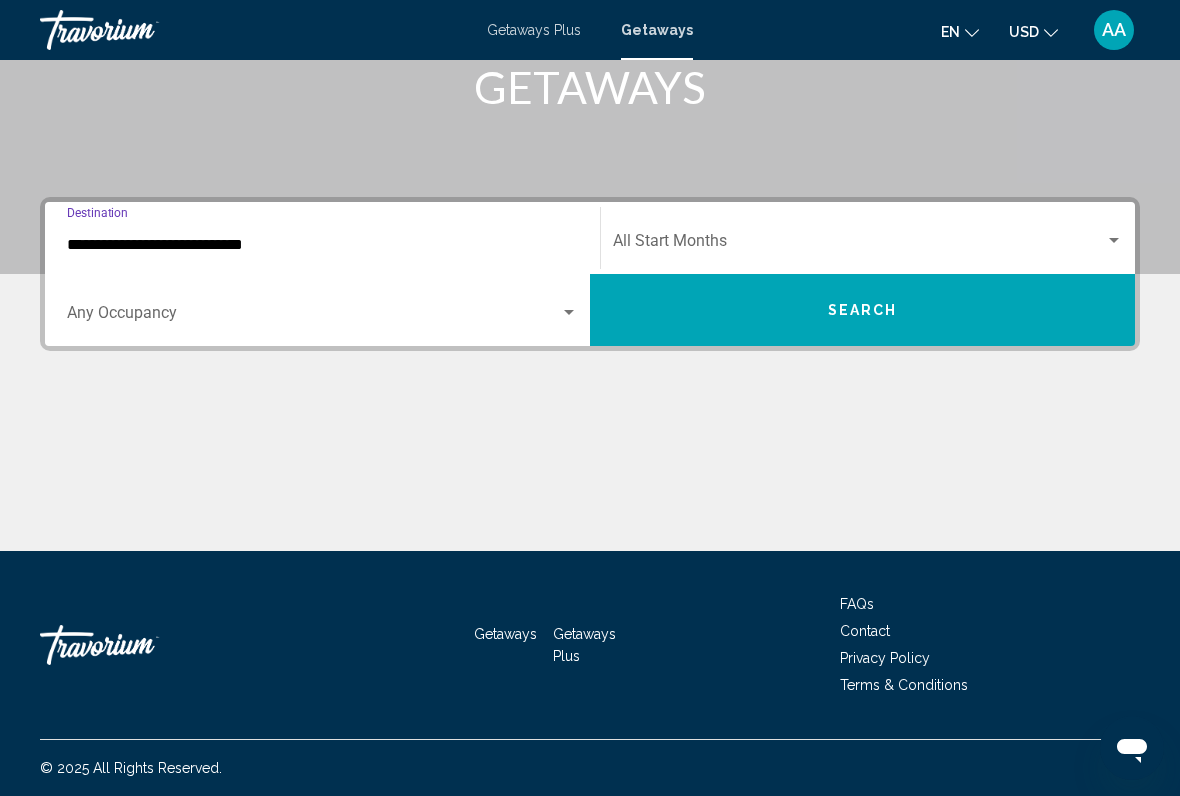 click on "**********" at bounding box center (322, 245) 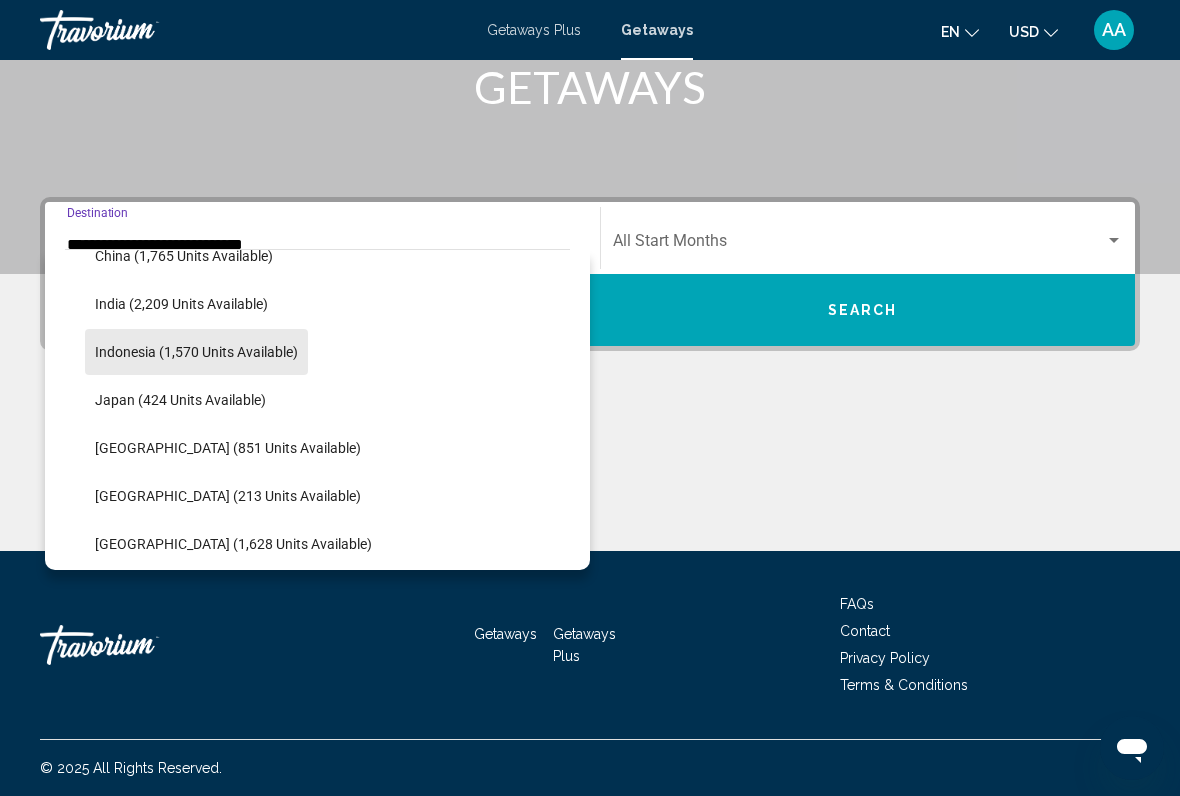 scroll, scrollTop: 662, scrollLeft: 0, axis: vertical 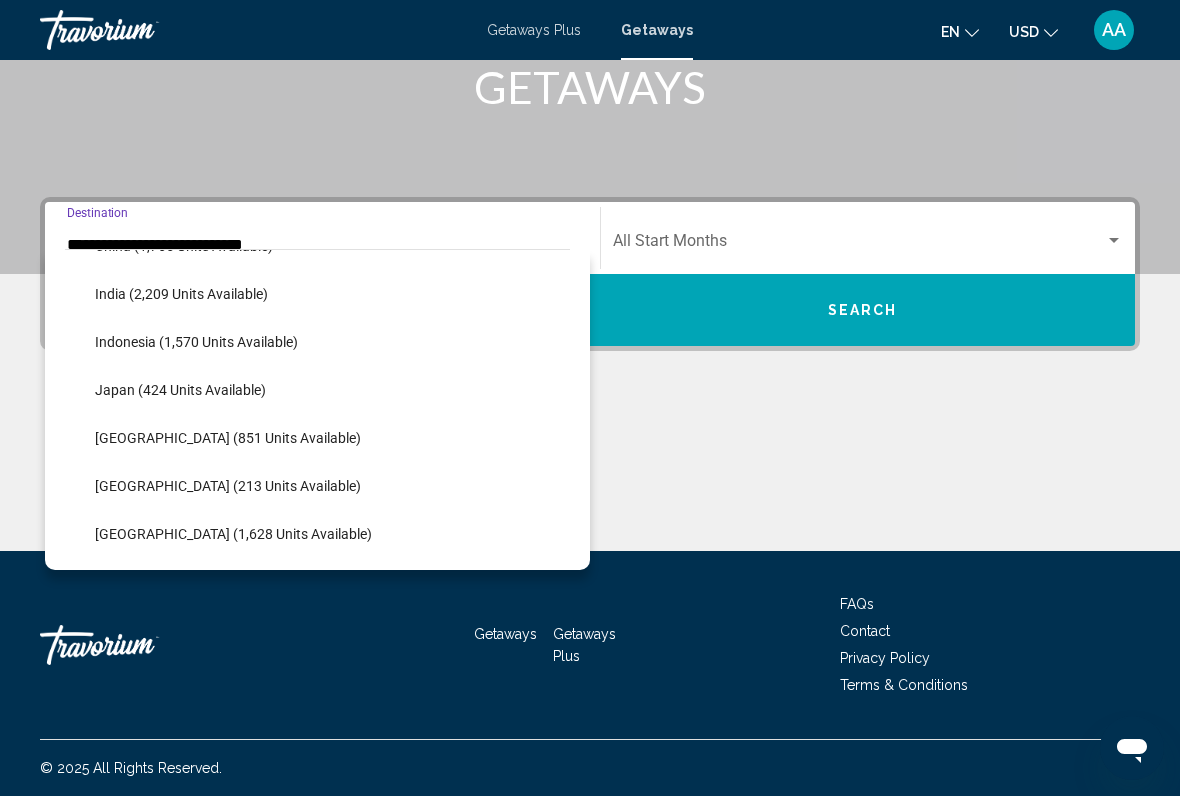 click on "Indonesia (1,570 units available)" 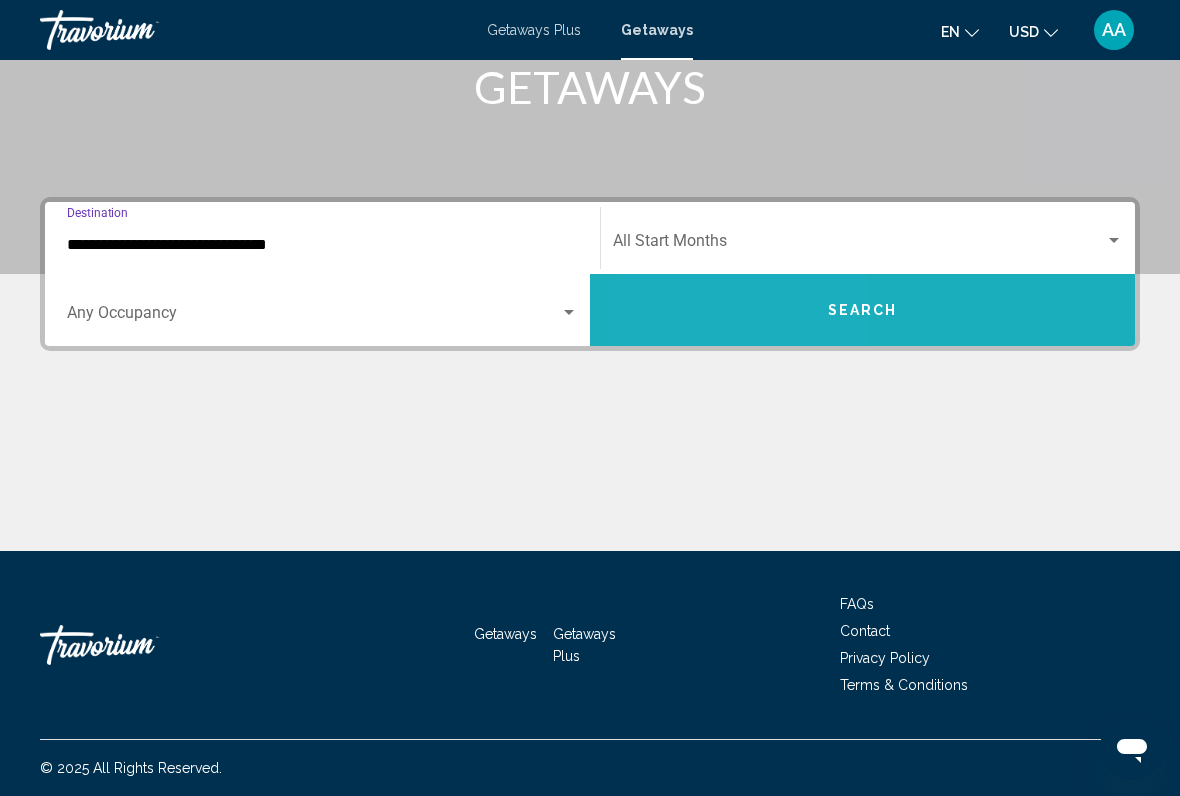click on "Search" at bounding box center (862, 310) 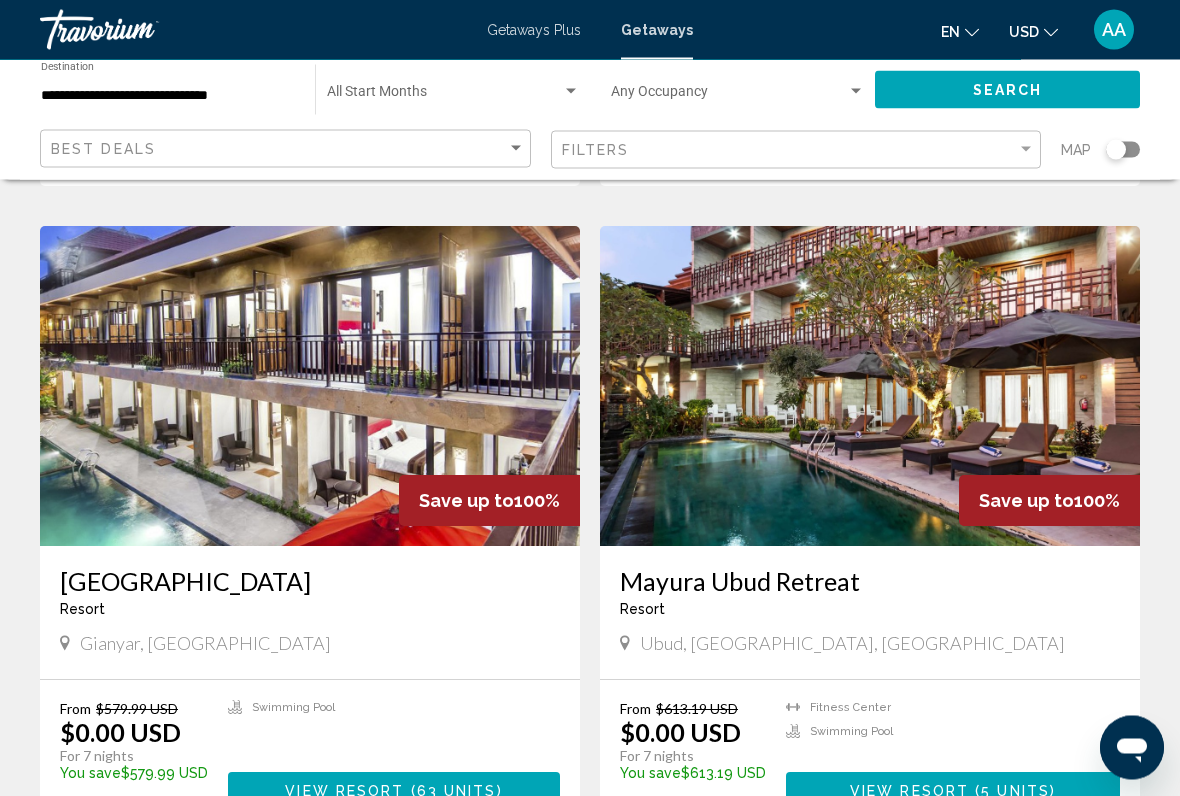 scroll, scrollTop: 709, scrollLeft: 0, axis: vertical 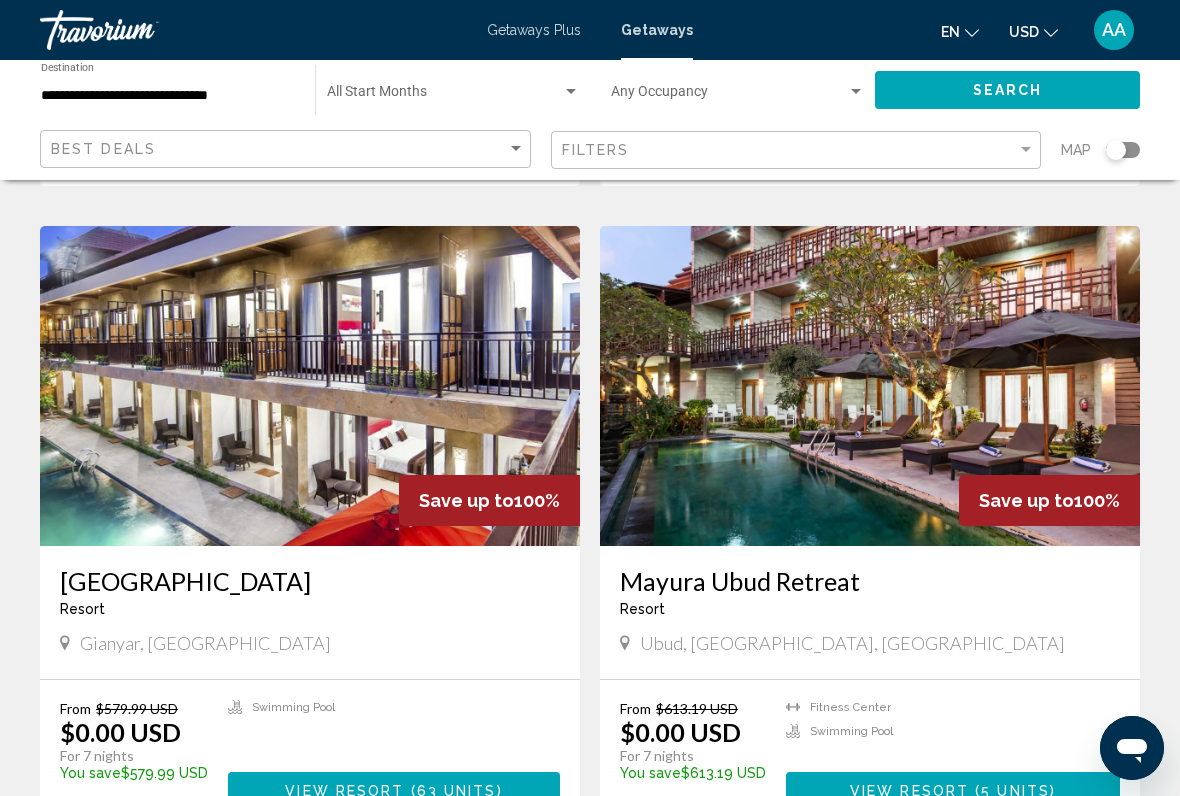 click at bounding box center (870, 386) 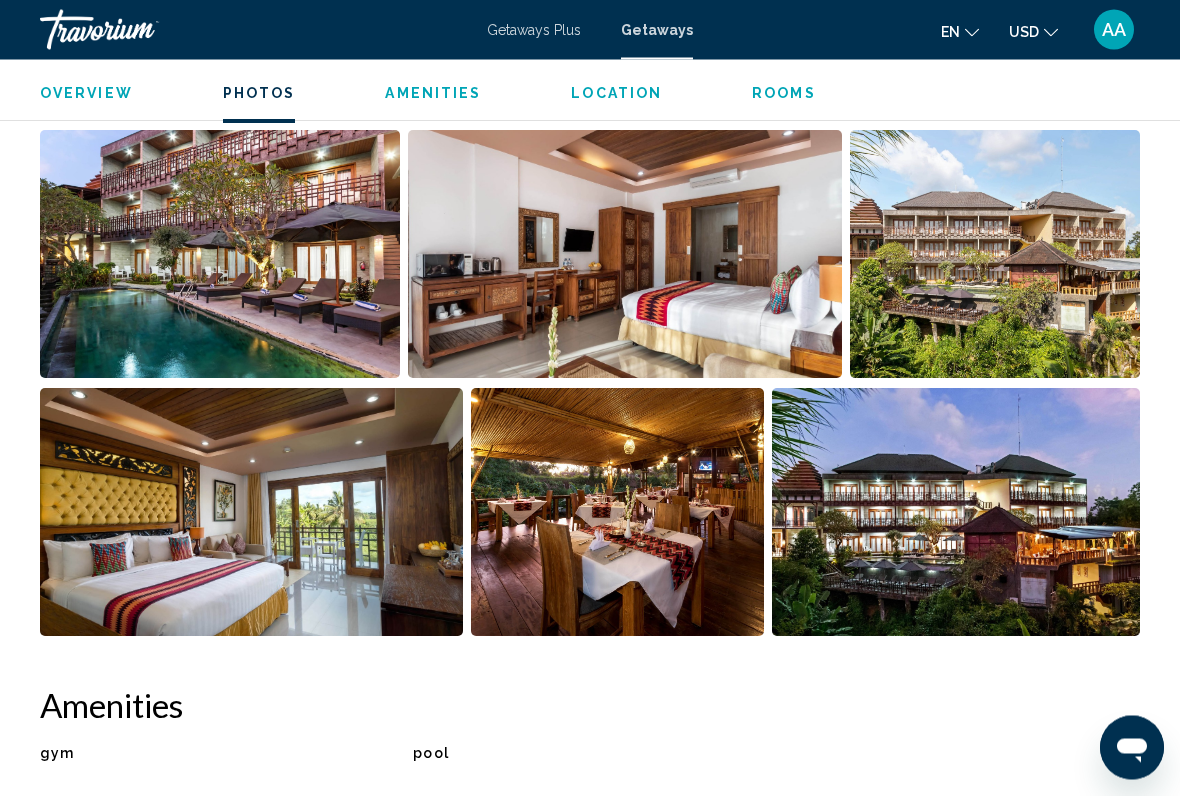 scroll, scrollTop: 1357, scrollLeft: 0, axis: vertical 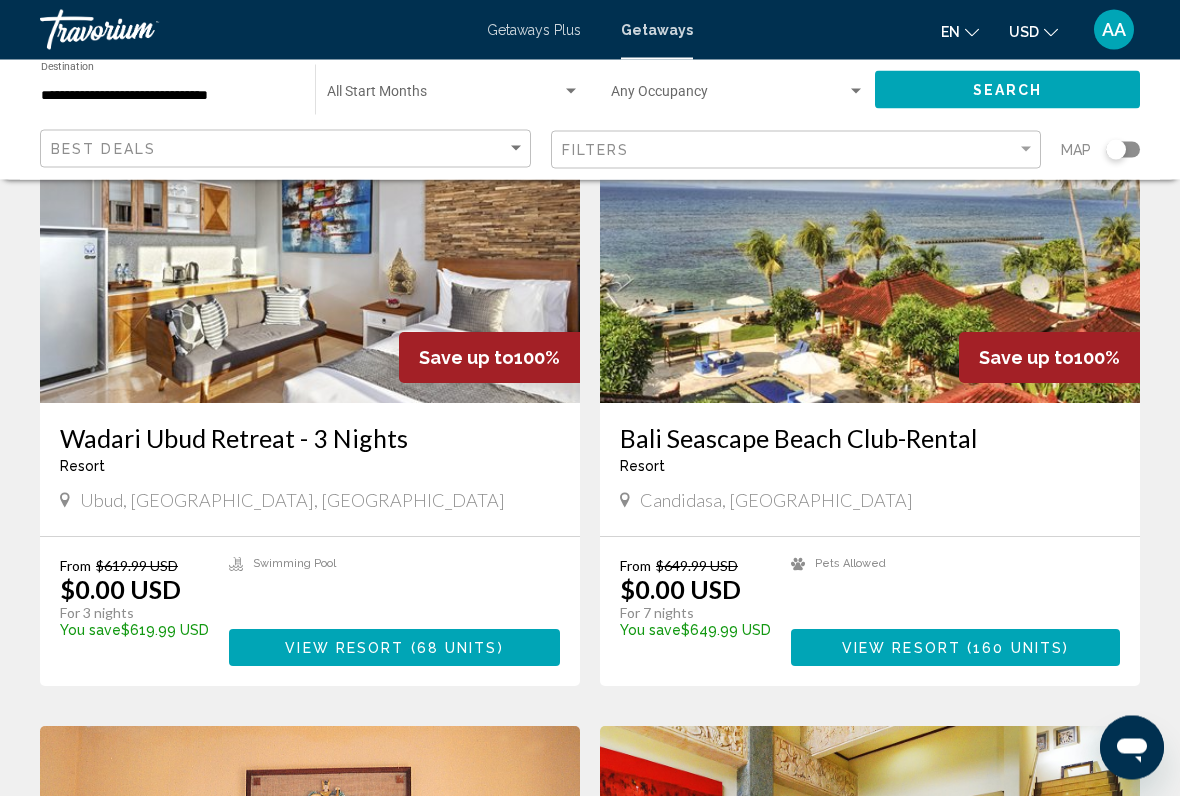 click on "View Resort" at bounding box center (901, 649) 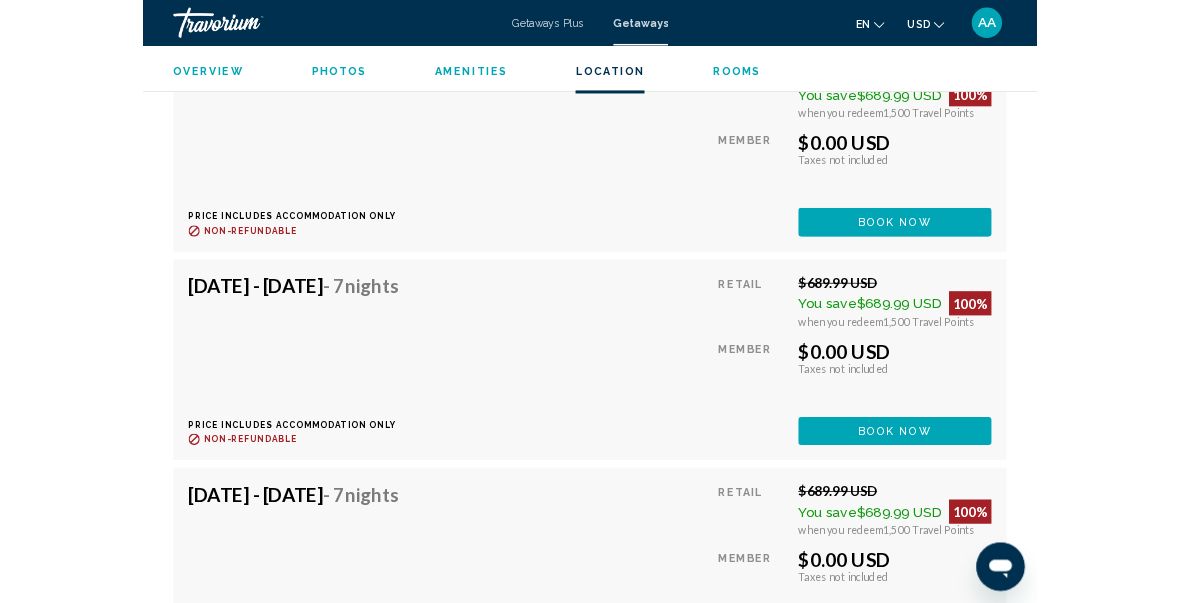 scroll, scrollTop: 3674, scrollLeft: 0, axis: vertical 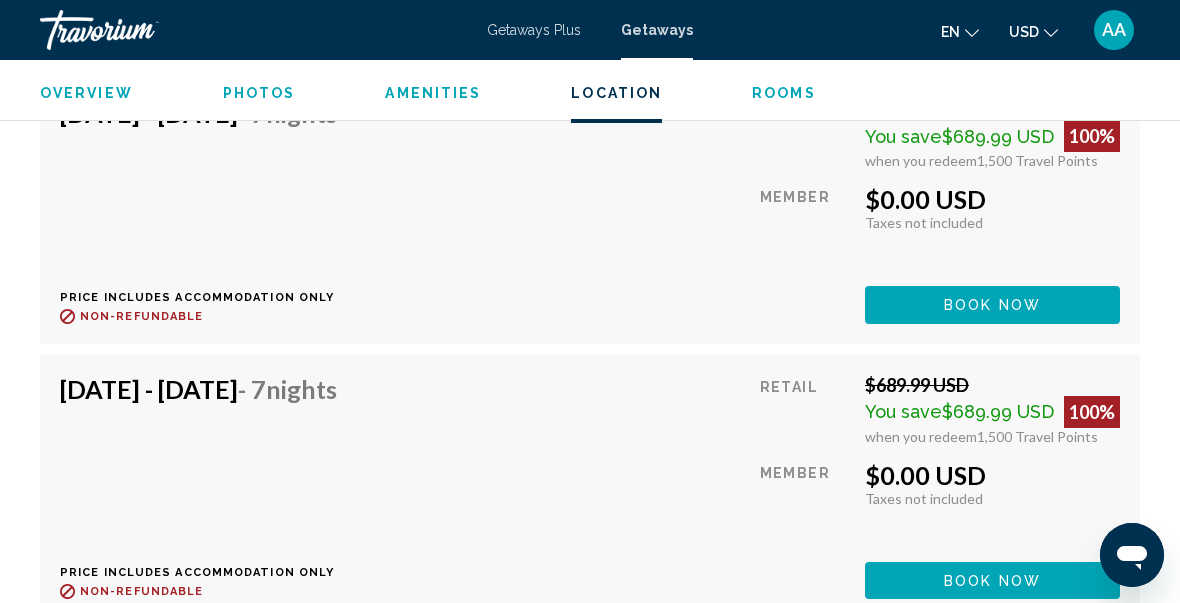 click on "[DATE] - [DATE]  - 7  Nights Price includes accommodation only
Refundable until :
Non-refundable" at bounding box center [206, 486] 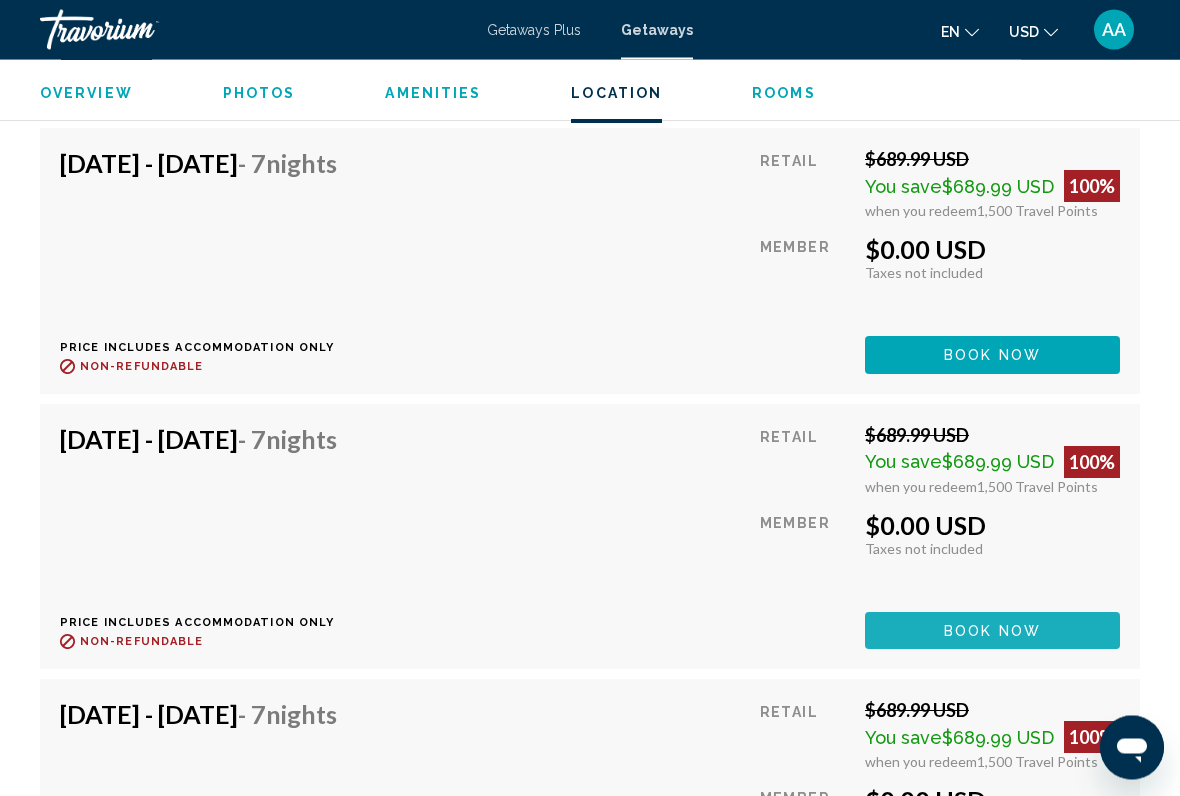 scroll, scrollTop: 3624, scrollLeft: 0, axis: vertical 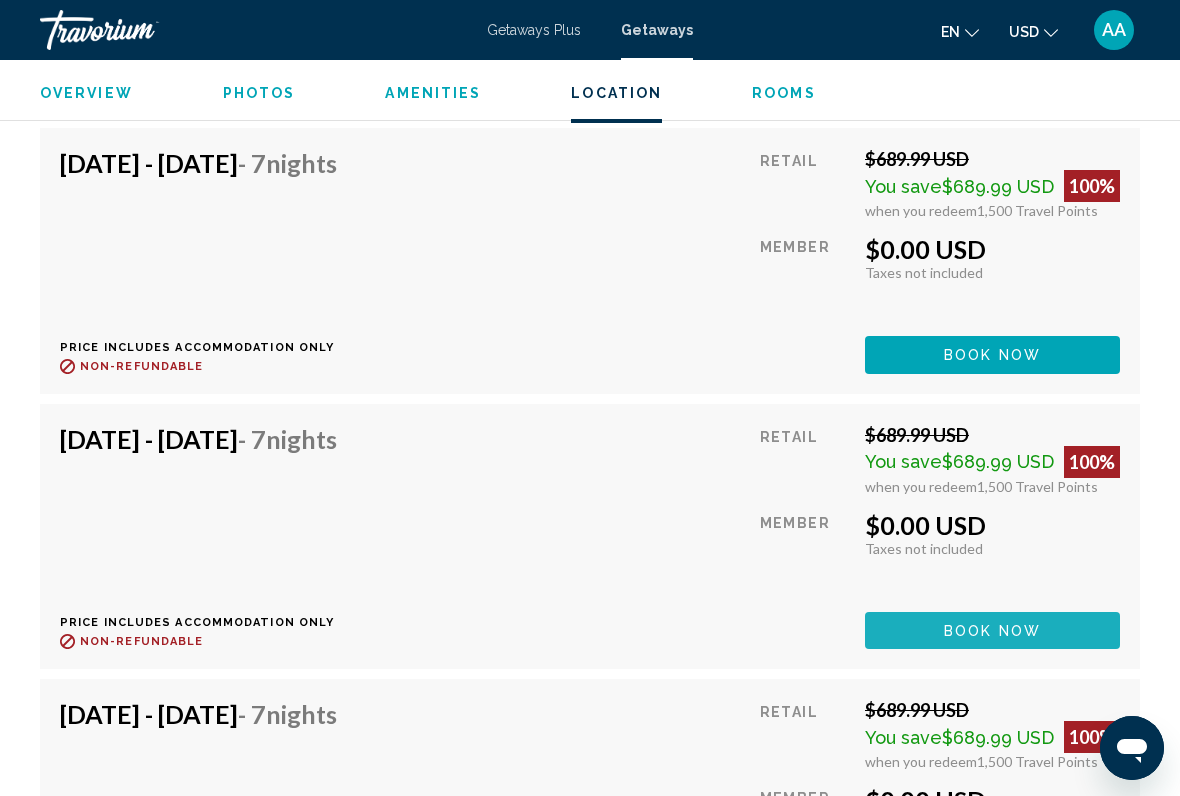 click on "Book now" at bounding box center (992, 356) 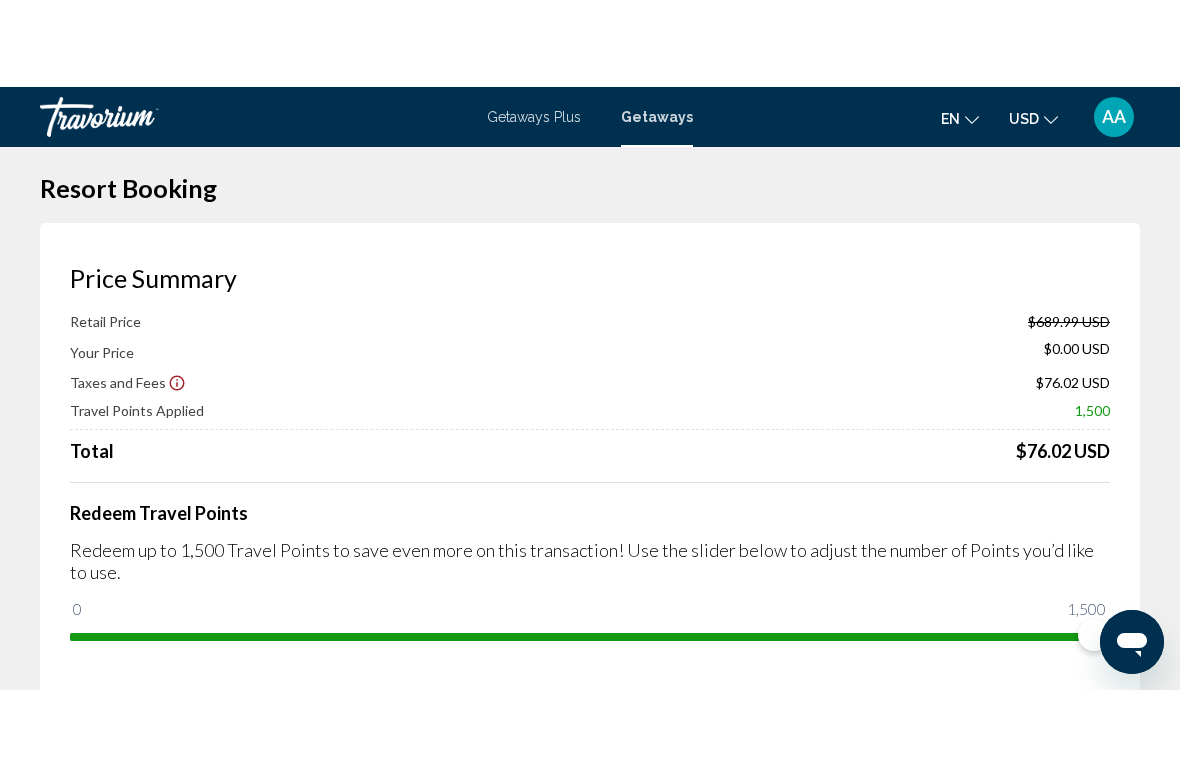 scroll, scrollTop: 0, scrollLeft: 0, axis: both 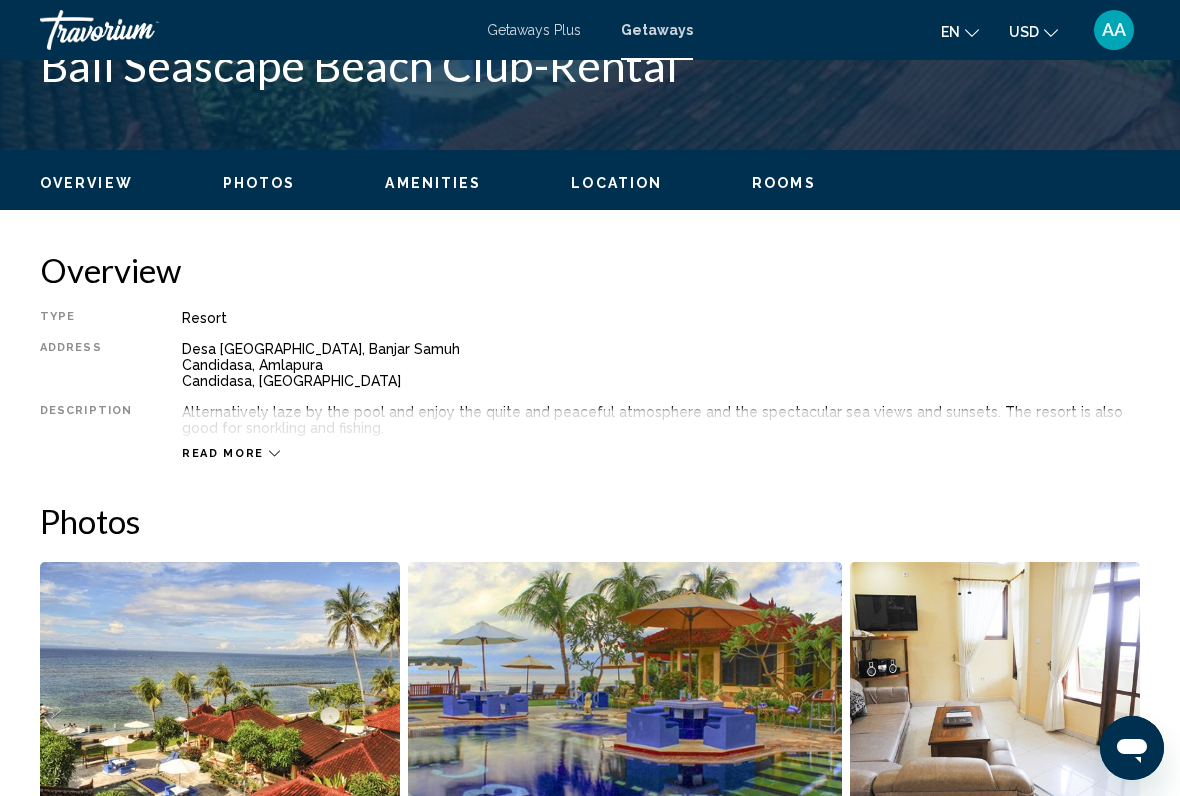 click on "Read more" at bounding box center (231, 453) 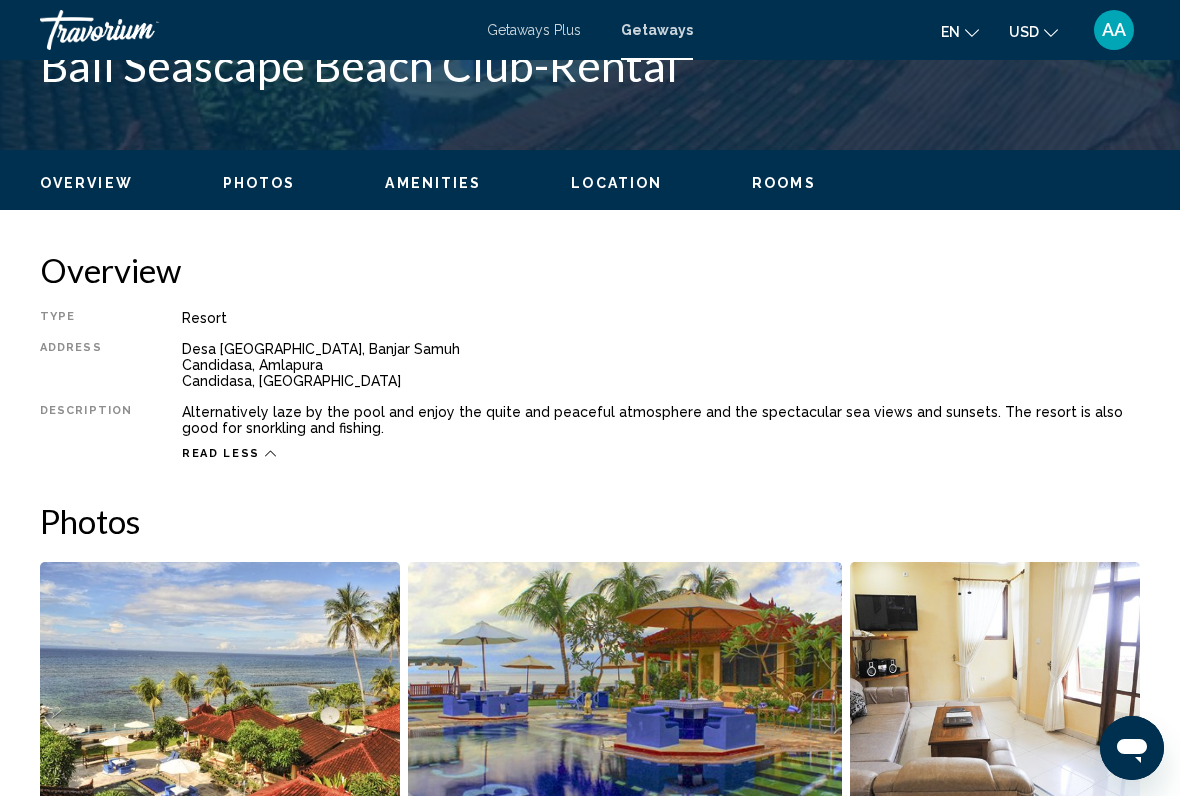click 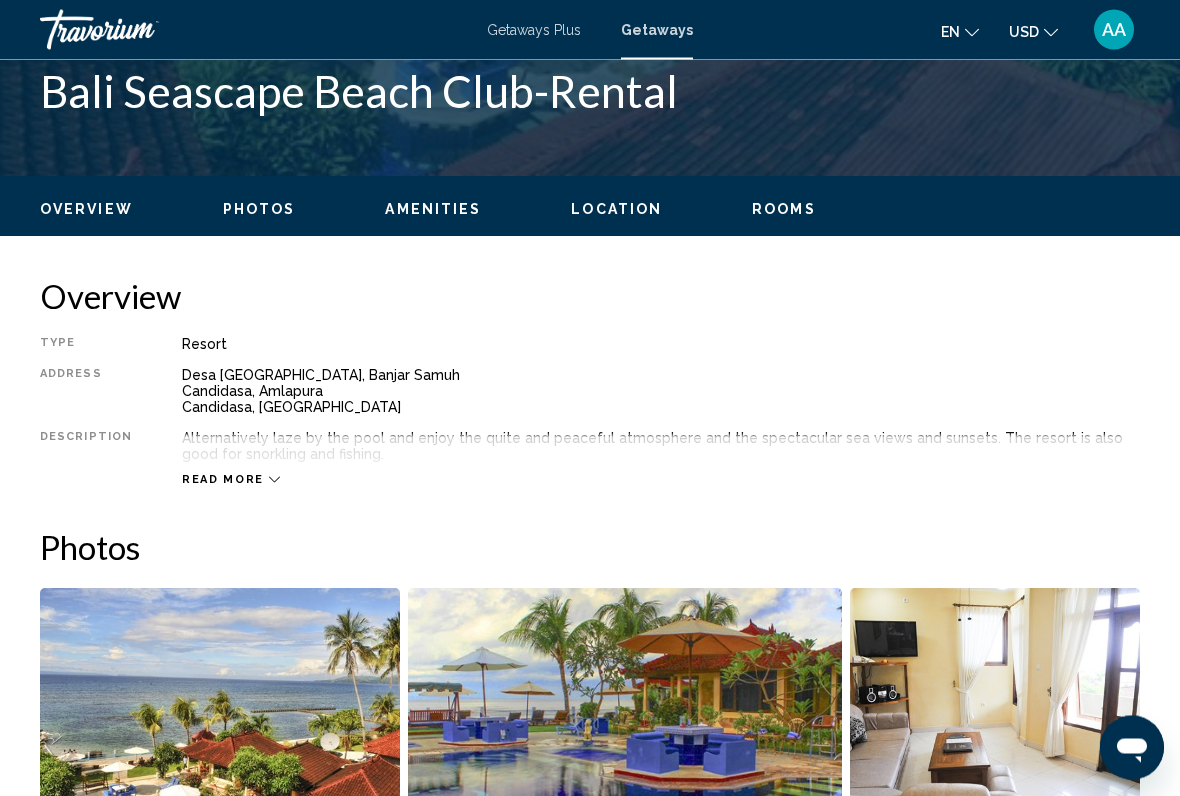 click 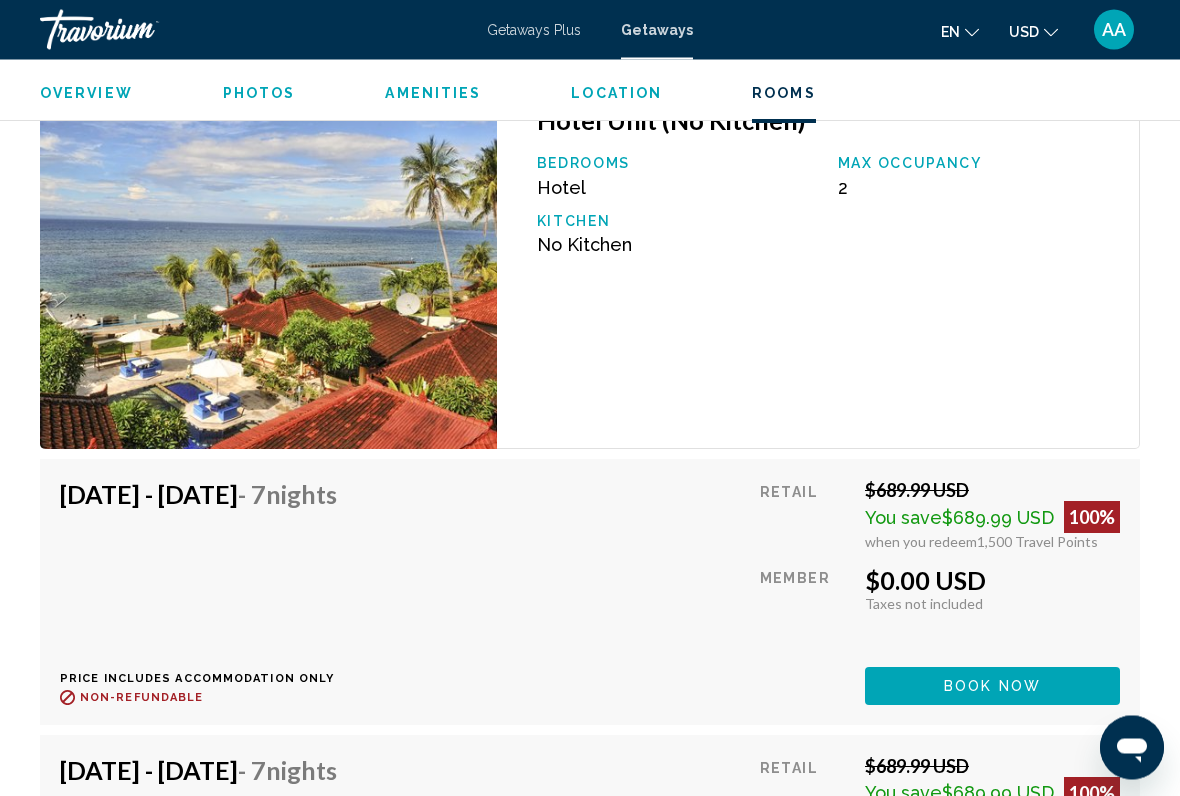 scroll, scrollTop: 3295, scrollLeft: 0, axis: vertical 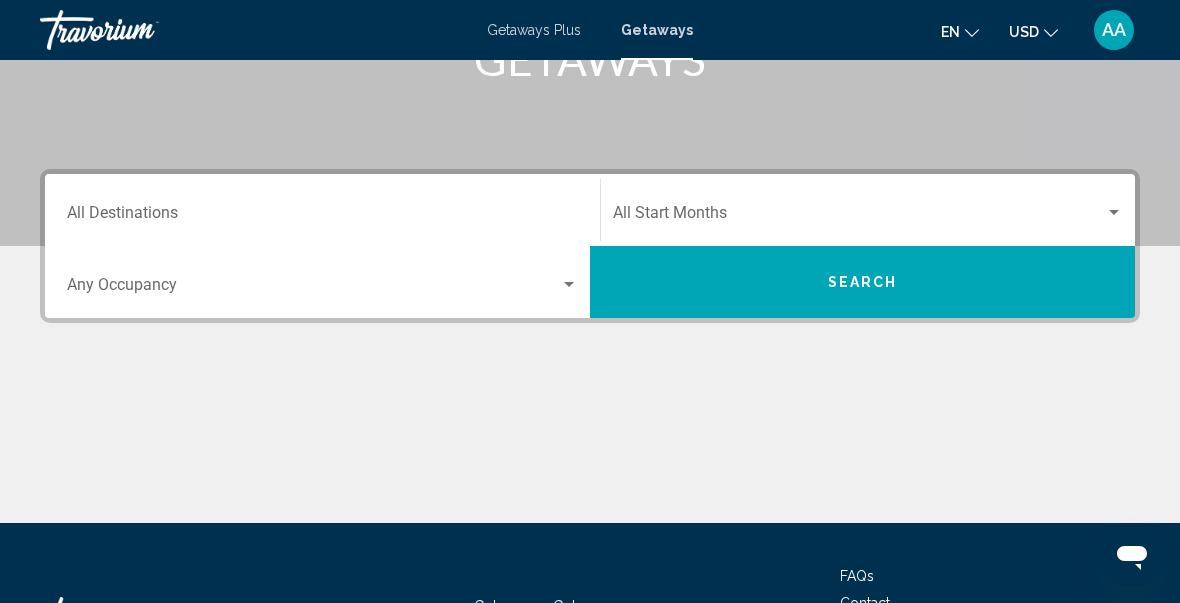 click on "Destination All Destinations" at bounding box center [322, 217] 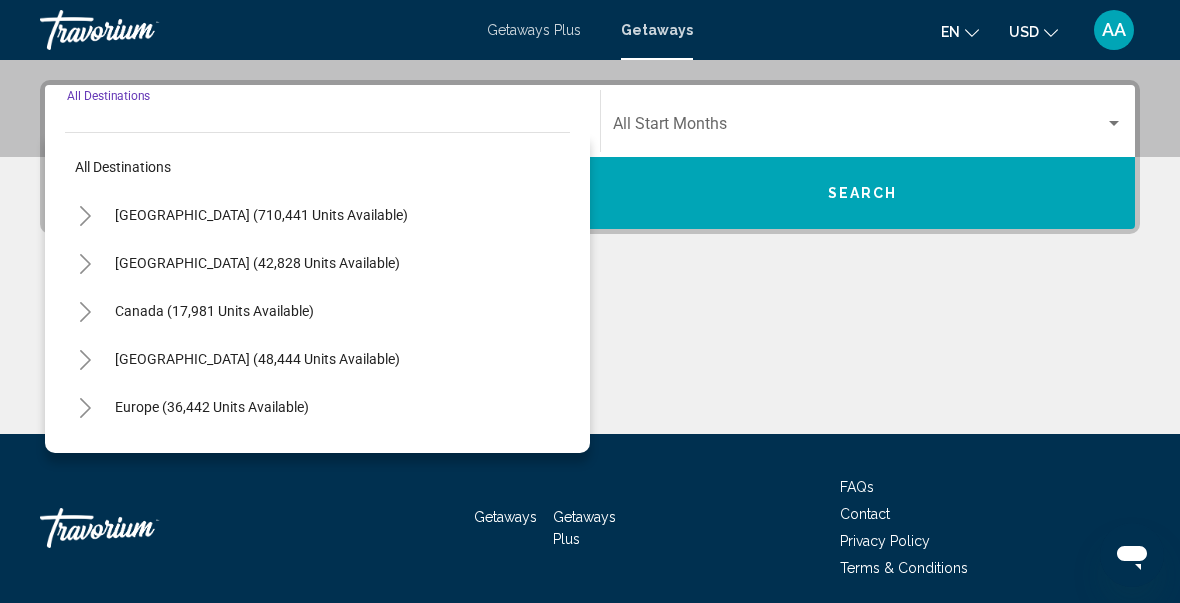 scroll, scrollTop: 458, scrollLeft: 0, axis: vertical 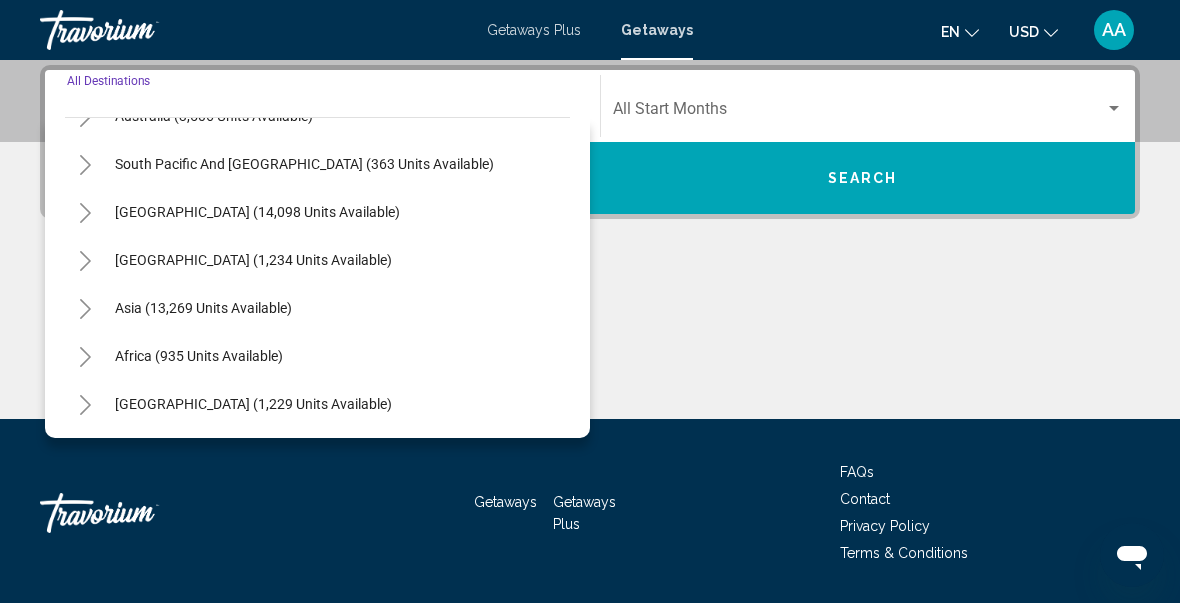 click on "Asia (13,269 units available)" at bounding box center [199, 356] 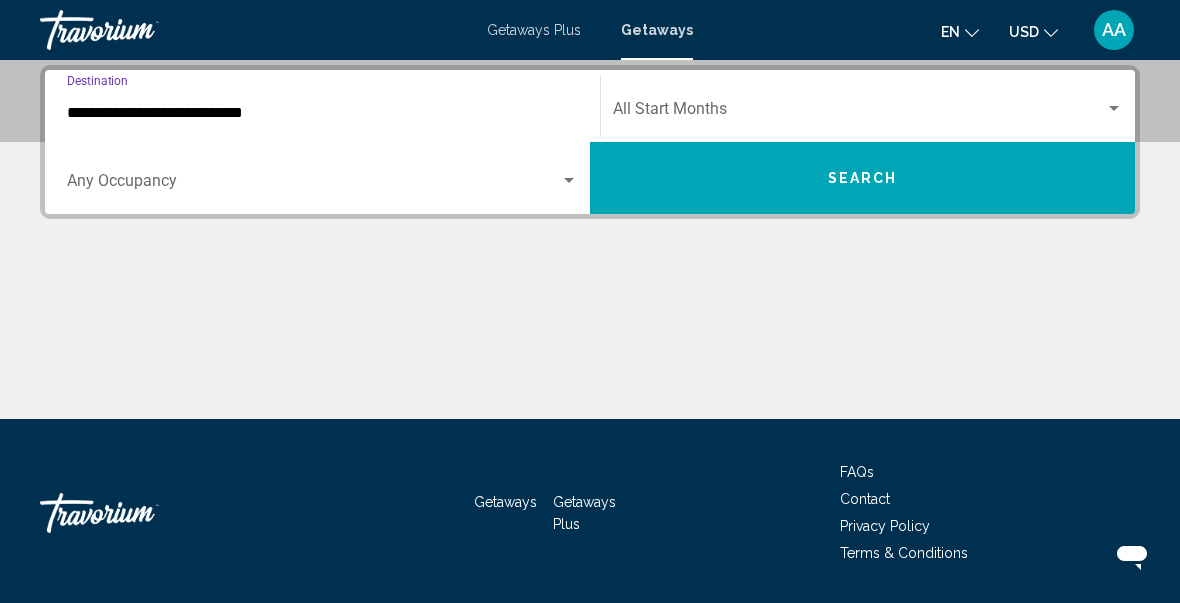 click on "**********" at bounding box center (322, 113) 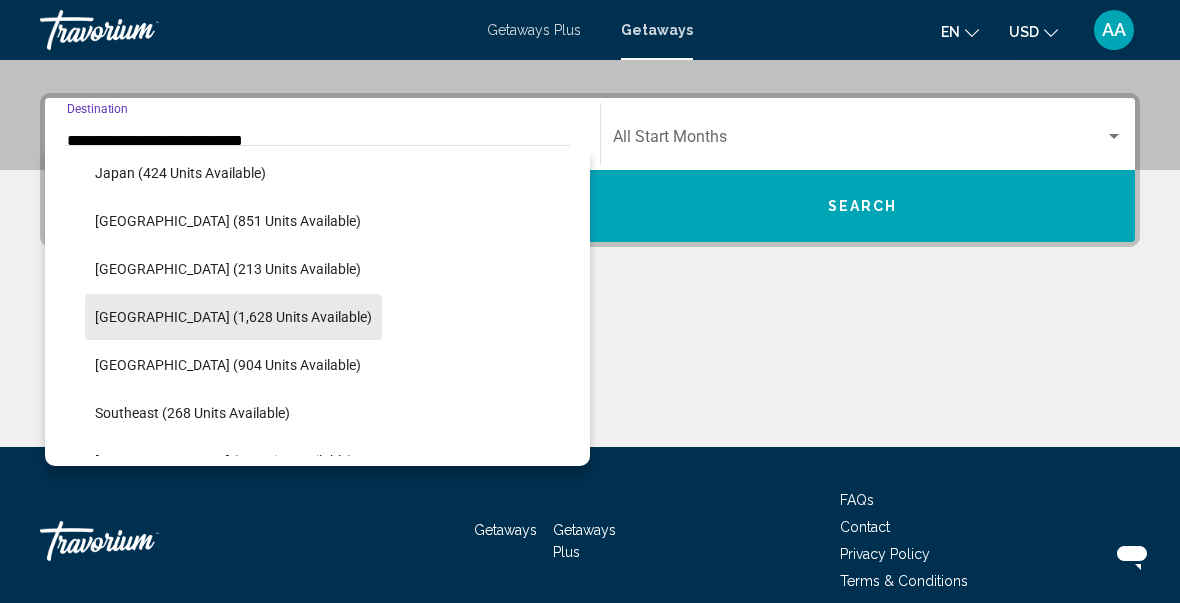 scroll, scrollTop: 779, scrollLeft: 0, axis: vertical 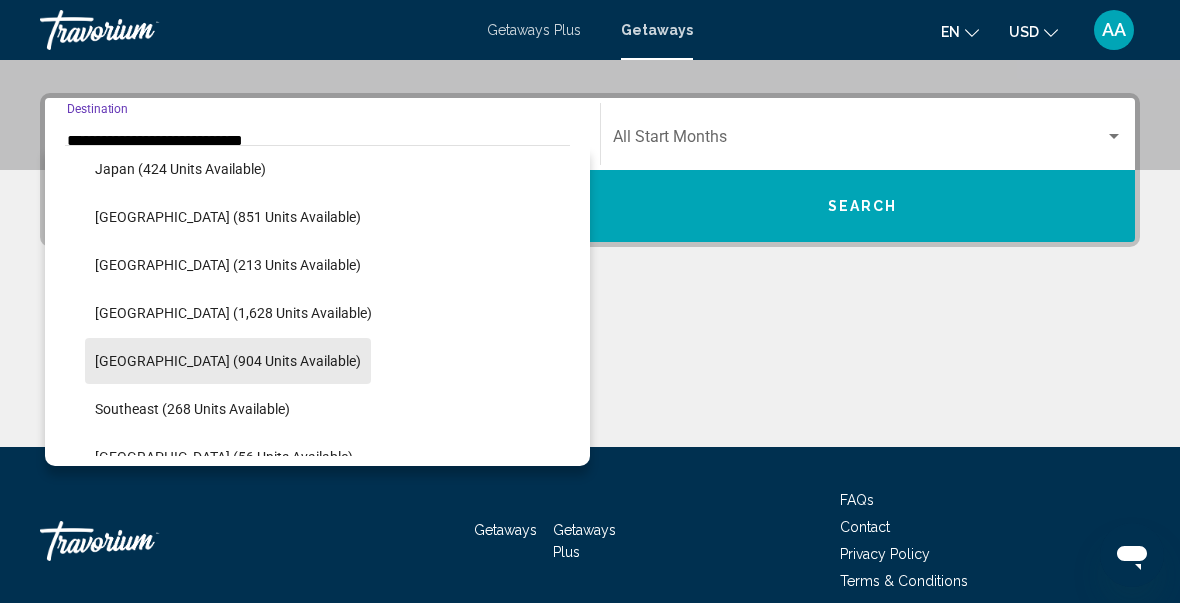 click on "[GEOGRAPHIC_DATA] (904 units available)" 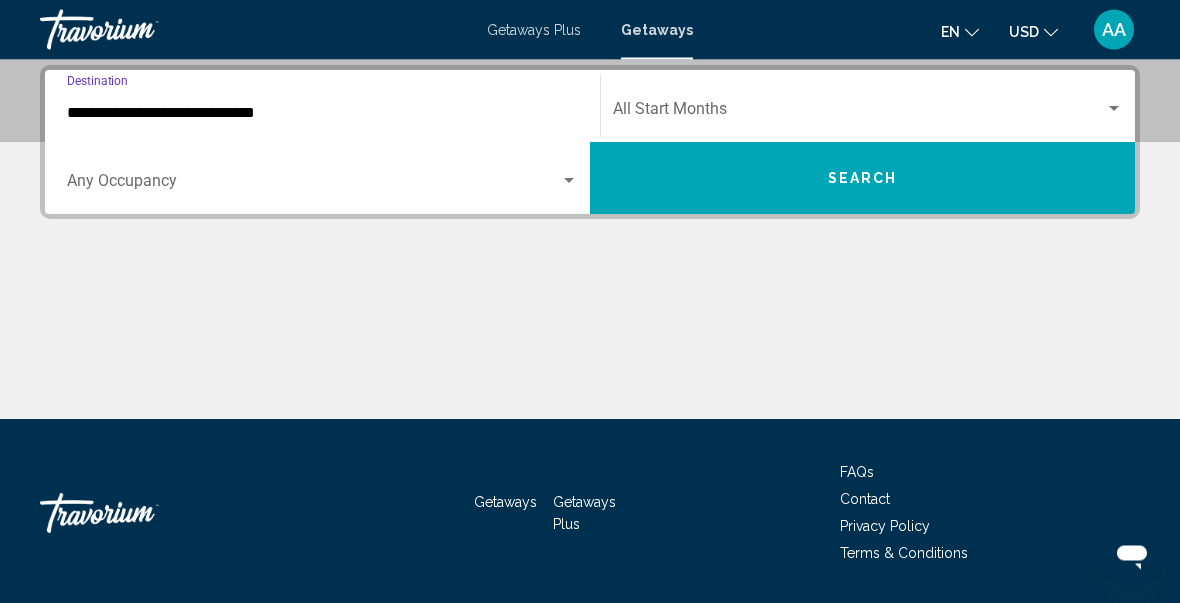 scroll, scrollTop: 0, scrollLeft: 0, axis: both 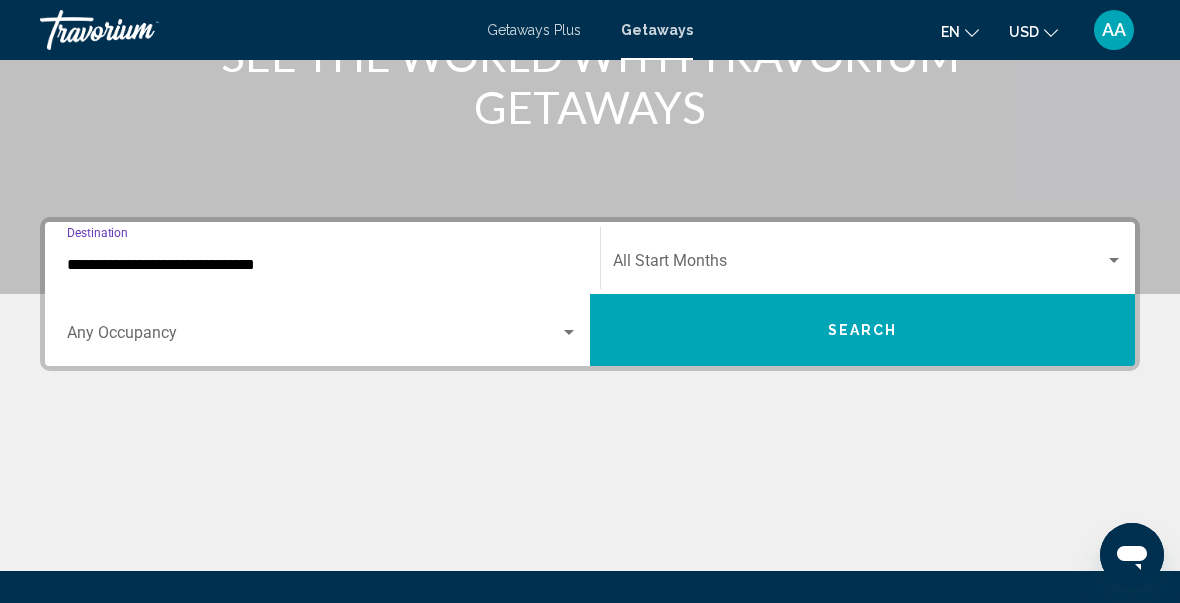 click on "Search" at bounding box center (862, 330) 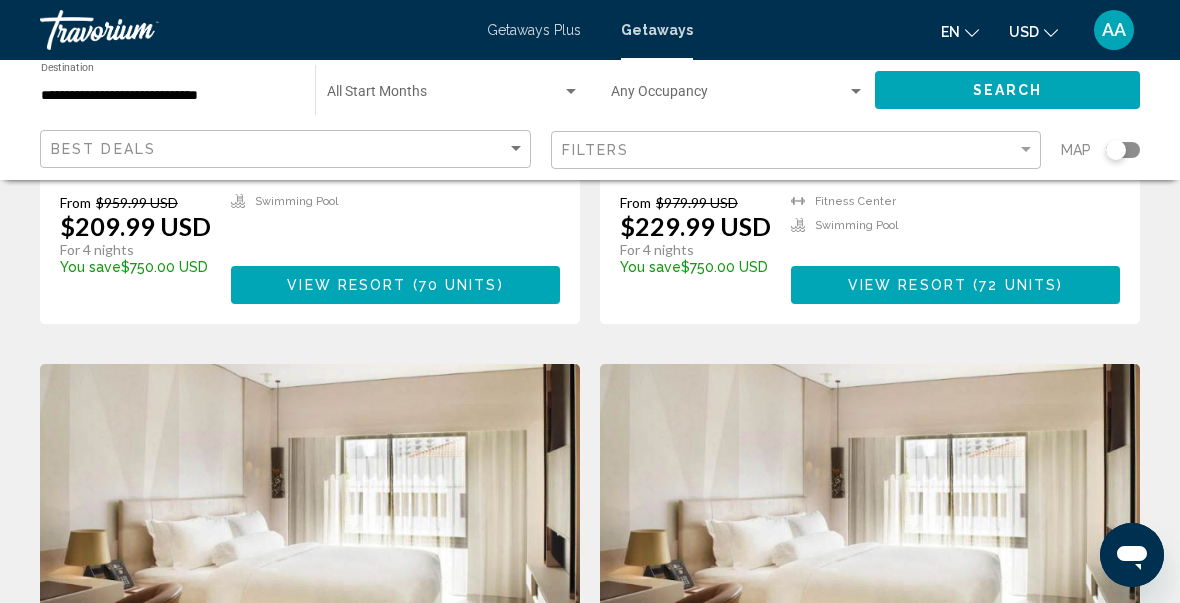 scroll, scrollTop: 1181, scrollLeft: 0, axis: vertical 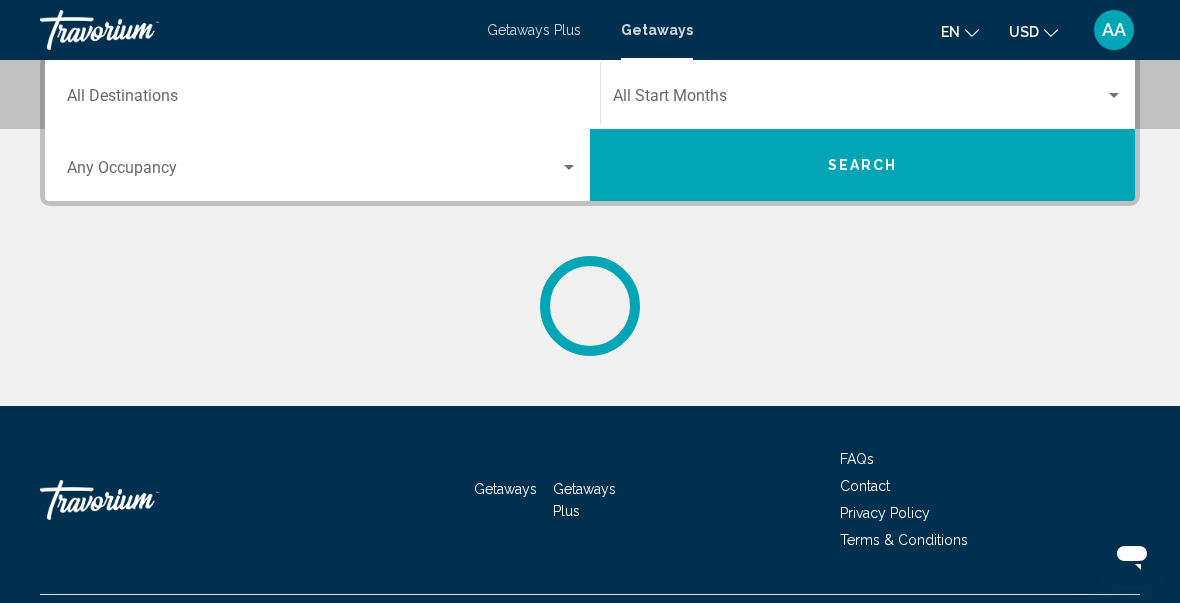 click on "Destination All Destinations" at bounding box center [322, 100] 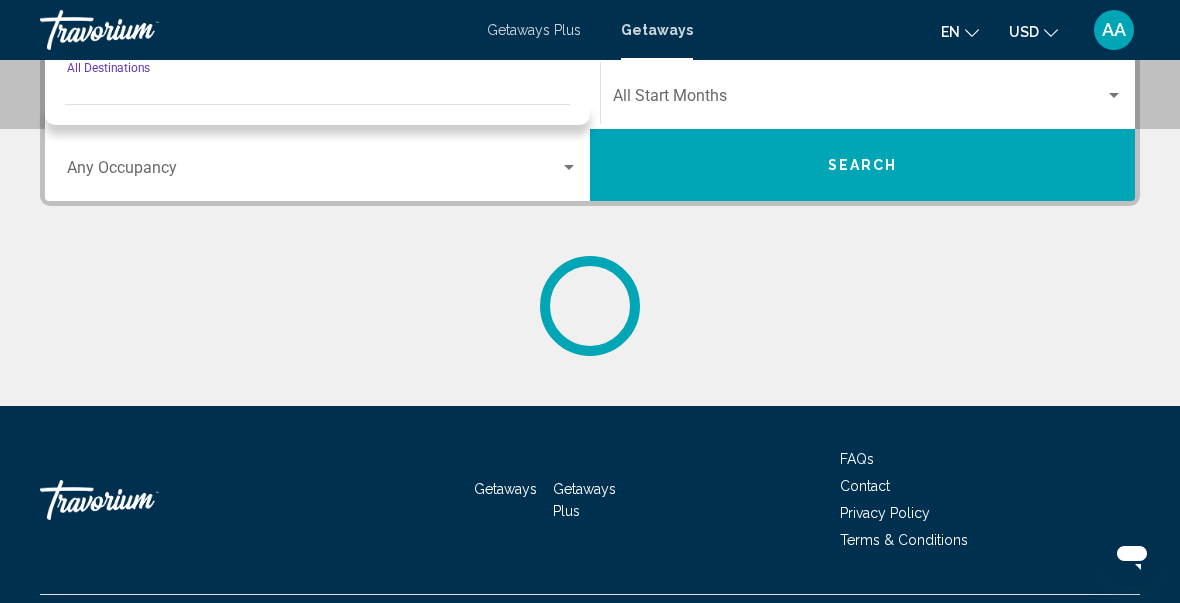 scroll, scrollTop: 458, scrollLeft: 0, axis: vertical 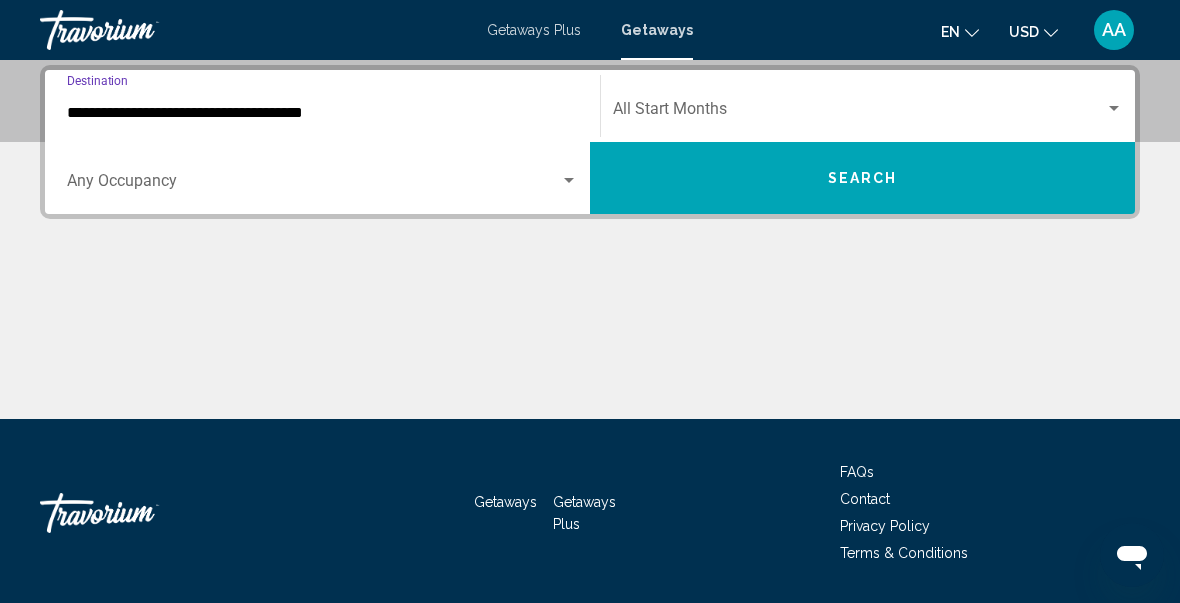 click on "**********" at bounding box center (322, 113) 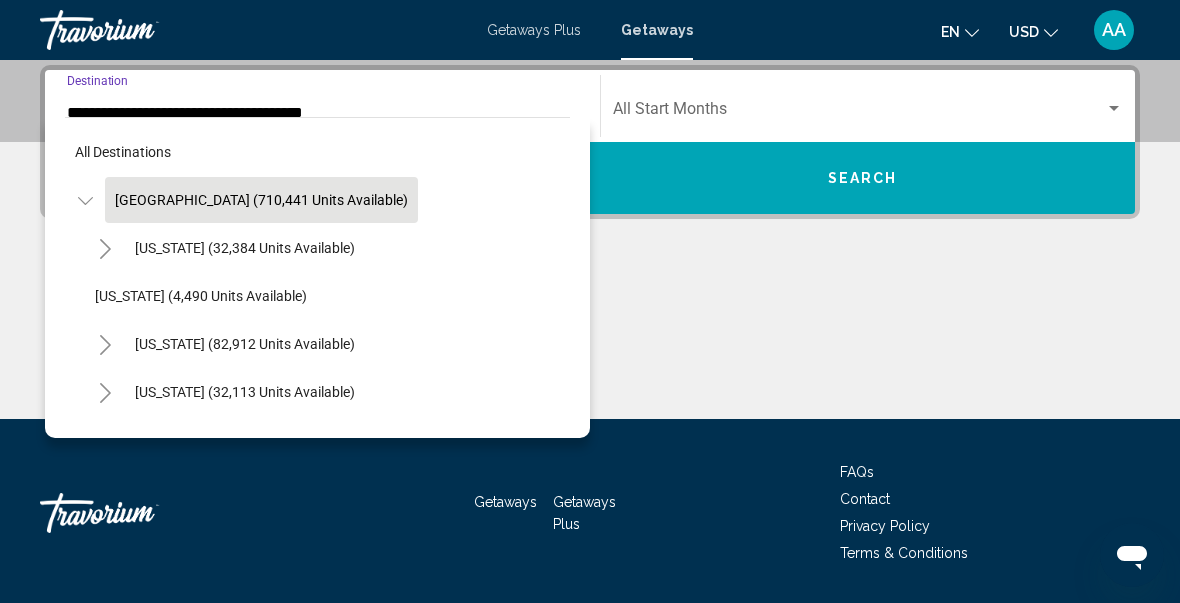 scroll, scrollTop: 357, scrollLeft: 0, axis: vertical 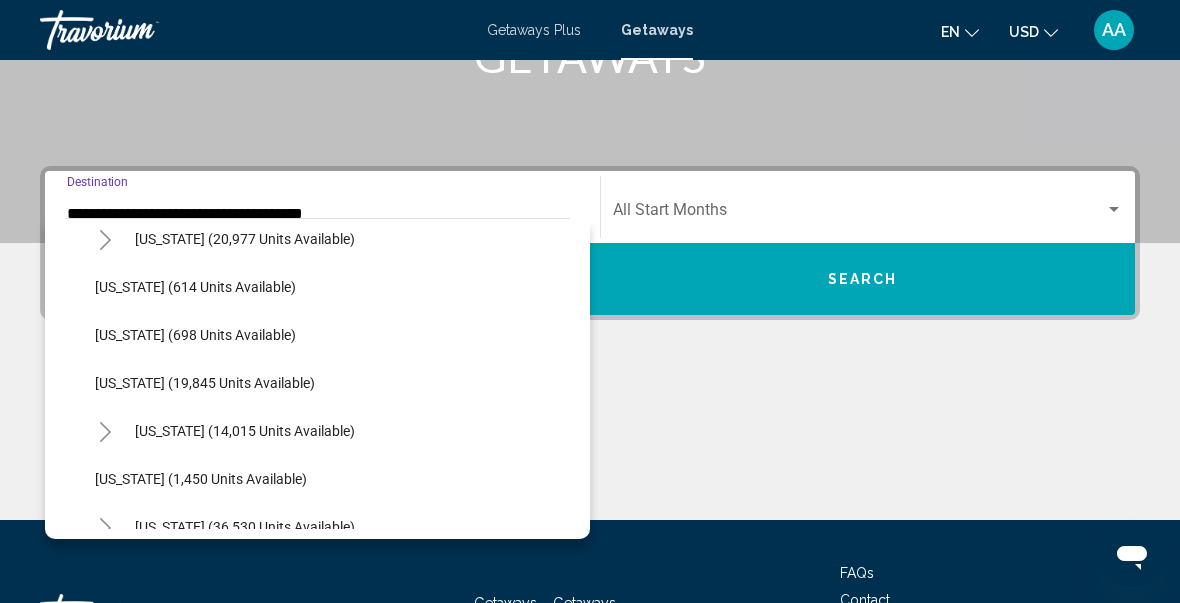 click on "**********" at bounding box center (322, 214) 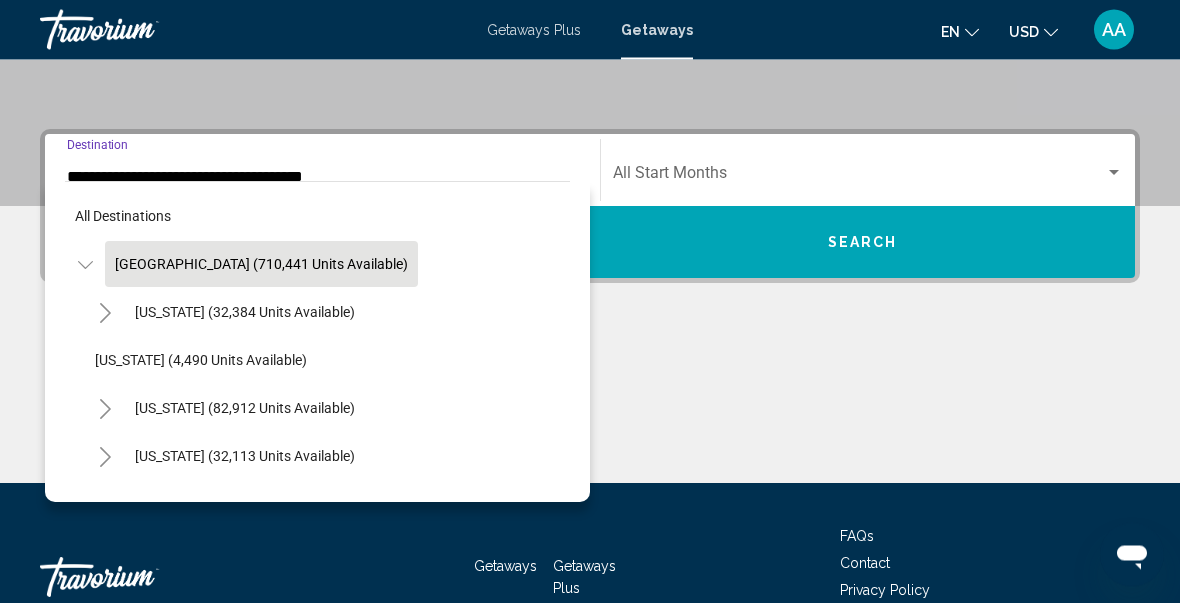 scroll, scrollTop: 457, scrollLeft: 0, axis: vertical 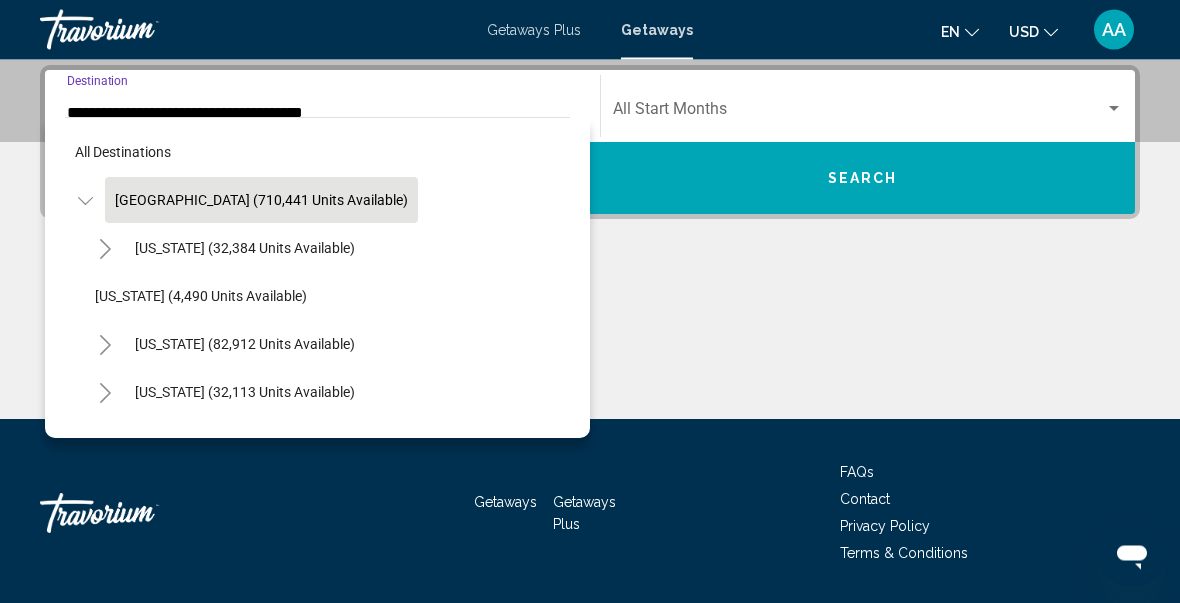 click 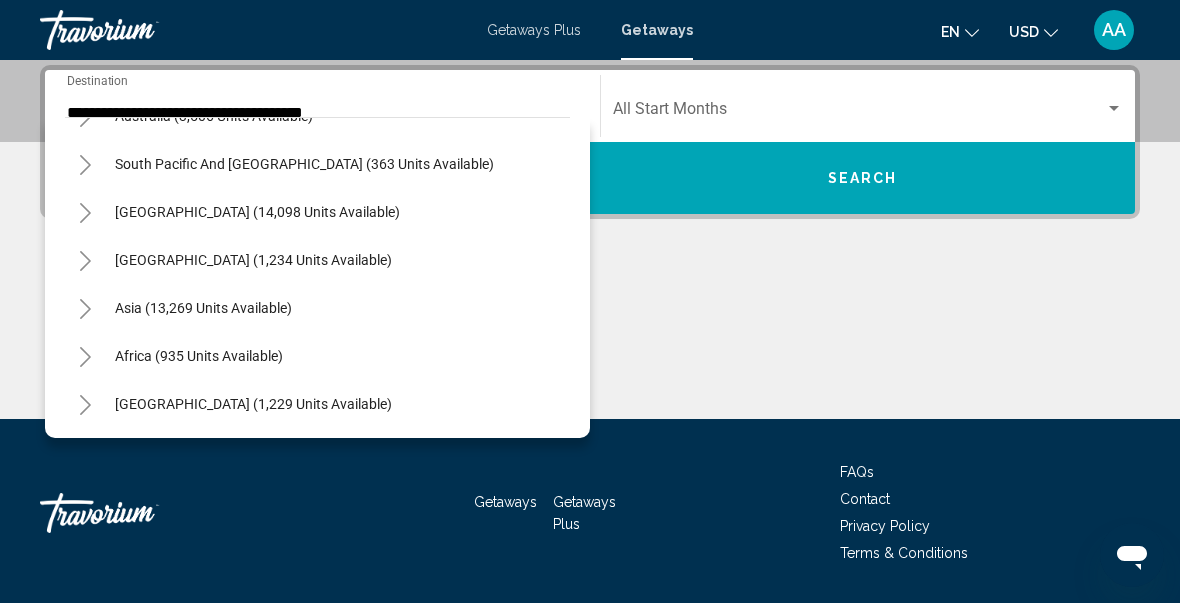 scroll, scrollTop: 324, scrollLeft: 0, axis: vertical 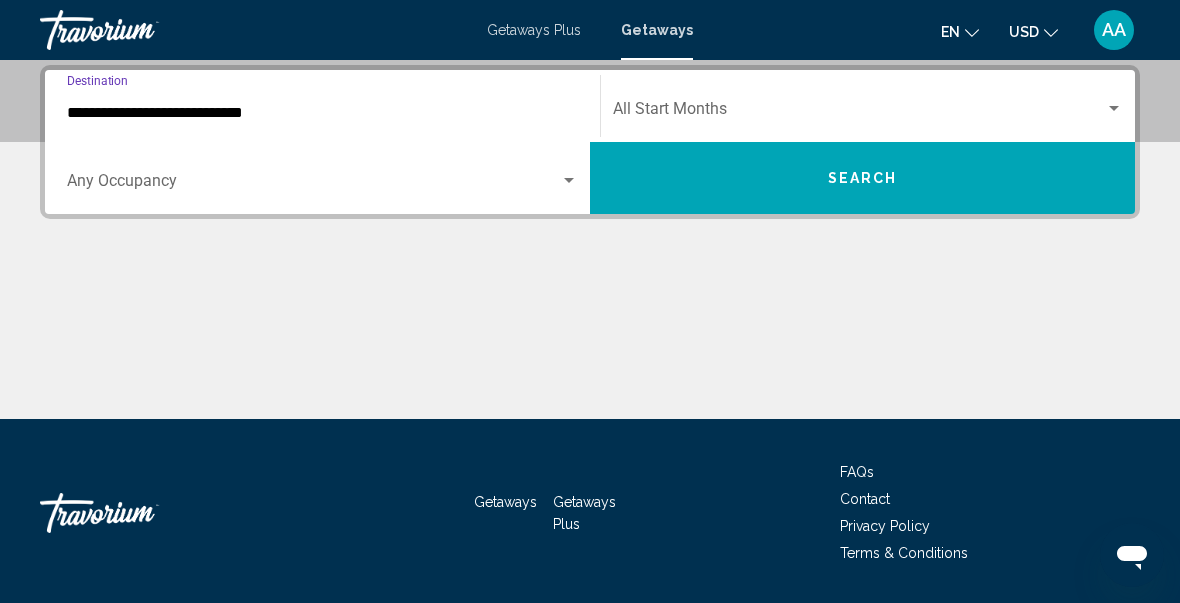 click on "**********" at bounding box center (322, 113) 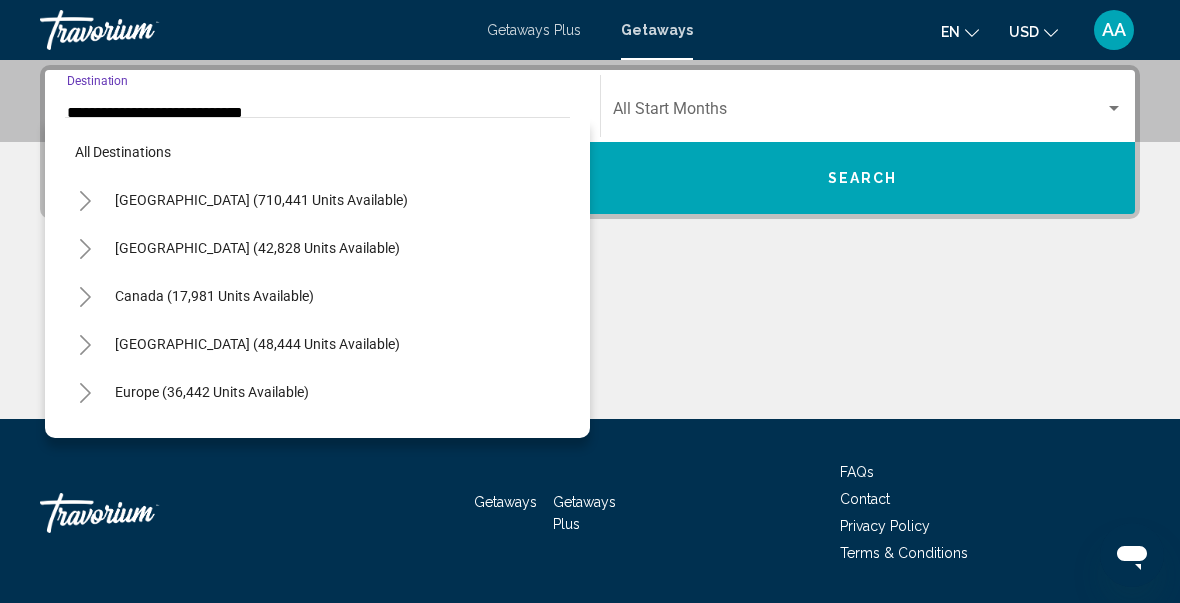scroll, scrollTop: 430, scrollLeft: 0, axis: vertical 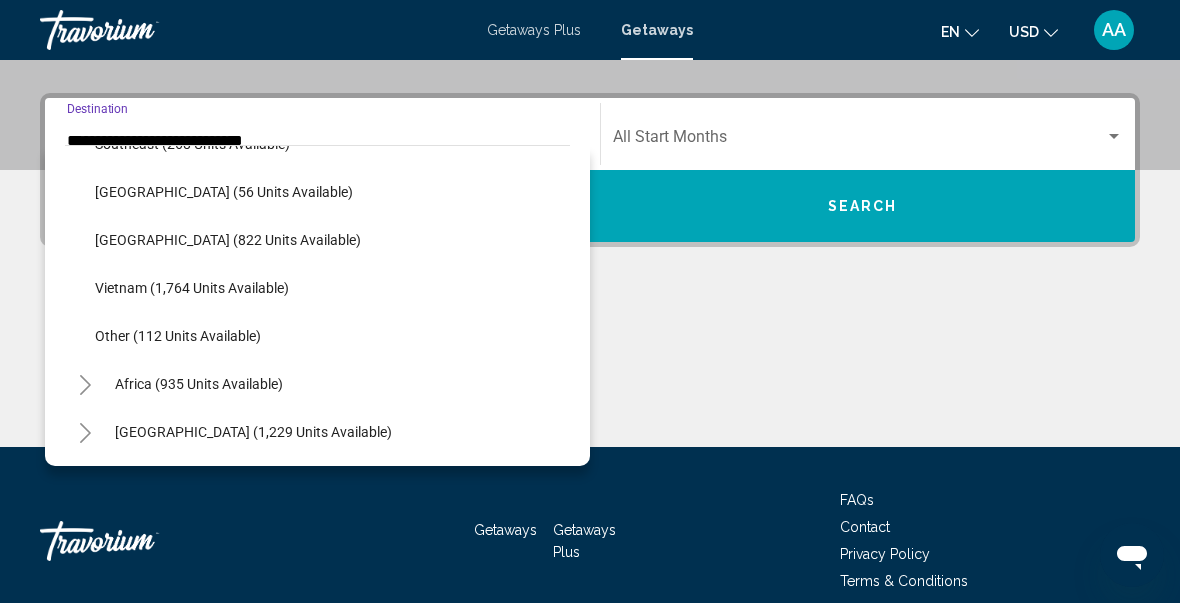 click on "Vietnam (1,764 units available)" 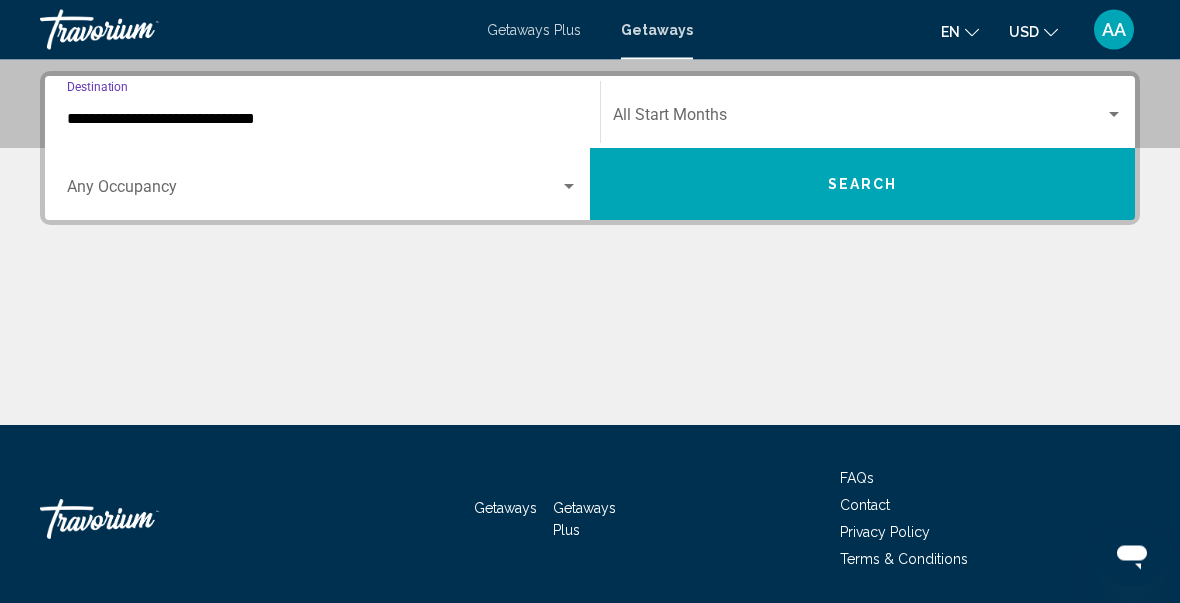 scroll, scrollTop: 457, scrollLeft: 0, axis: vertical 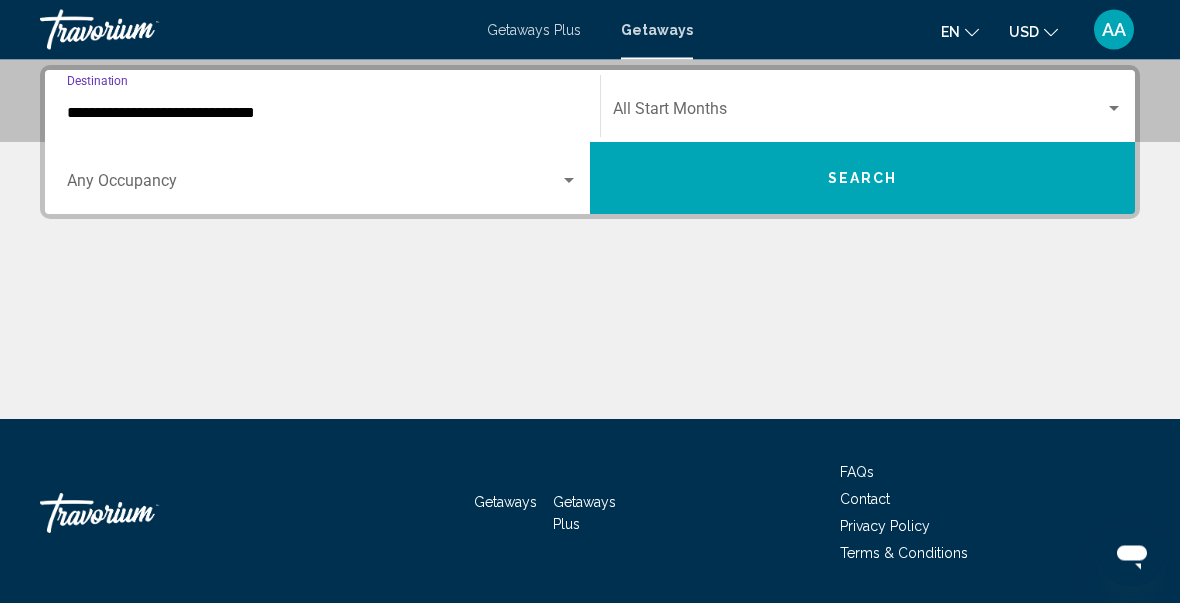 click on "Search" at bounding box center [862, 179] 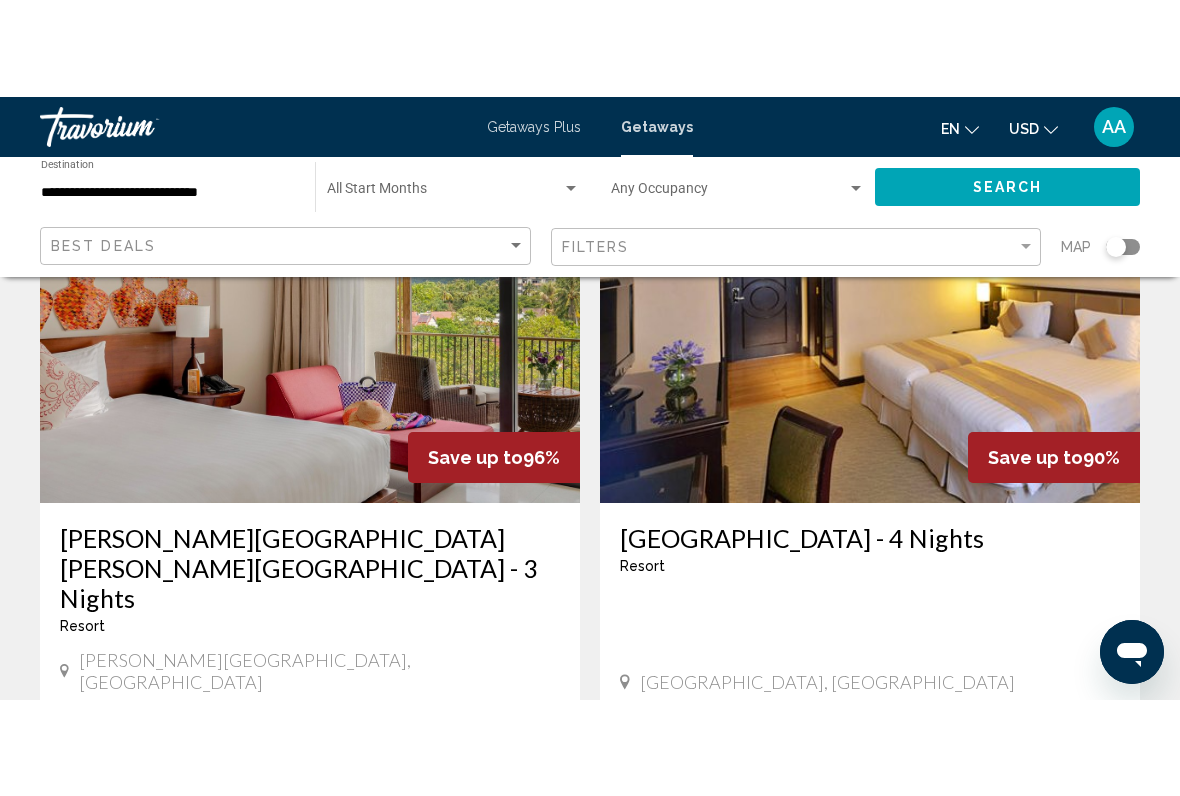 scroll, scrollTop: 3531, scrollLeft: 0, axis: vertical 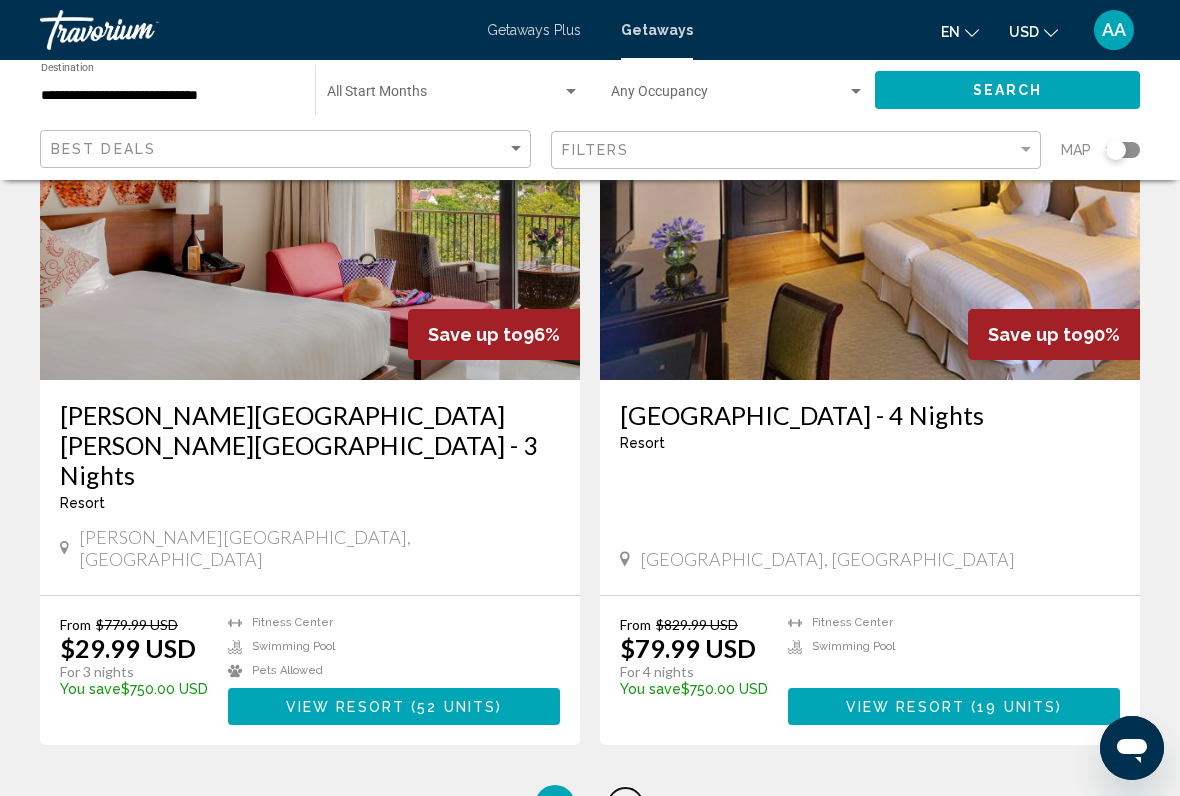 click on "page  2" at bounding box center [625, 805] 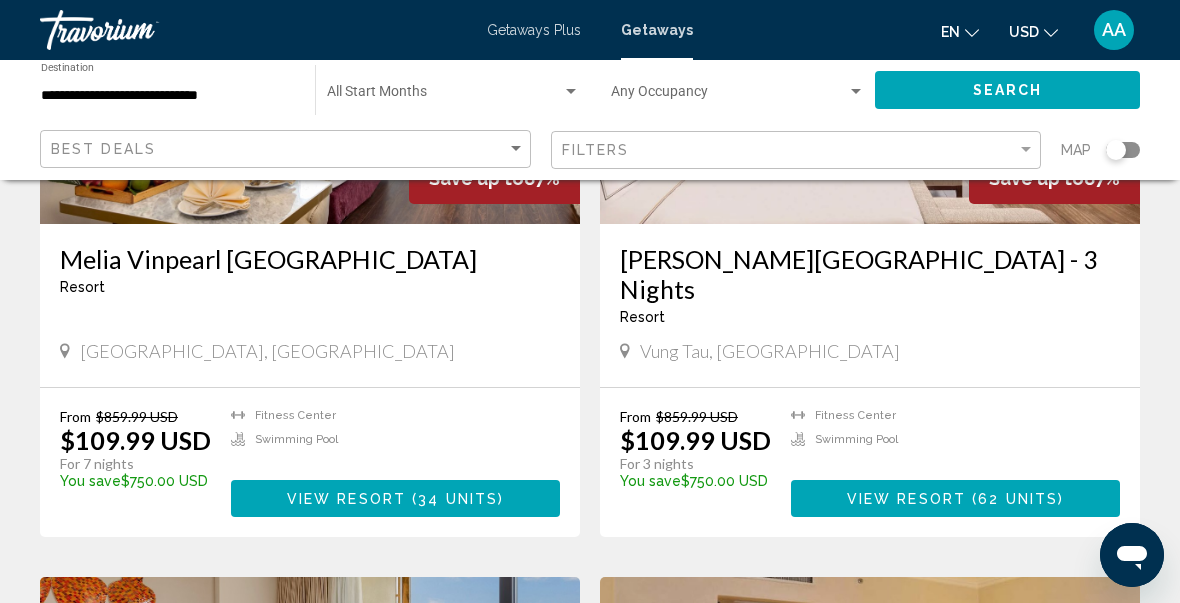 scroll, scrollTop: 246, scrollLeft: 0, axis: vertical 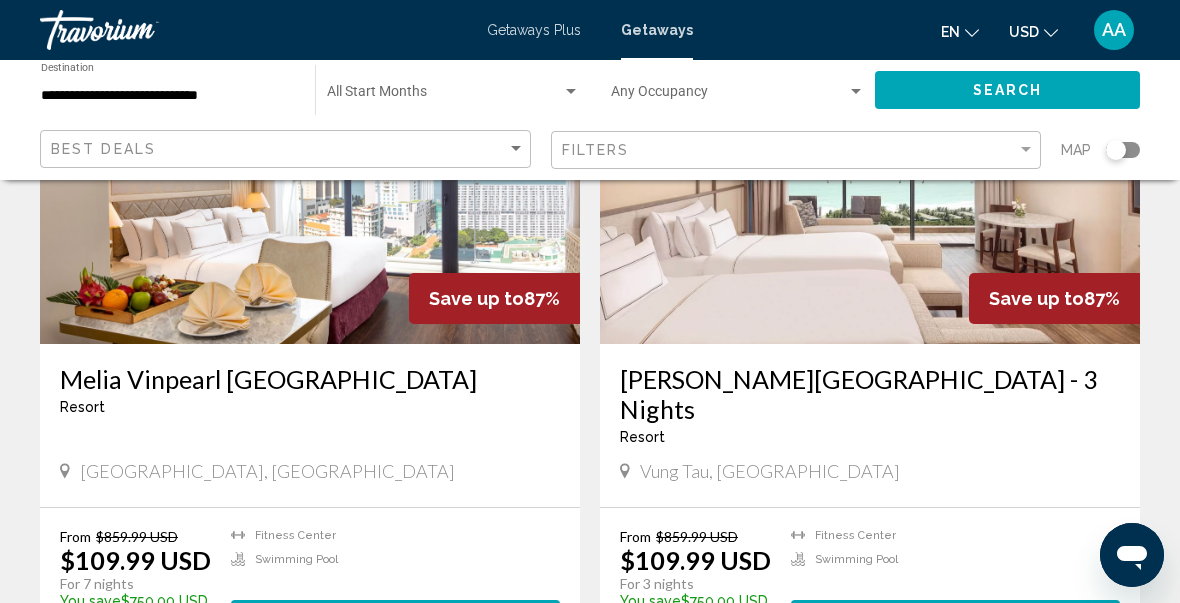 click on "View Resort    ( 34 units )" at bounding box center (395, 618) 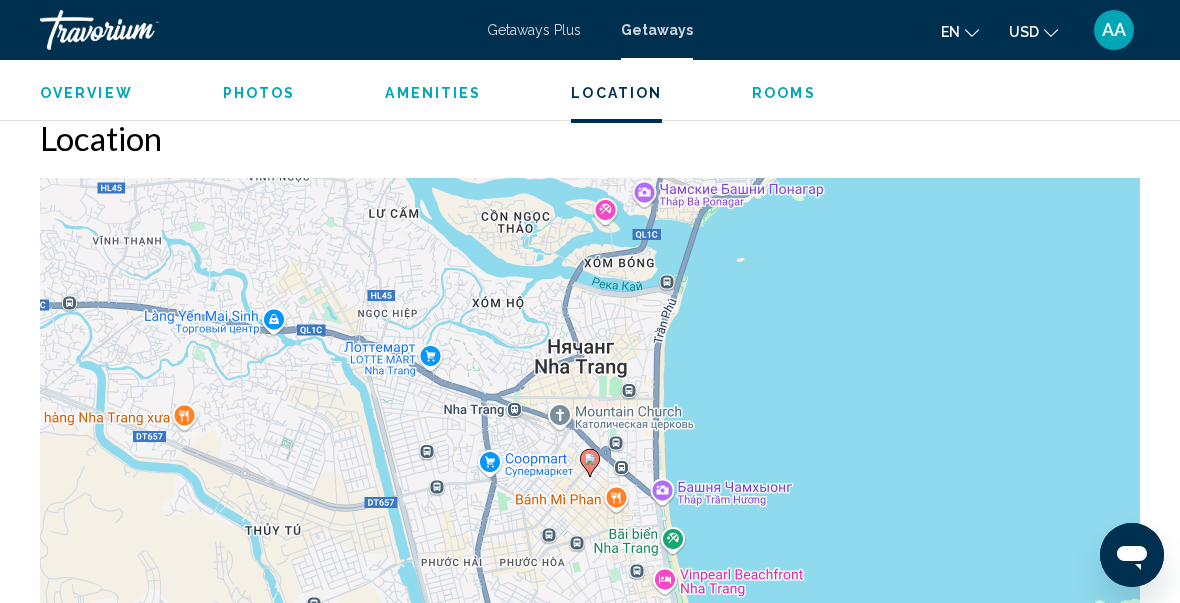 scroll, scrollTop: 2497, scrollLeft: 0, axis: vertical 